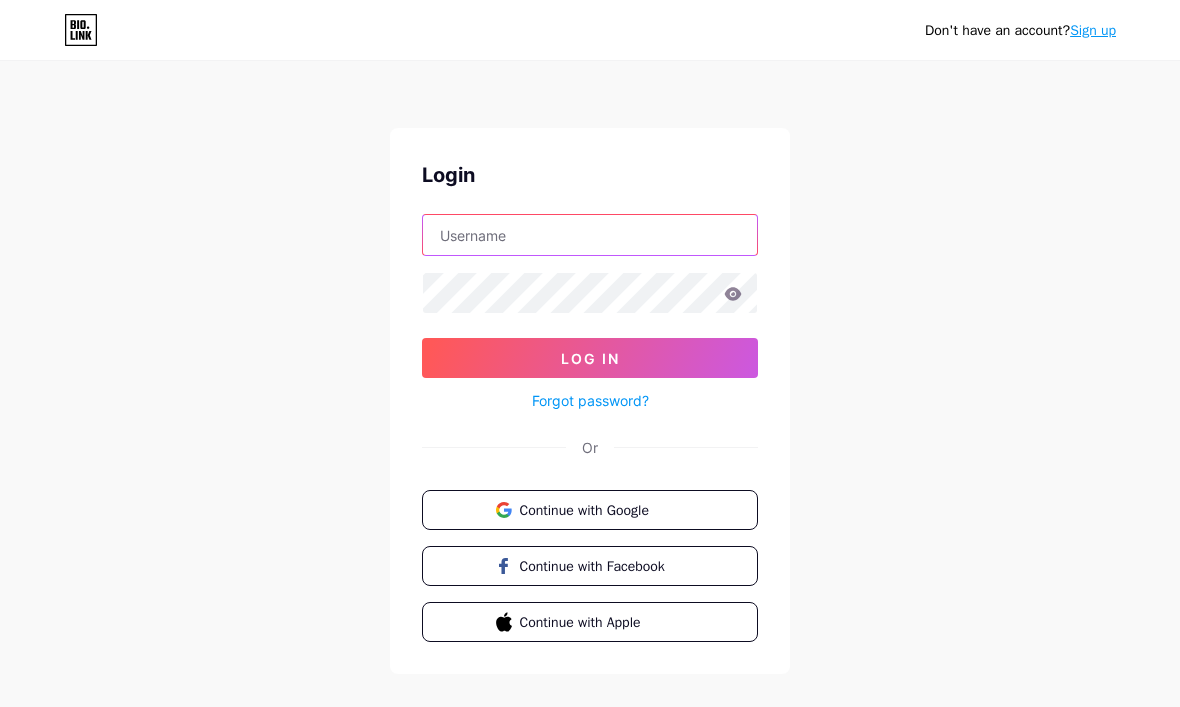 scroll, scrollTop: 0, scrollLeft: 0, axis: both 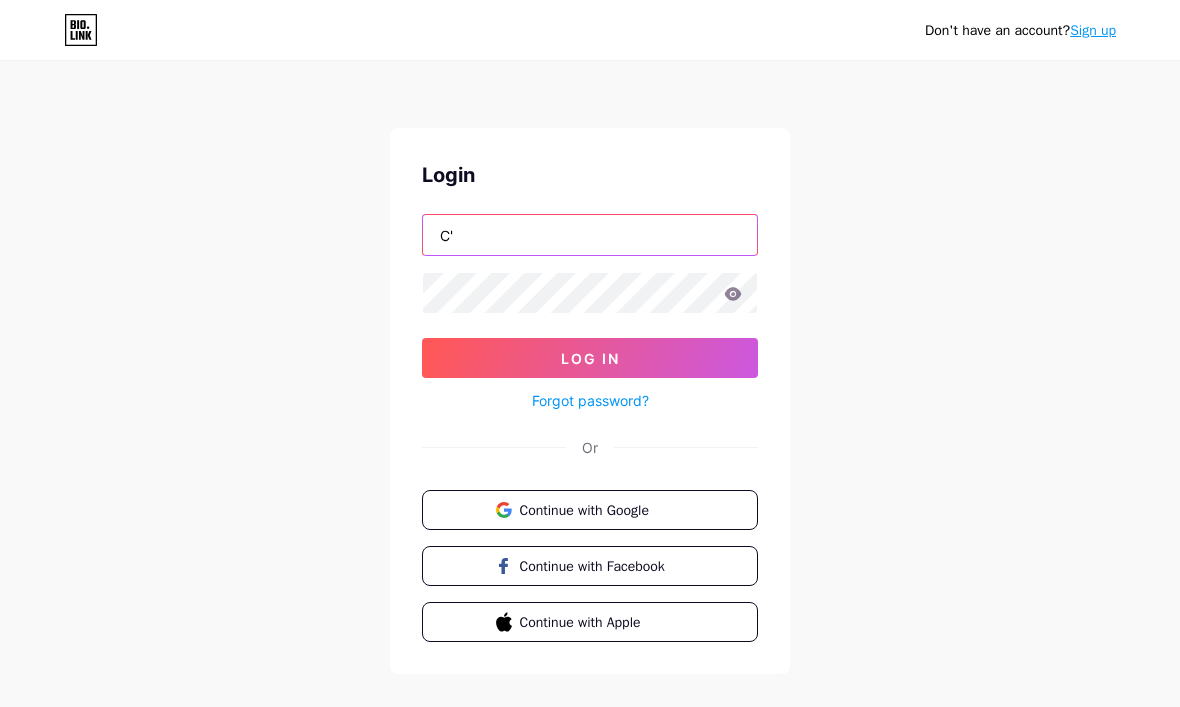 type on "'" 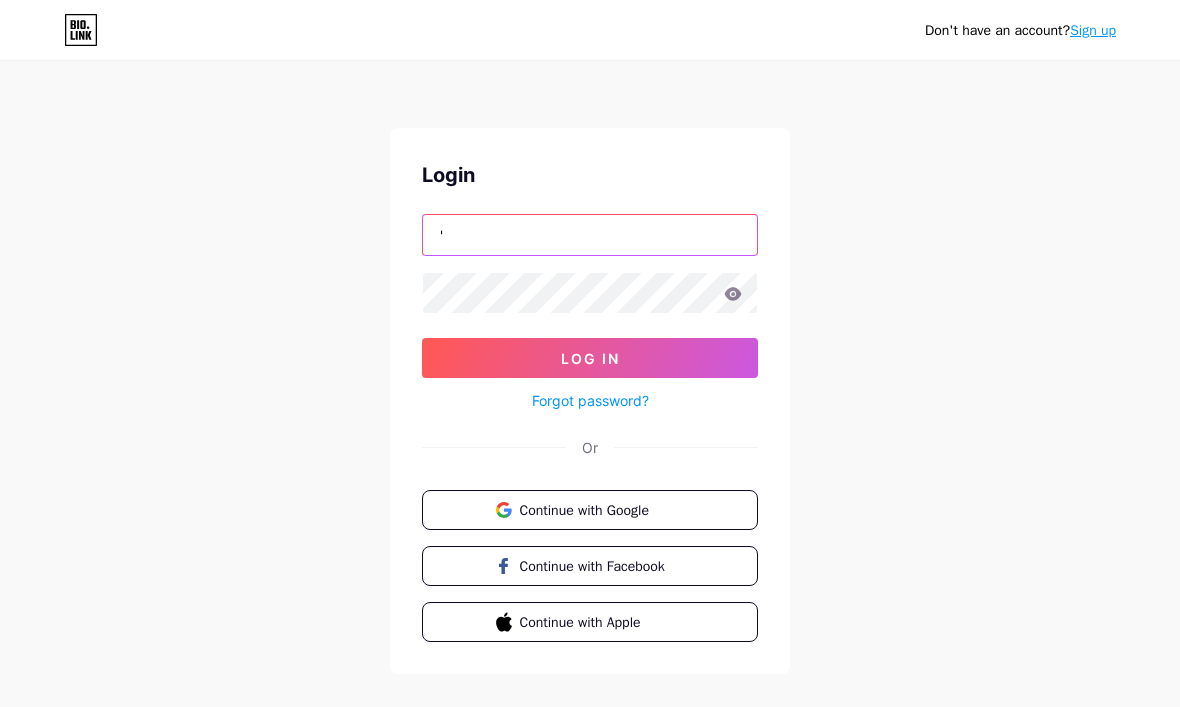 click on "'" at bounding box center [590, 235] 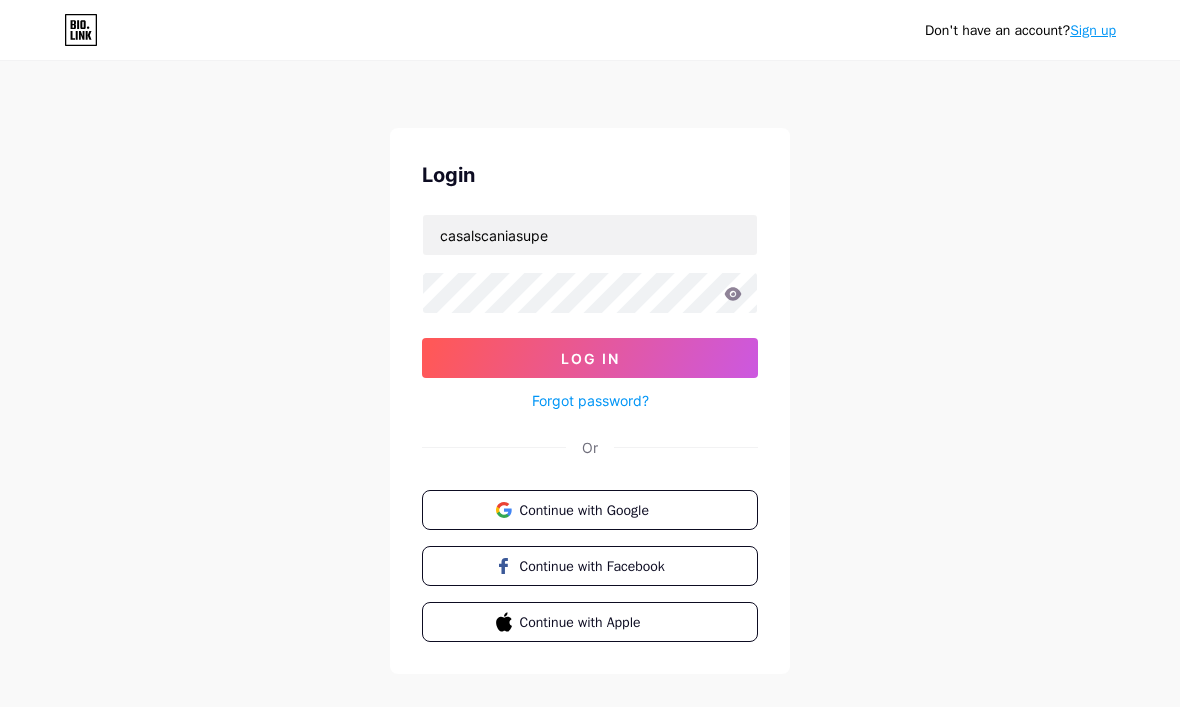 click on "Don't have an account?  Sign up   Login     casalscaniasupe               Log In
Forgot password?
Or       Continue with Google     Continue with Facebook
Continue with Apple" at bounding box center (590, 369) 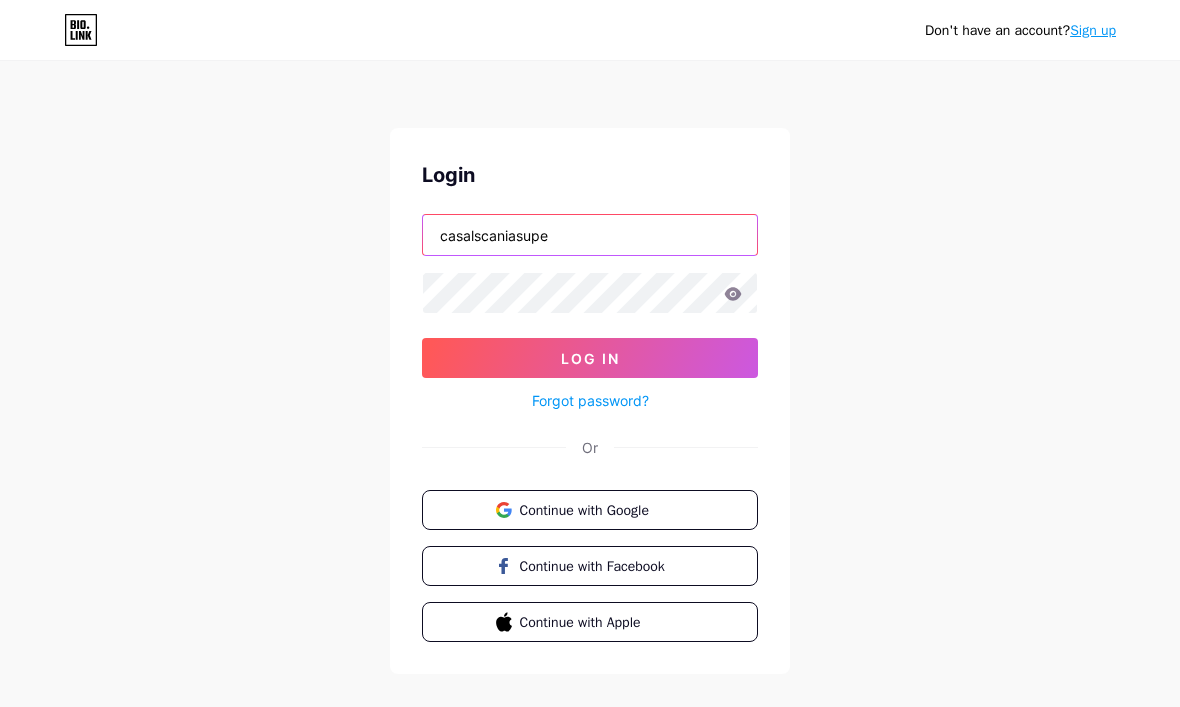 click on "casalscaniasupe" at bounding box center [590, 235] 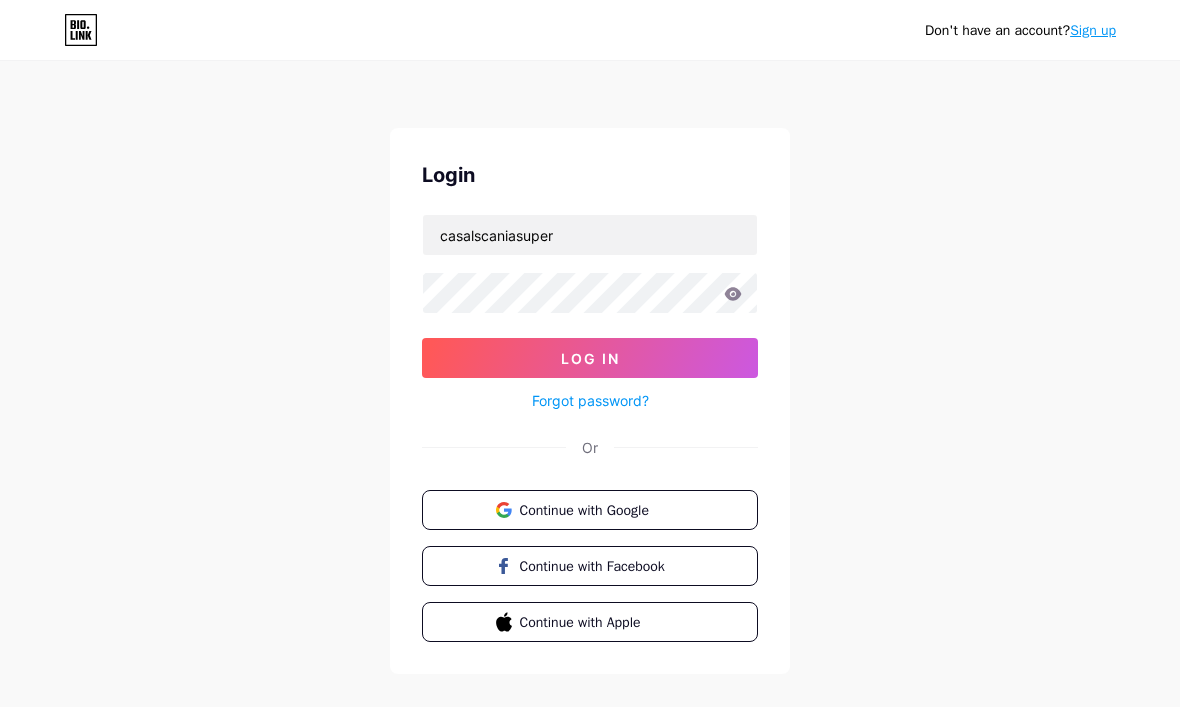 click on "Don't have an account?  Sign up   Login     casalscaniasuper               Log In
Forgot password?
Or       Continue with Google     Continue with Facebook
Continue with Apple" at bounding box center (590, 369) 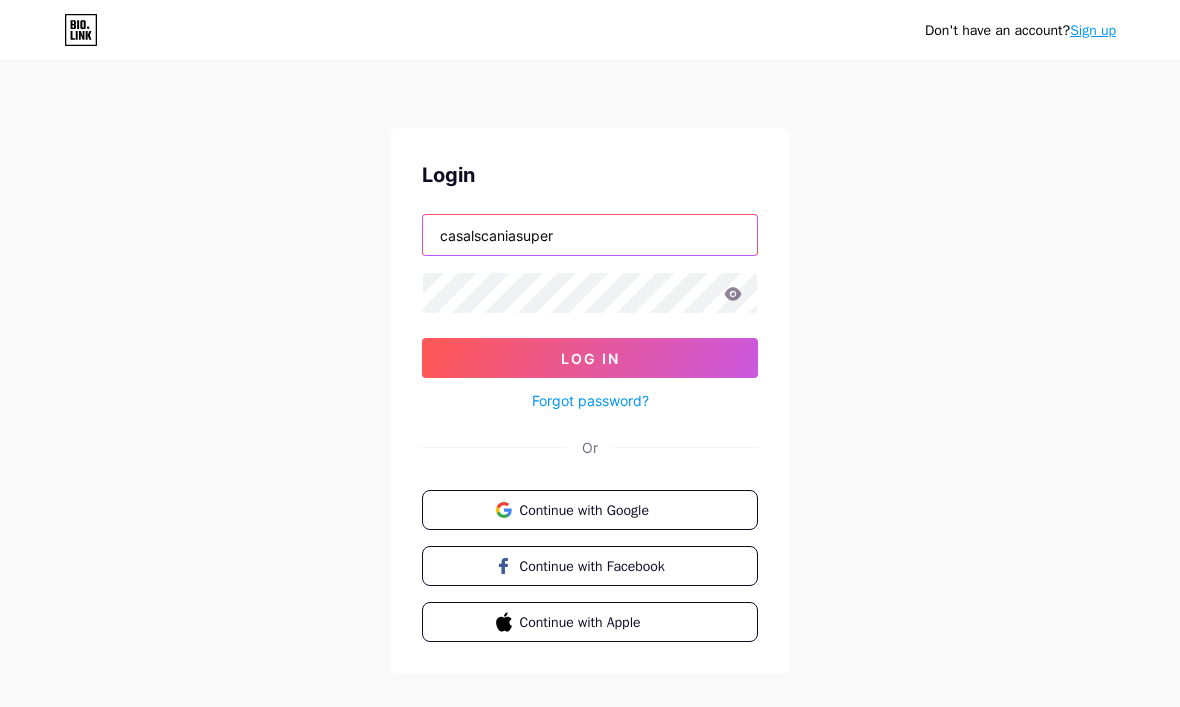 click on "casalscaniasuper" at bounding box center [590, 235] 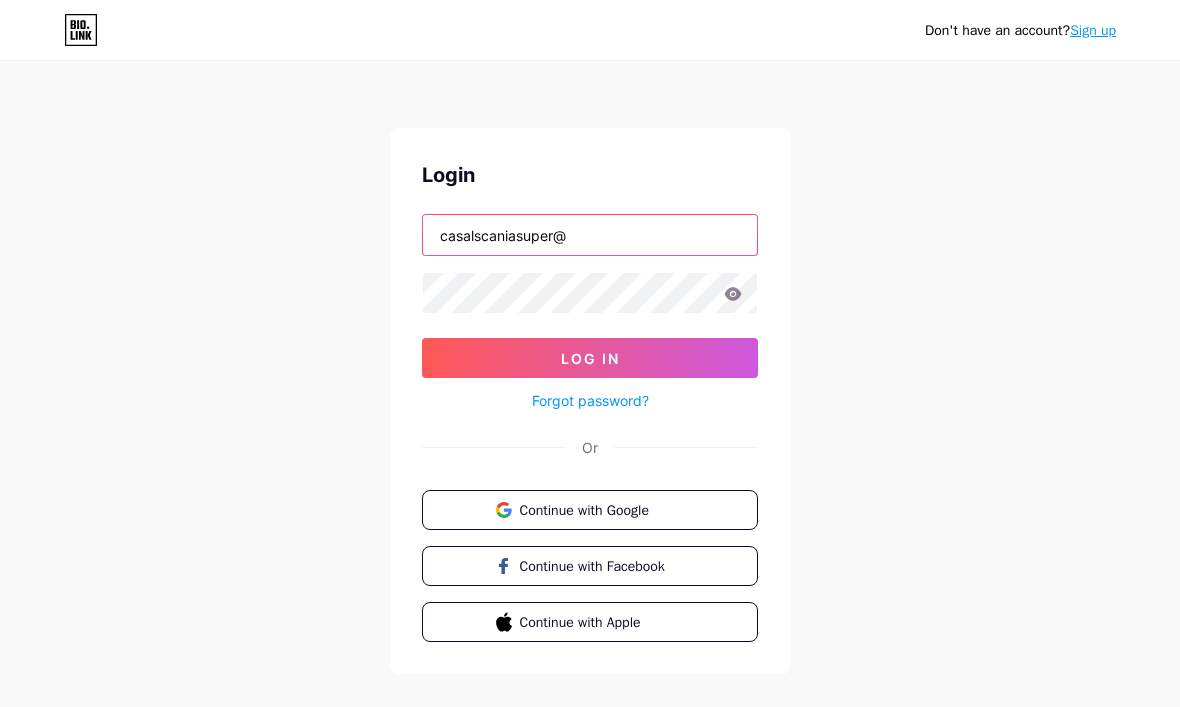 click on "casalscaniasuper@" at bounding box center (590, 235) 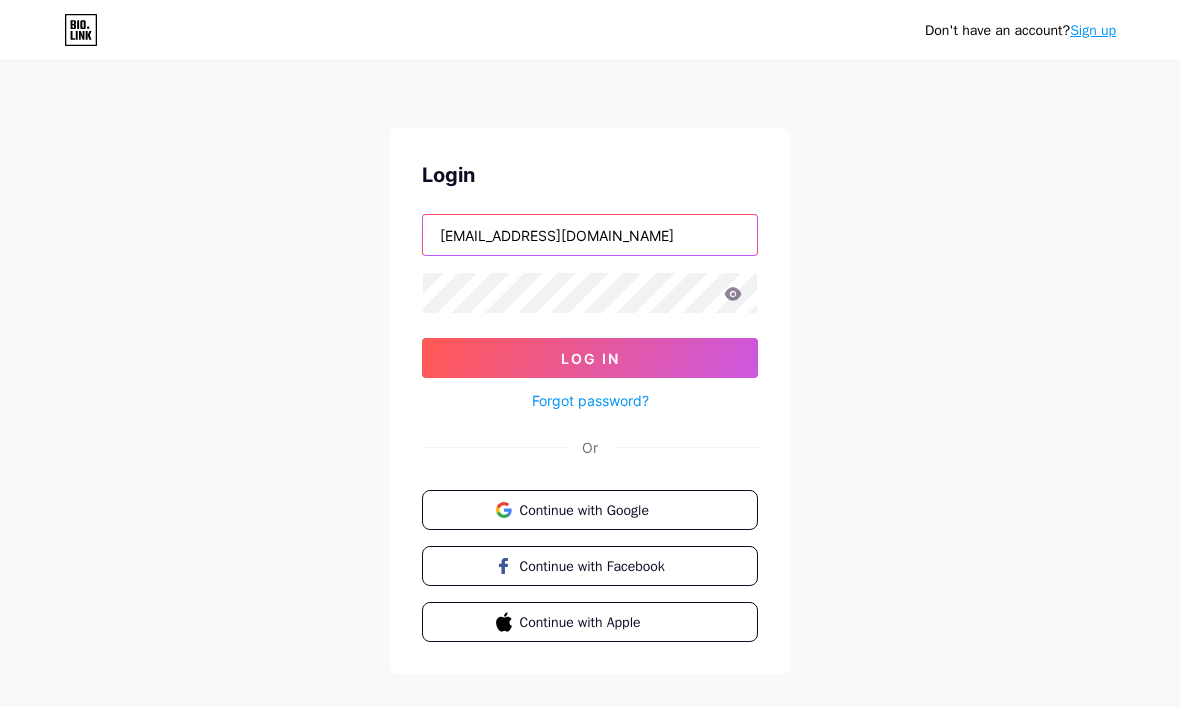 type on "casalscaniasuper@gmail.com" 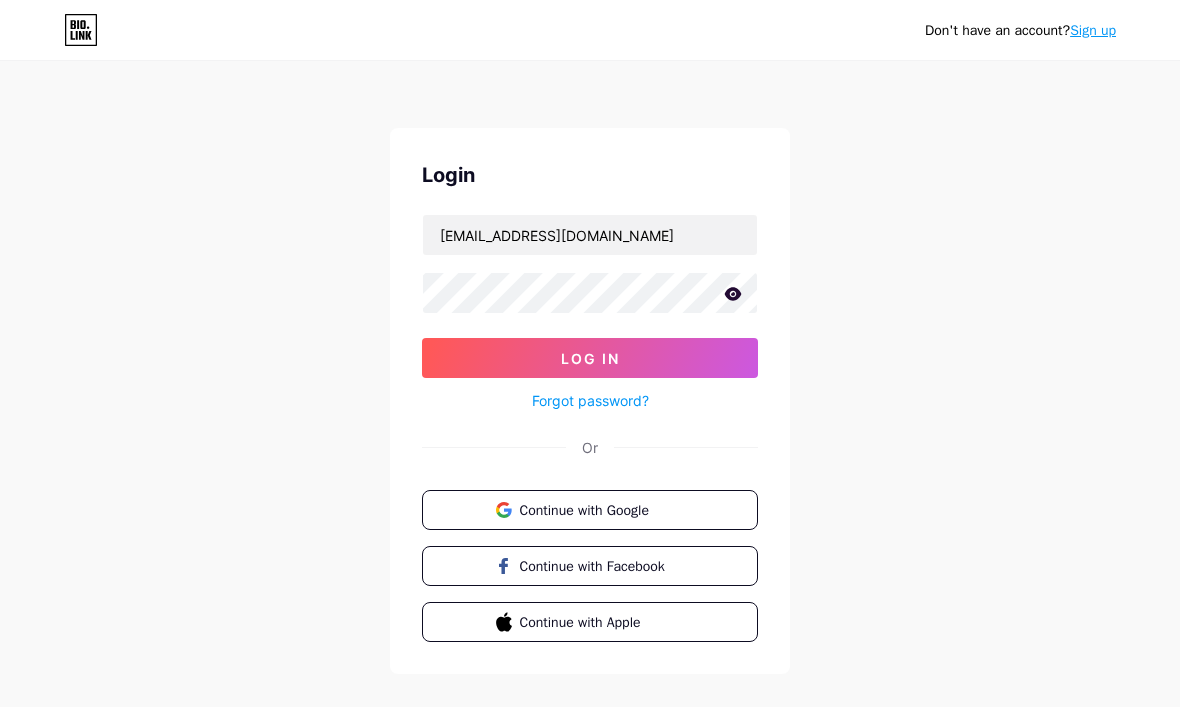 click 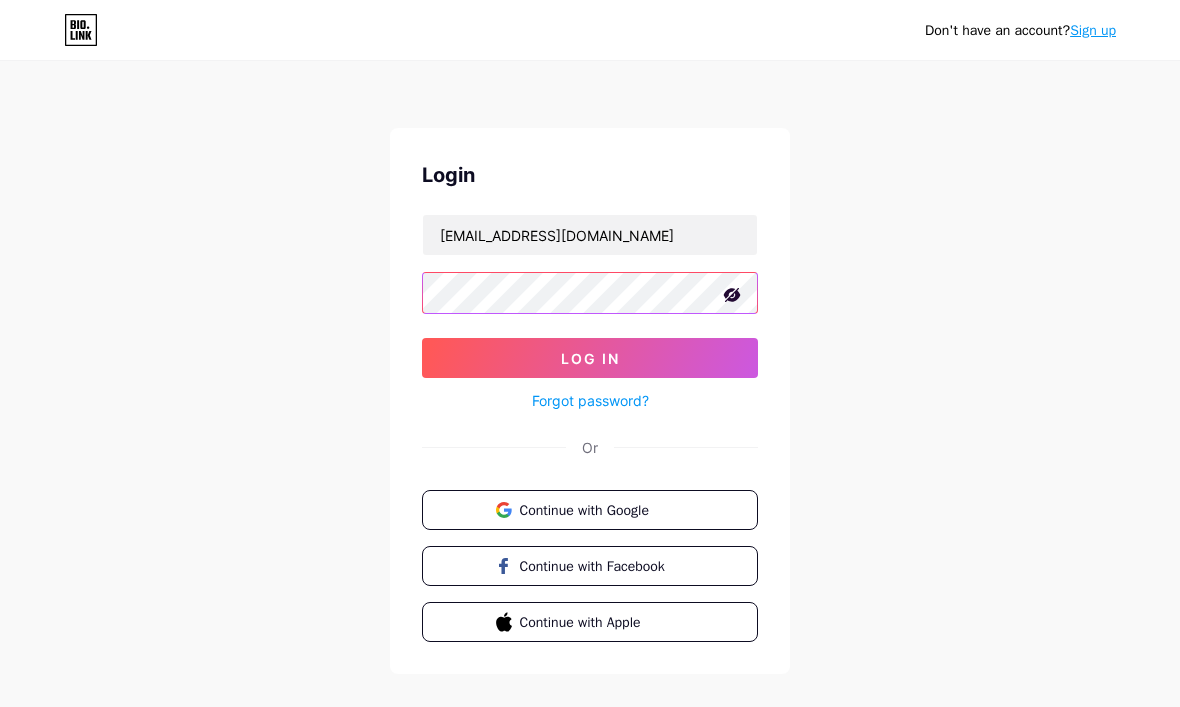click on "Log In" at bounding box center [590, 358] 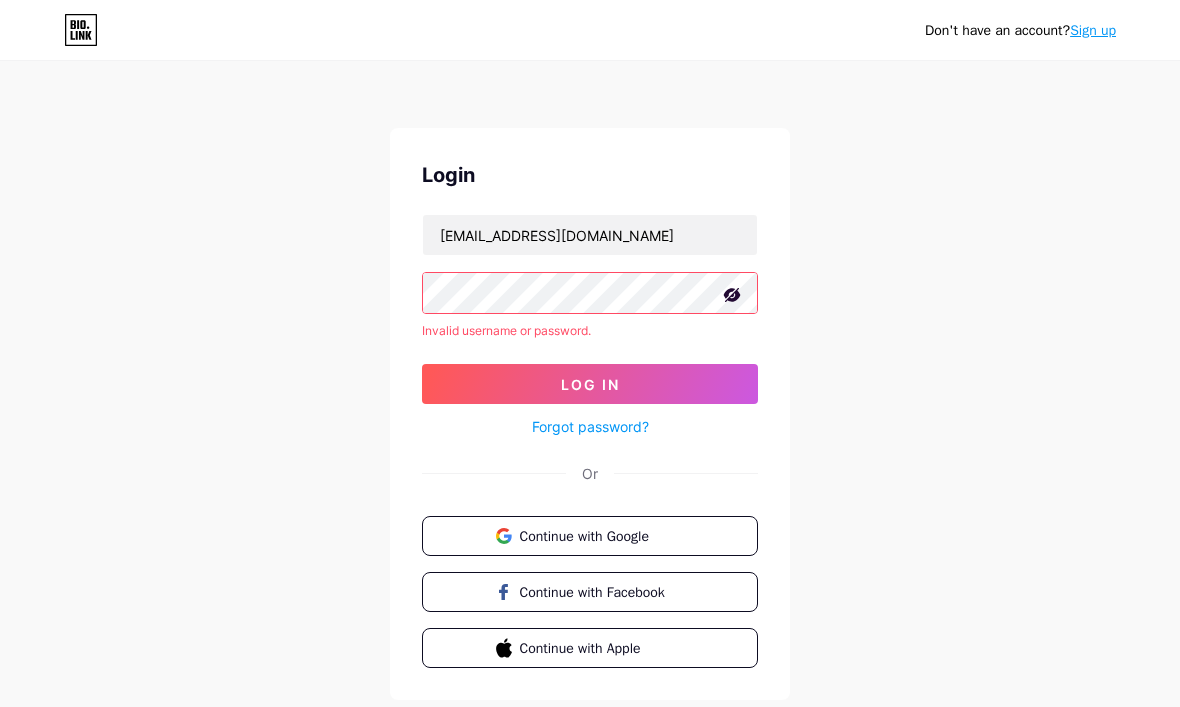 click on "Log In" at bounding box center (590, 384) 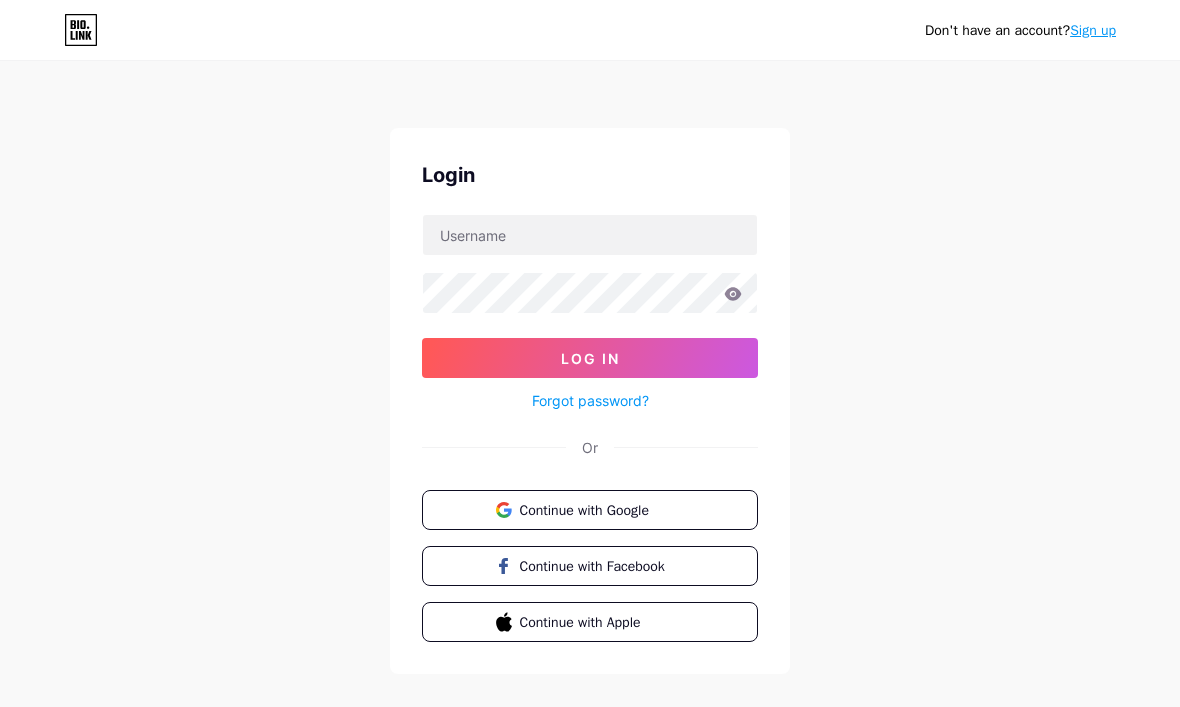 scroll, scrollTop: 0, scrollLeft: 0, axis: both 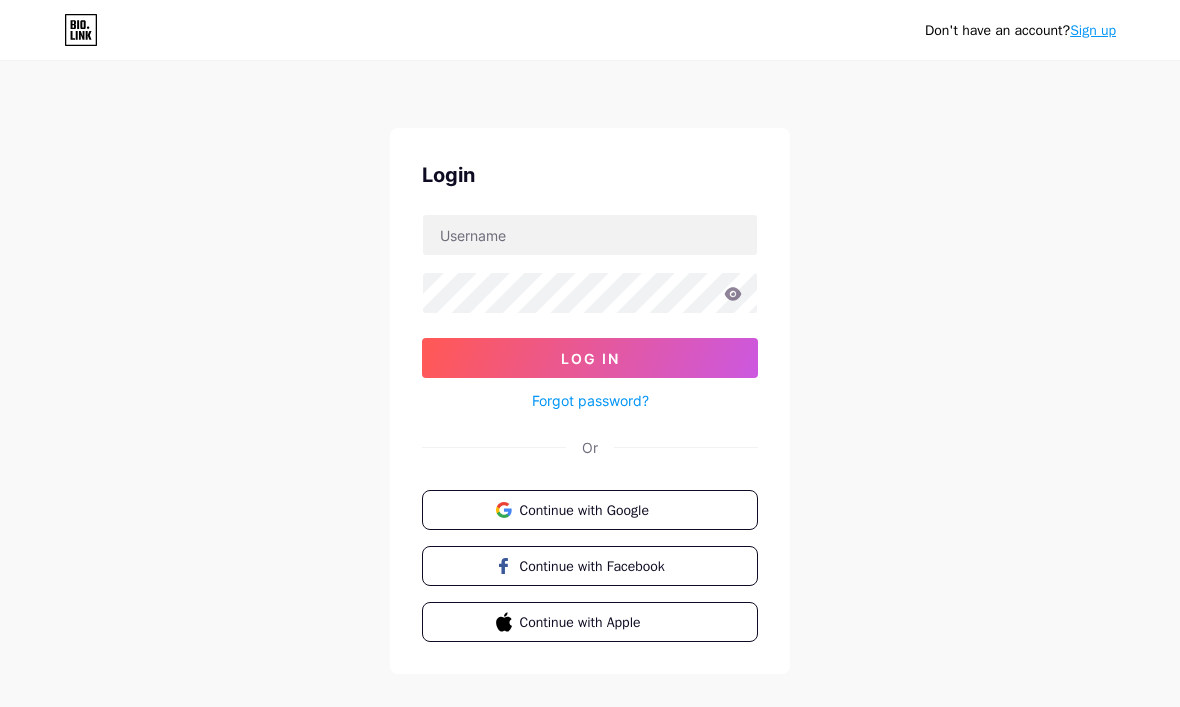 click on "Log In" at bounding box center [590, 358] 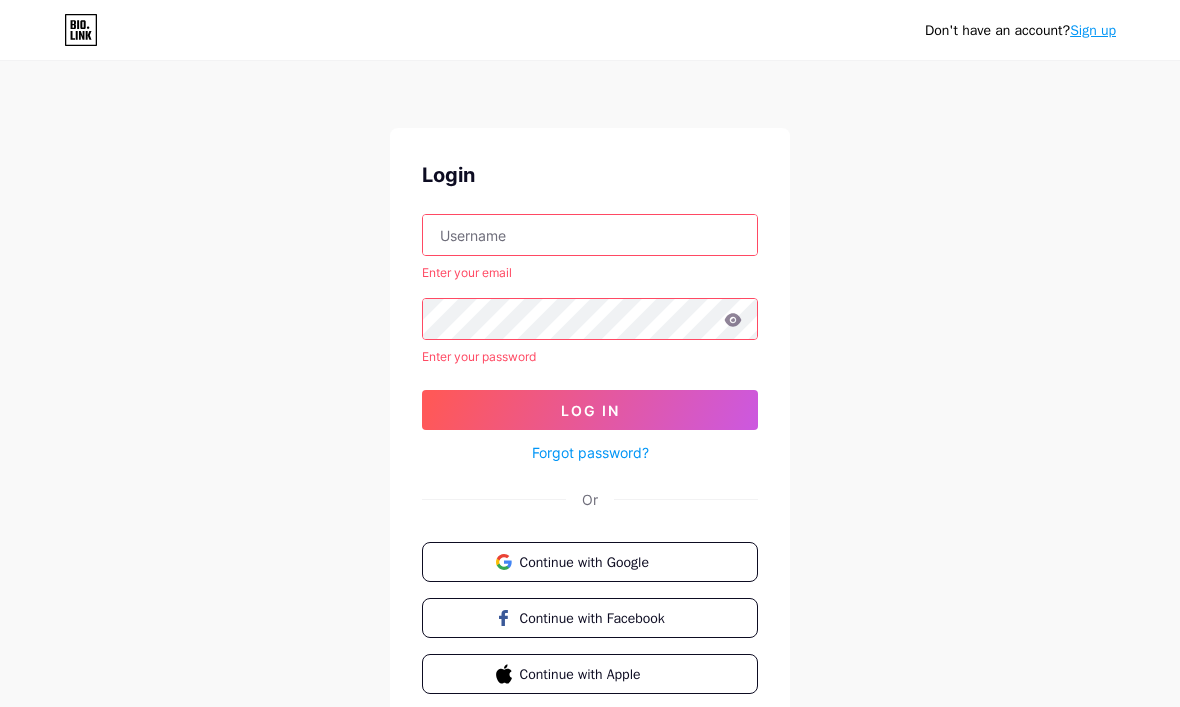 click at bounding box center [590, 235] 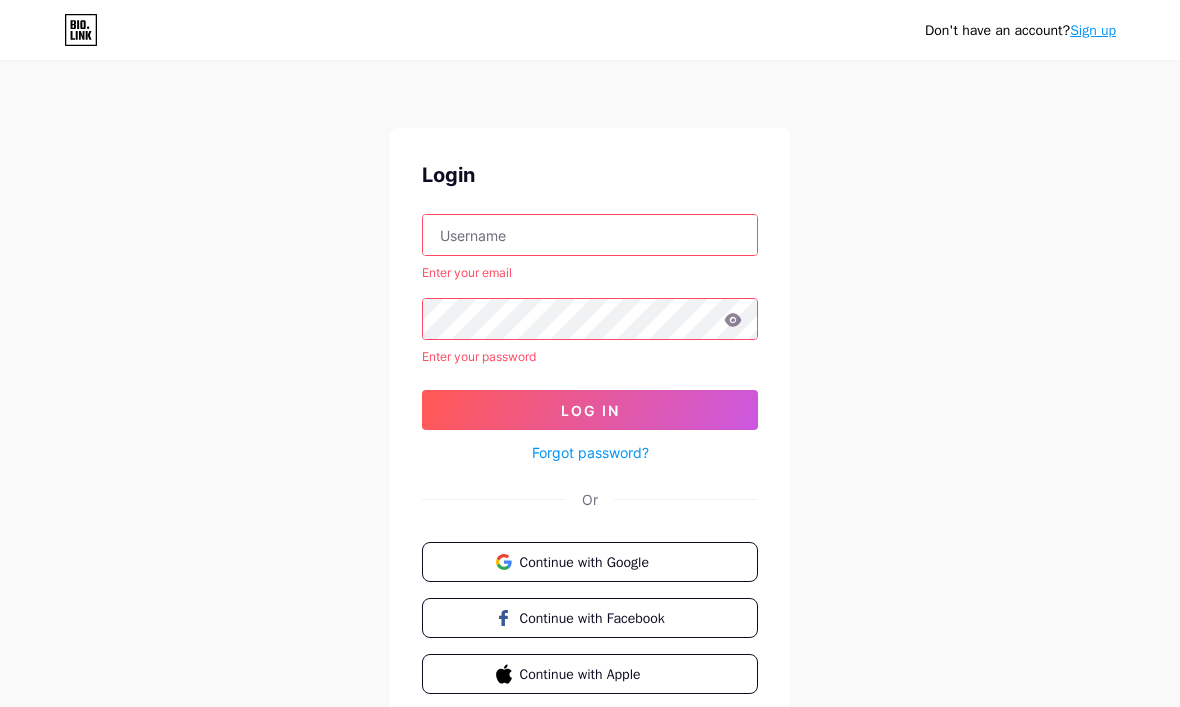type on "biolink" 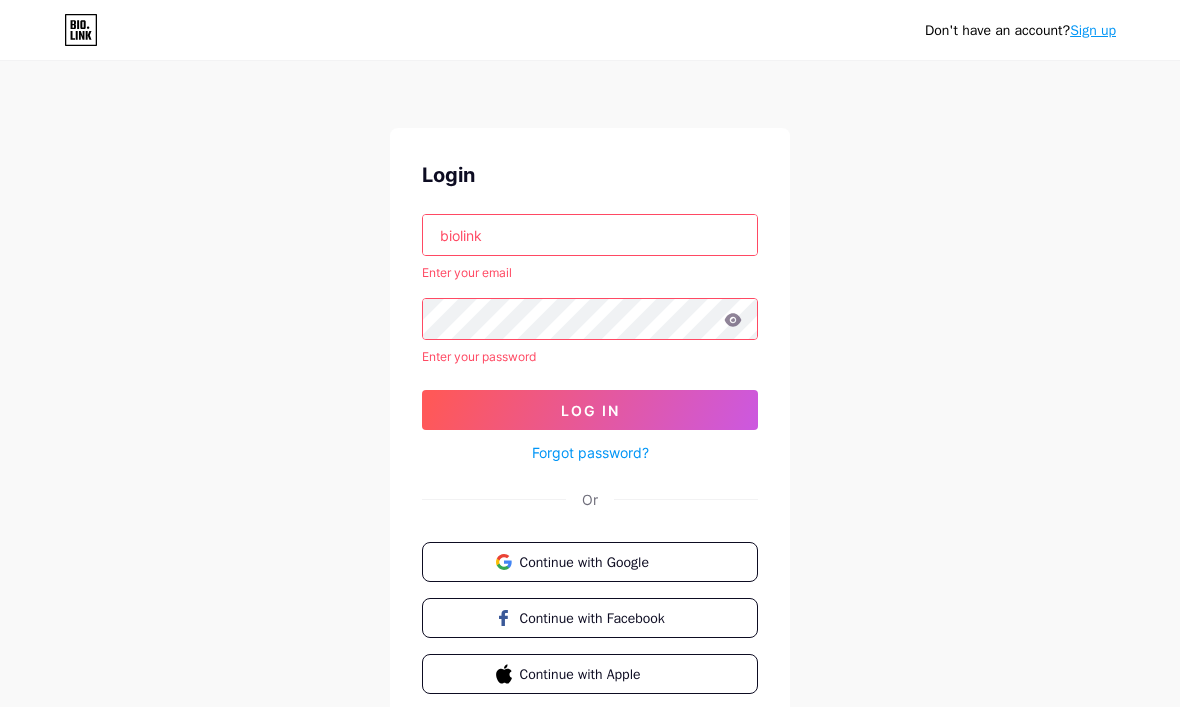 click on "Log In" at bounding box center (590, 410) 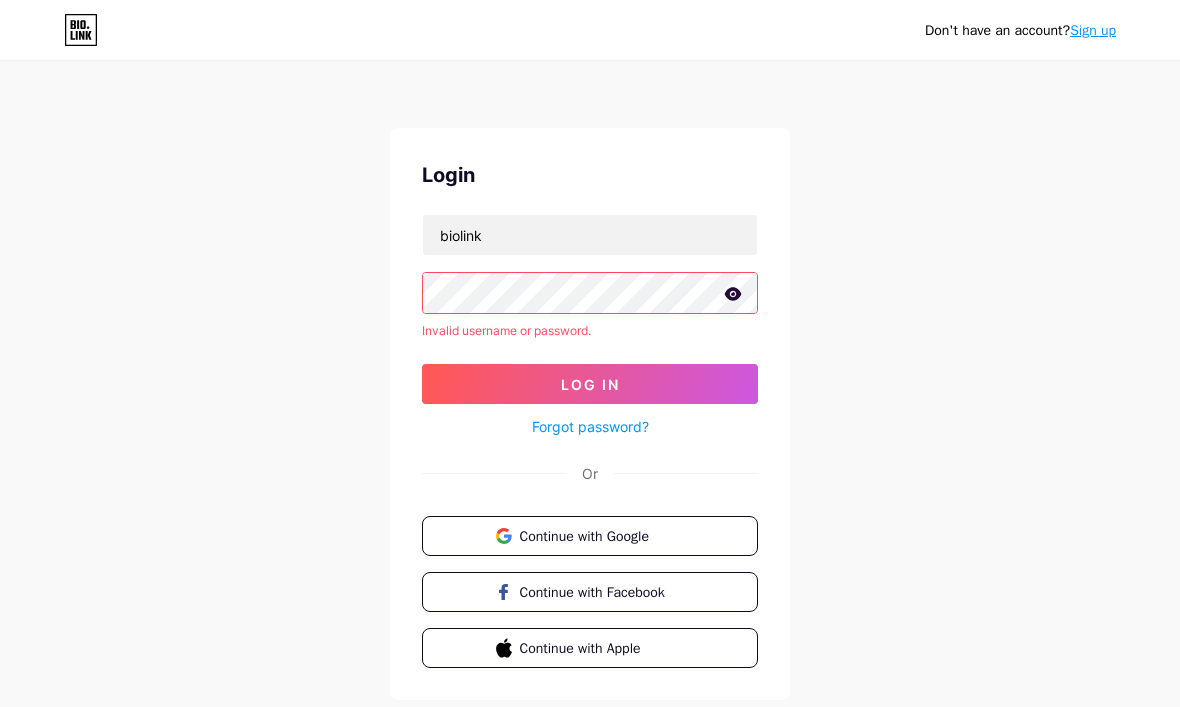 click on "biolink           Invalid username or password.     Log In
Forgot password?" at bounding box center (590, 326) 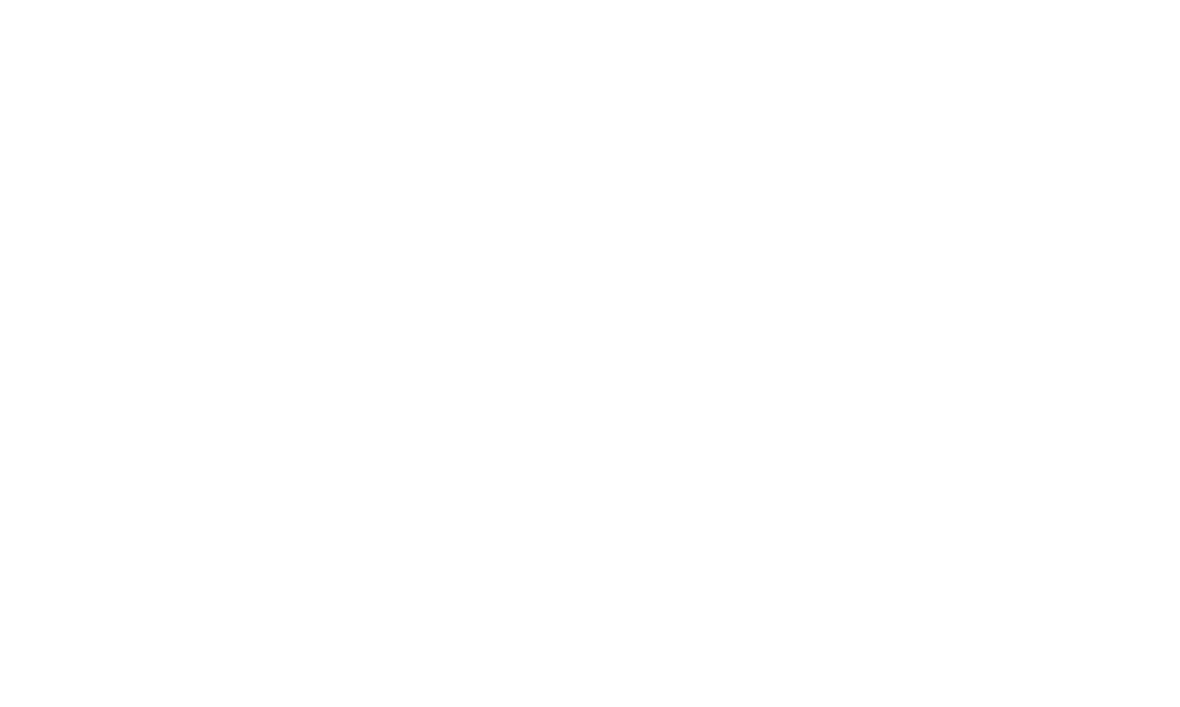 scroll, scrollTop: 0, scrollLeft: 0, axis: both 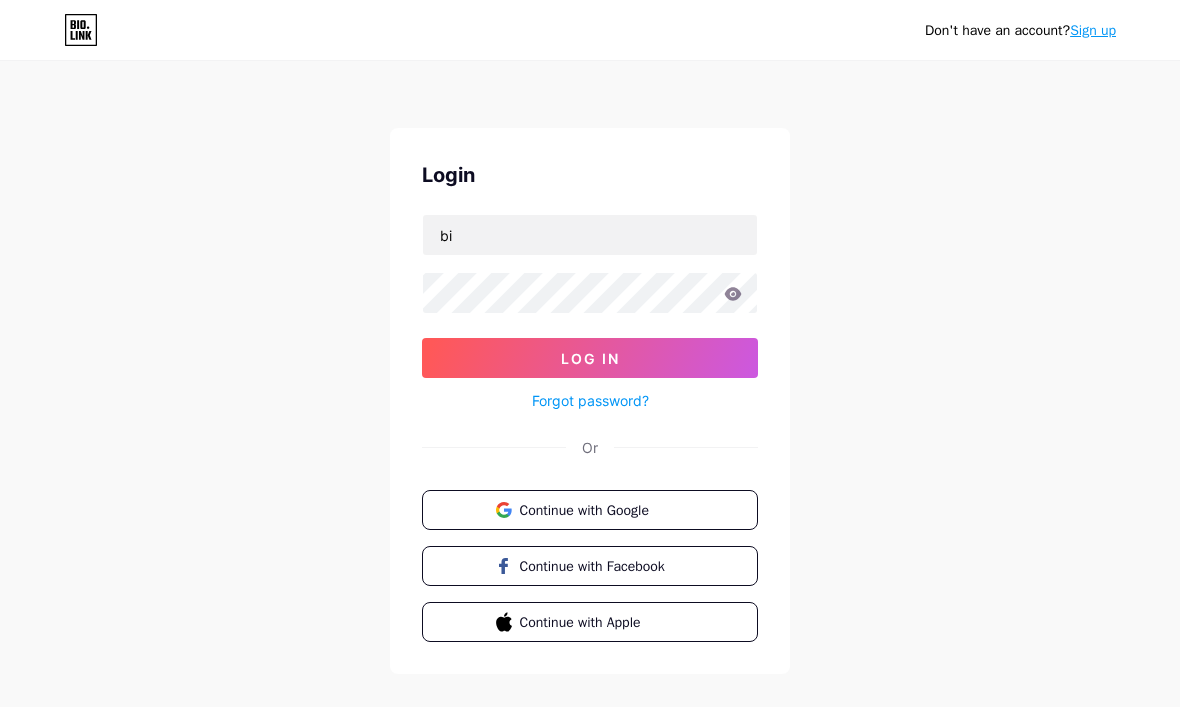 type on "b" 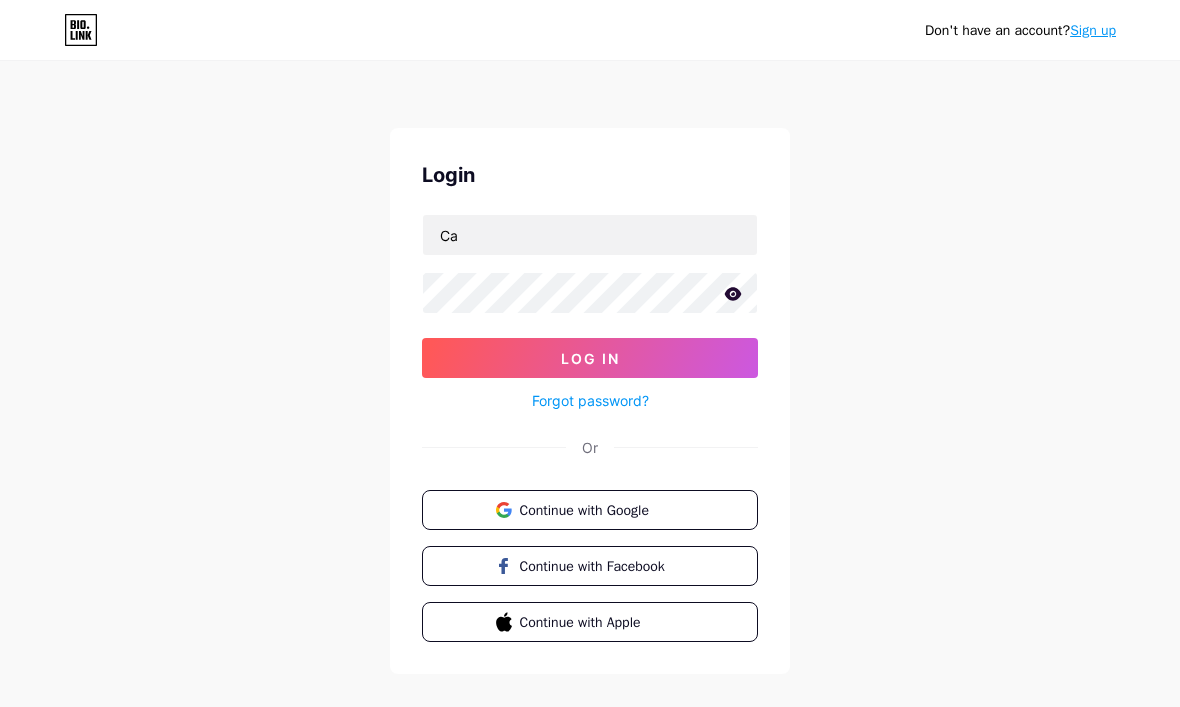 type on "C" 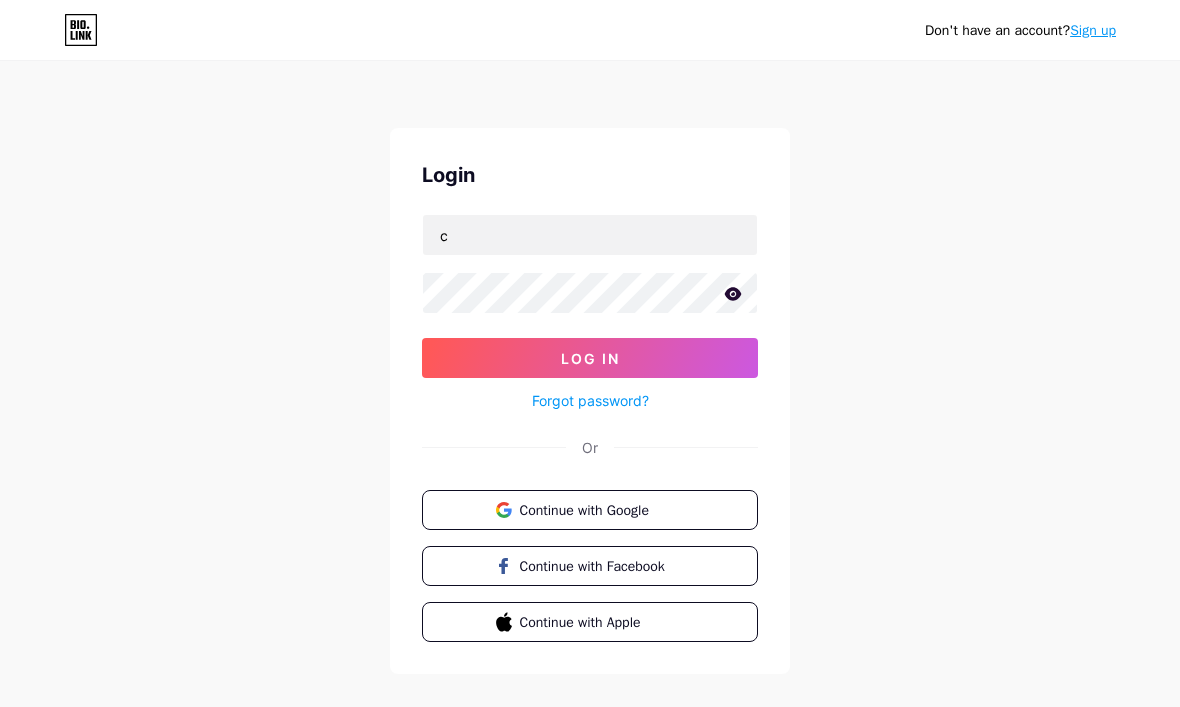 click on "Don't have an account?  Sign up   Login     c               Log In
Forgot password?
Or       Continue with Google     Continue with Facebook
Continue with Apple" at bounding box center (590, 369) 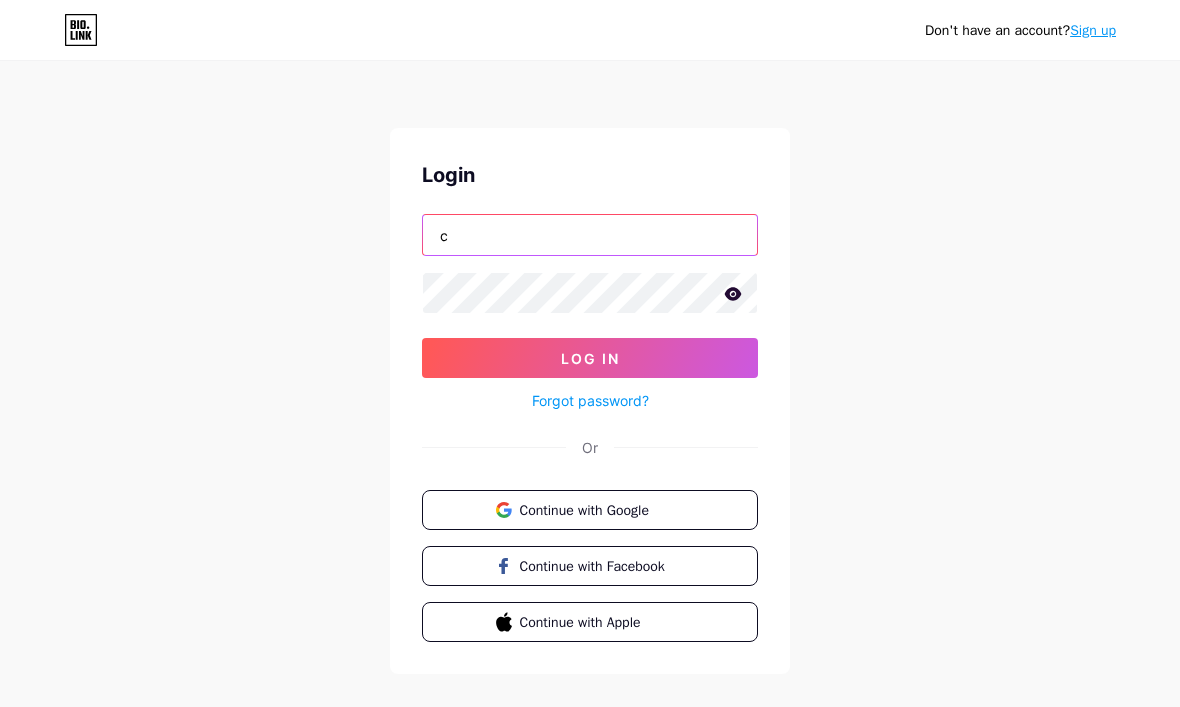 click on "c" at bounding box center (590, 235) 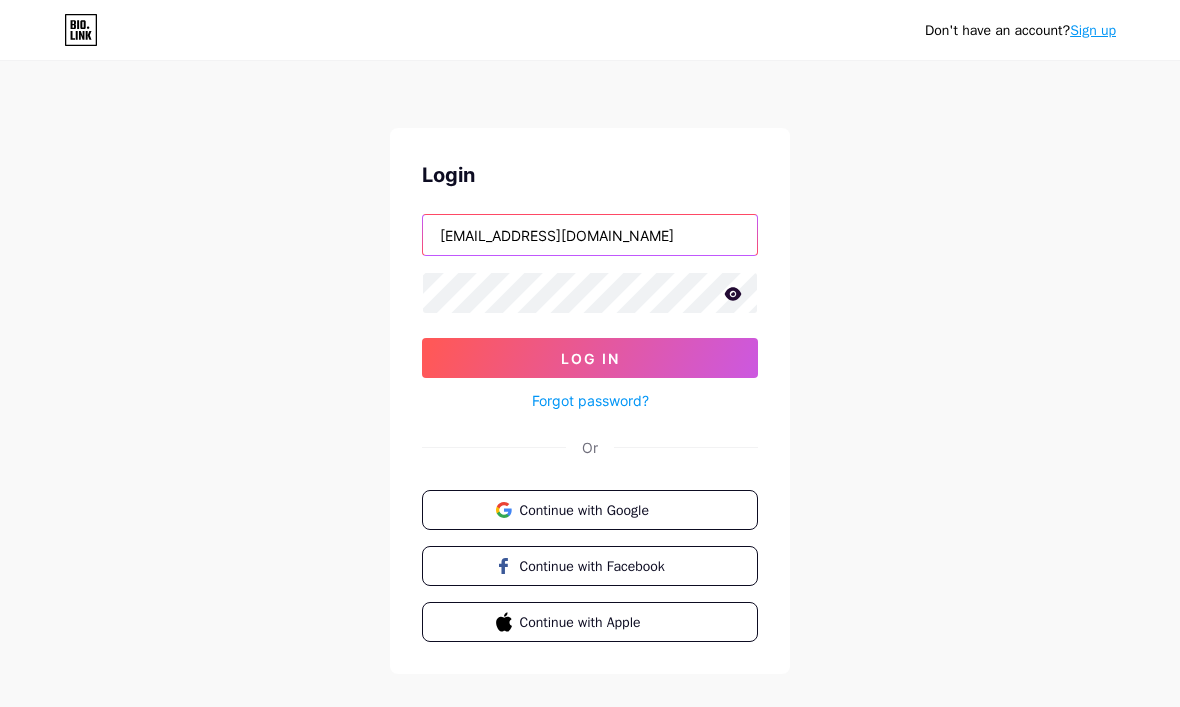 type on "casalscaniasuper@gmail.com" 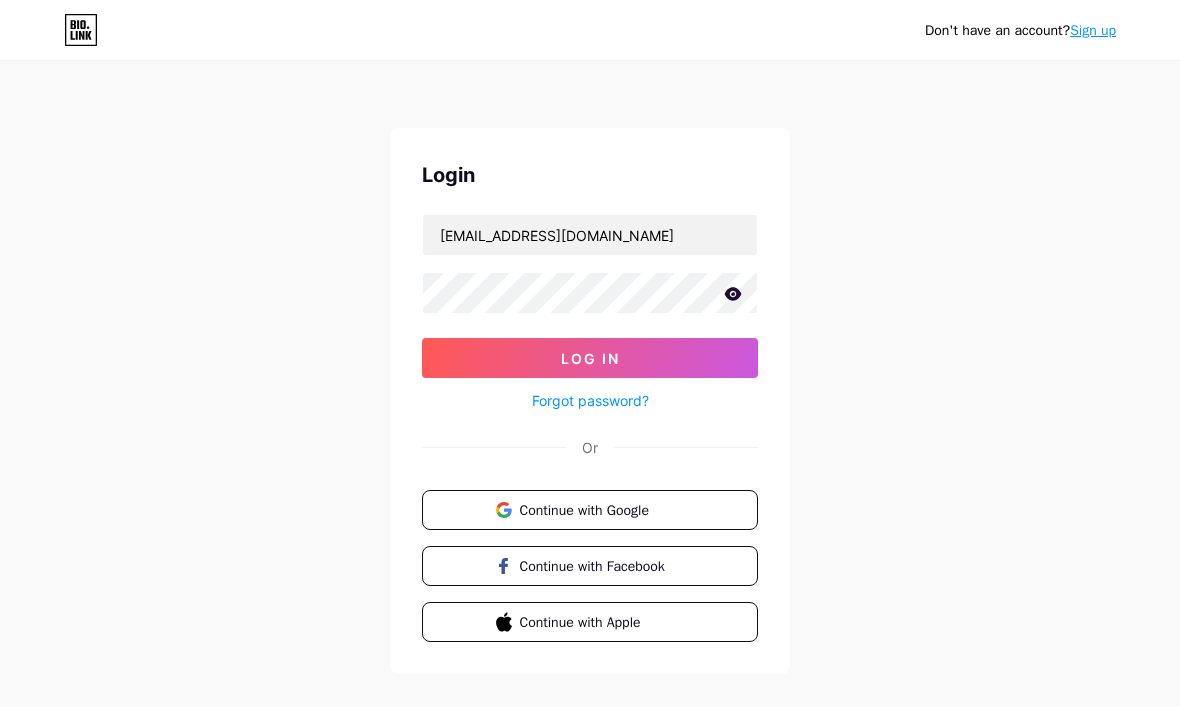 click on "Log In" at bounding box center (590, 358) 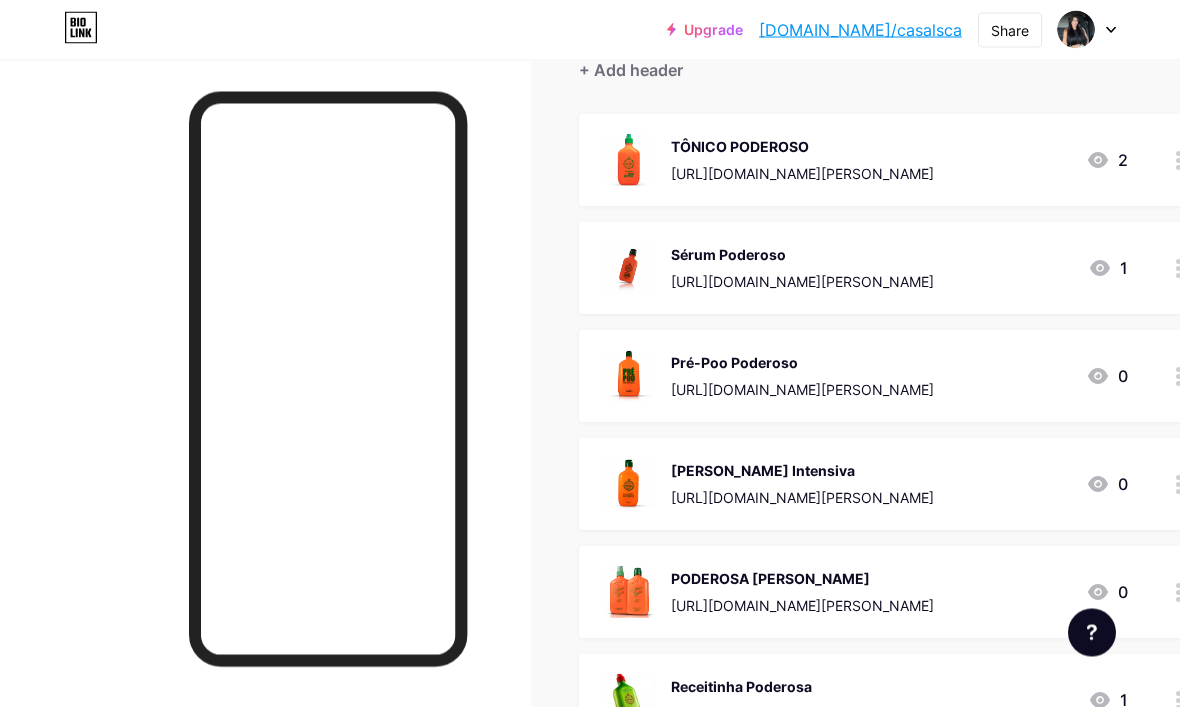 scroll, scrollTop: 0, scrollLeft: 0, axis: both 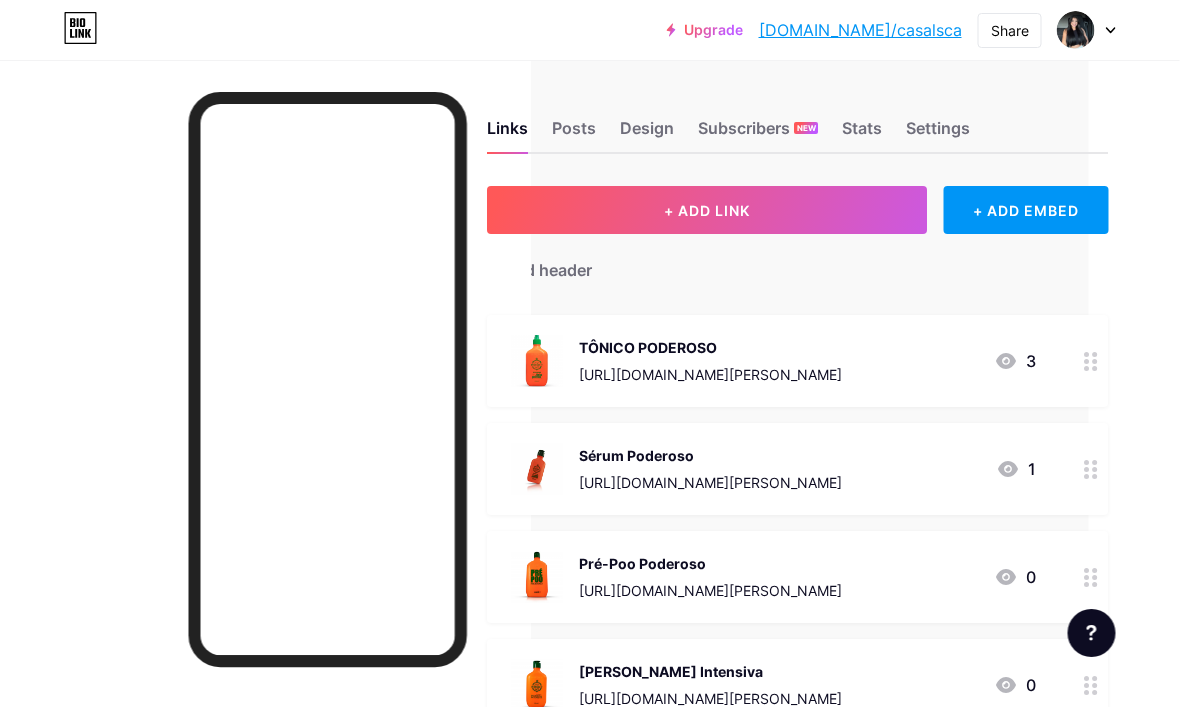 click on "[URL][DOMAIN_NAME][PERSON_NAME]" at bounding box center [711, 374] 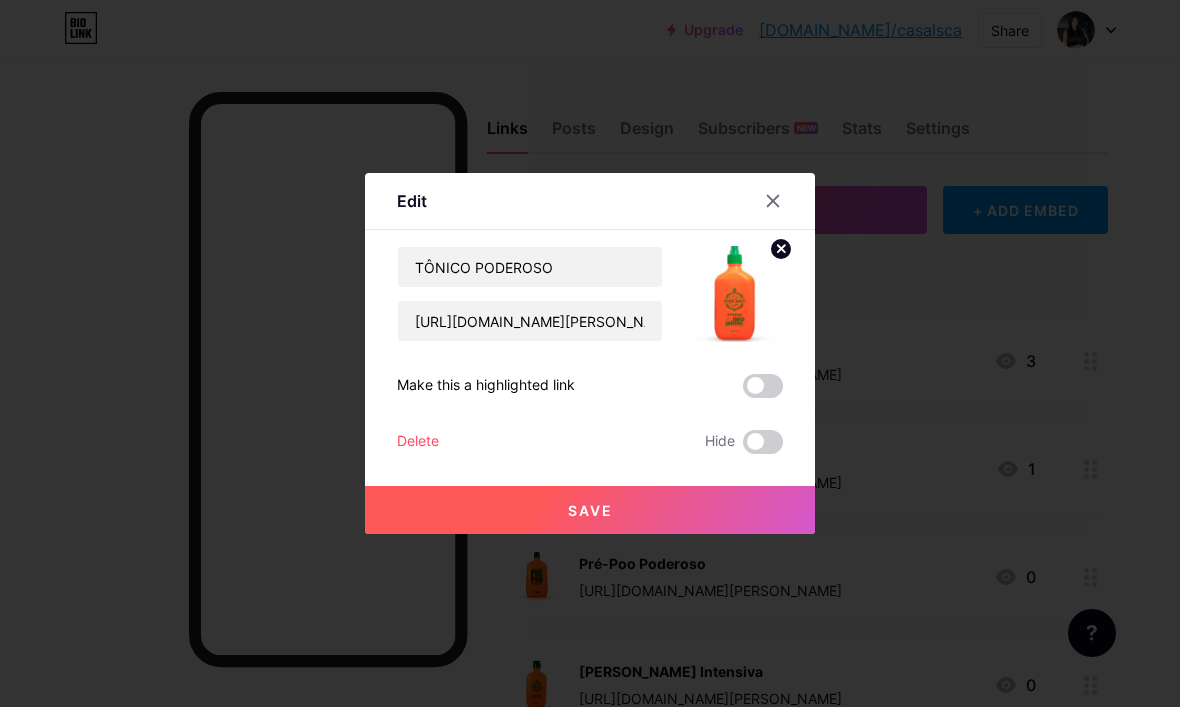 click 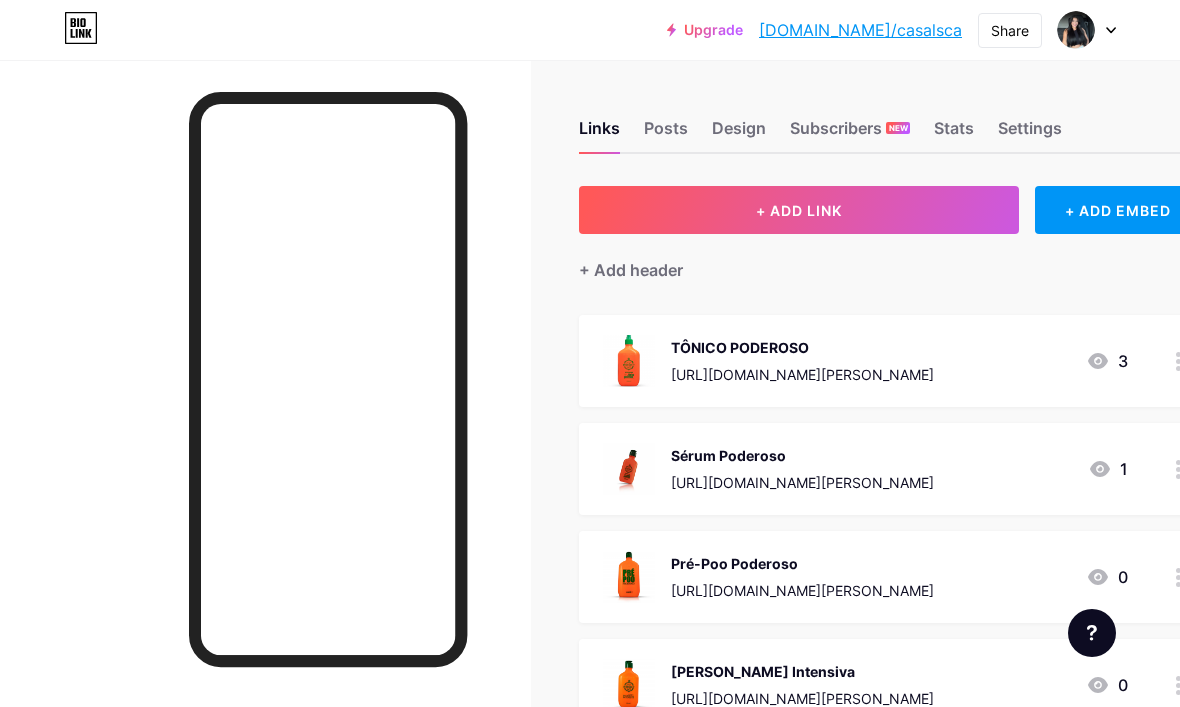 scroll, scrollTop: 0, scrollLeft: 0, axis: both 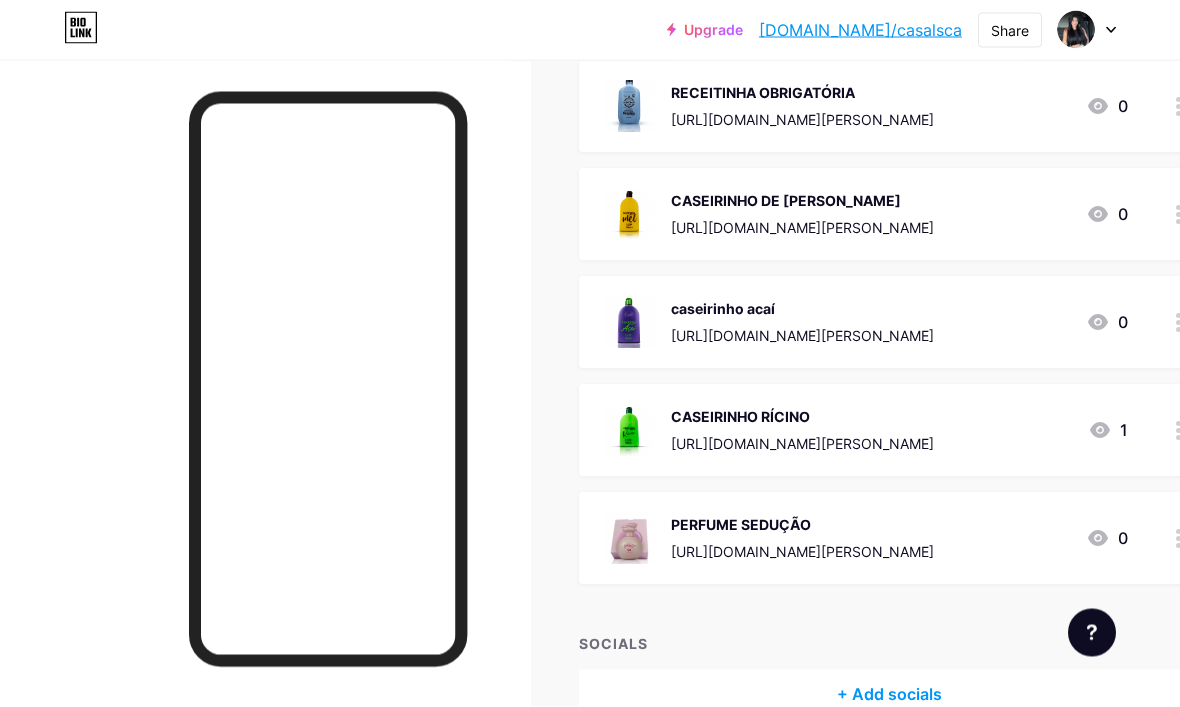 click on "caseirinho acaí" at bounding box center (802, 309) 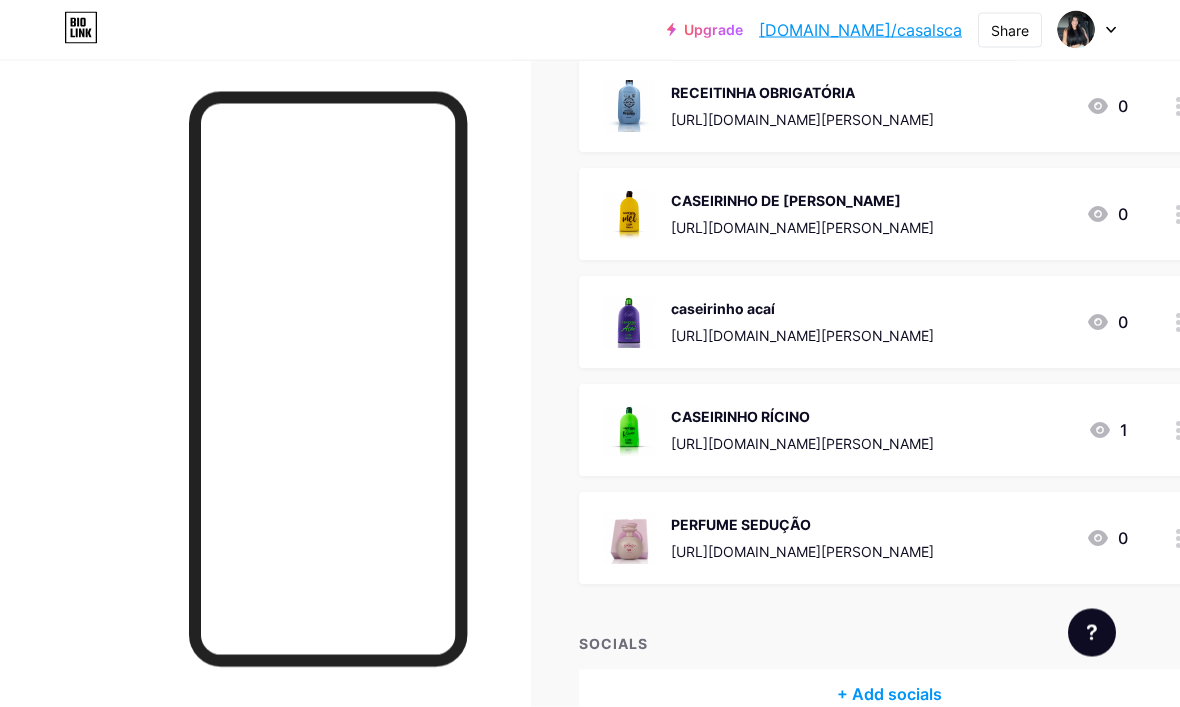 scroll, scrollTop: 4359, scrollLeft: 0, axis: vertical 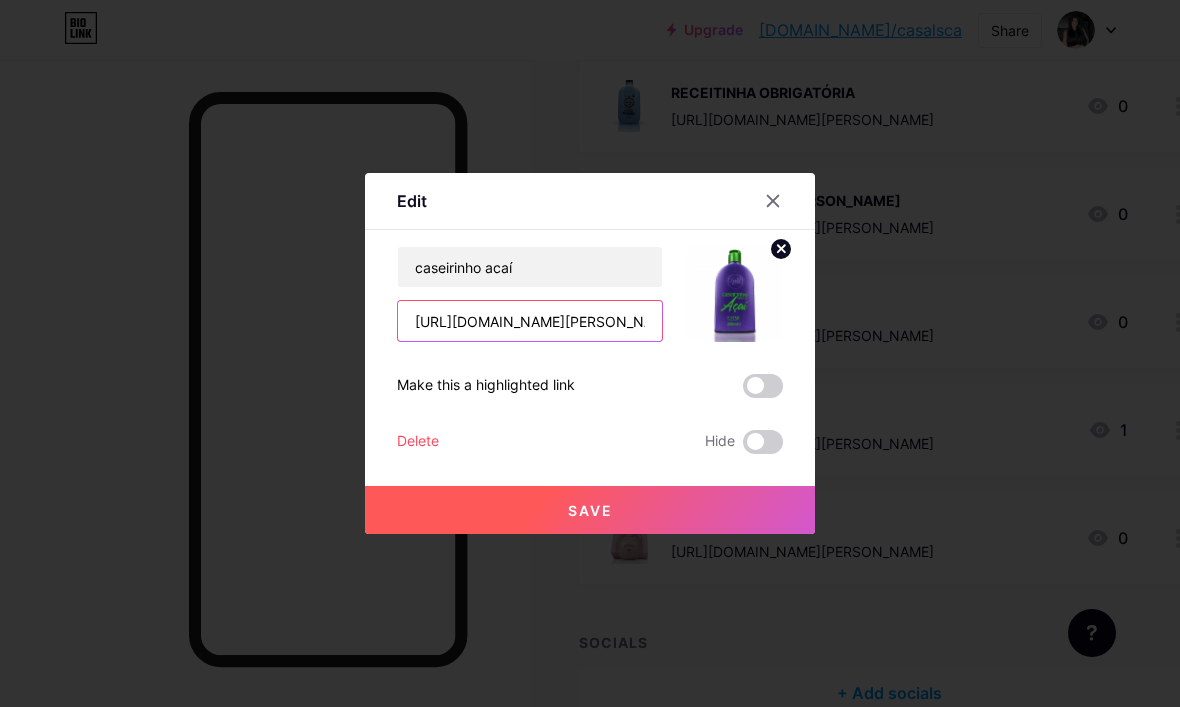 click on "[URL][DOMAIN_NAME][PERSON_NAME]" at bounding box center [530, 321] 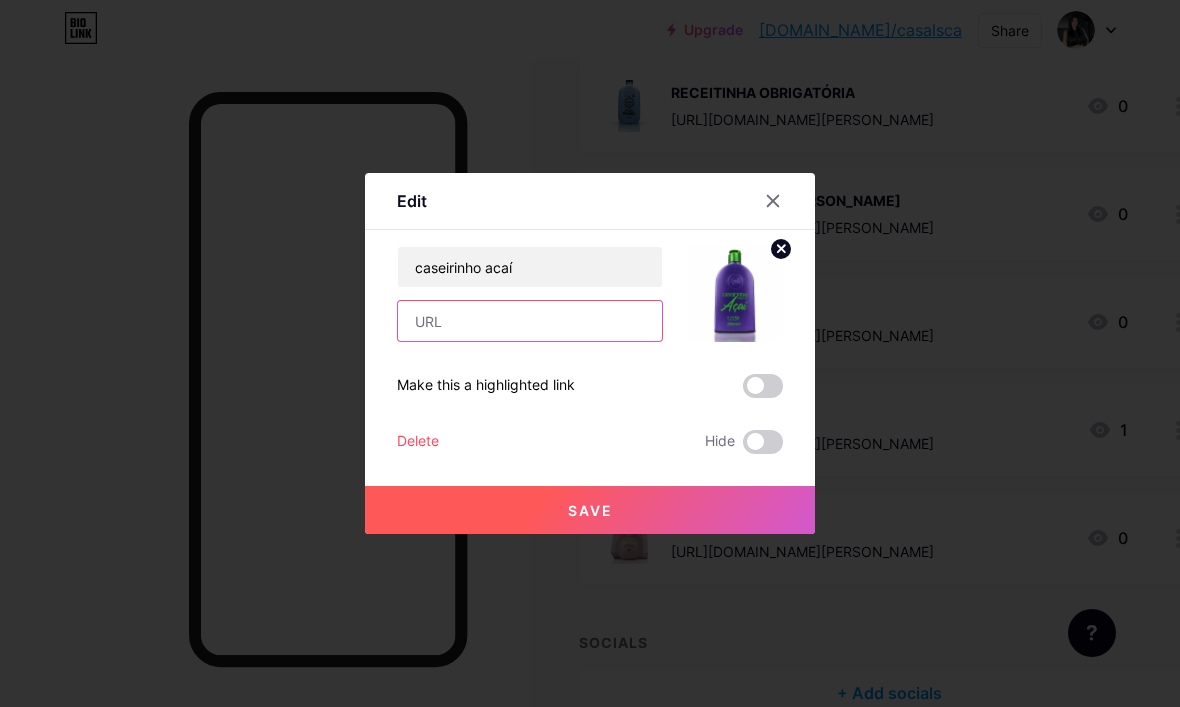 click at bounding box center (530, 321) 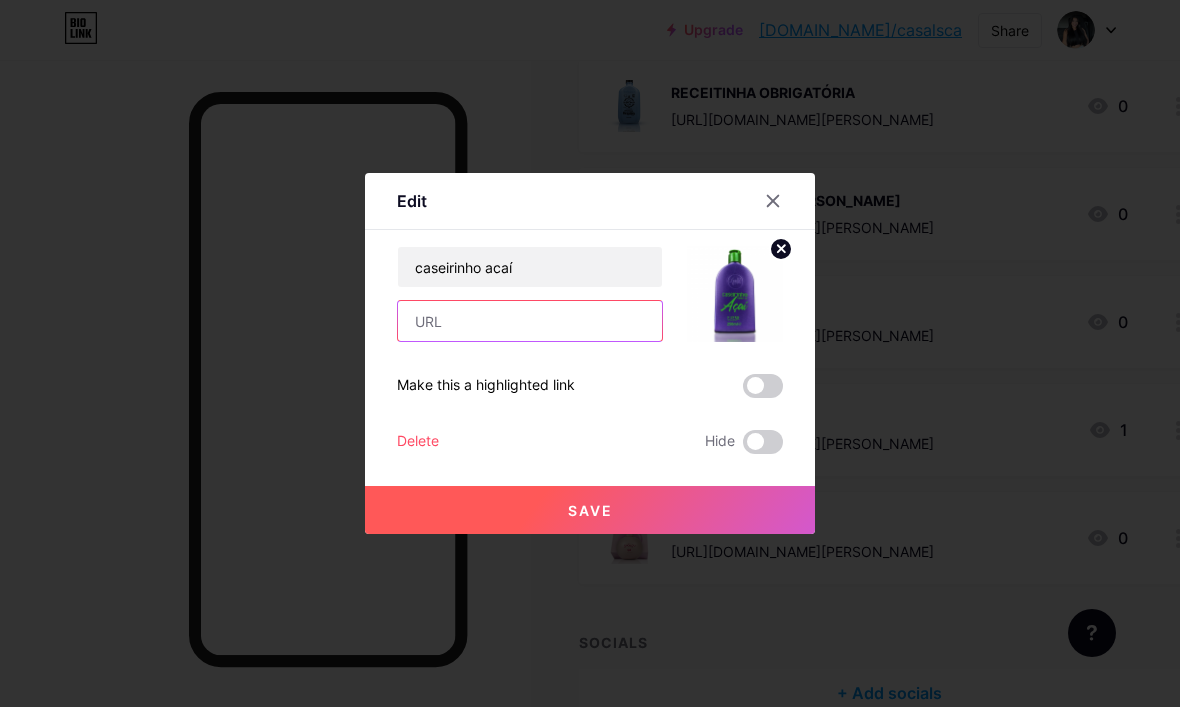 paste on "[URL][DOMAIN_NAME][PERSON_NAME]" 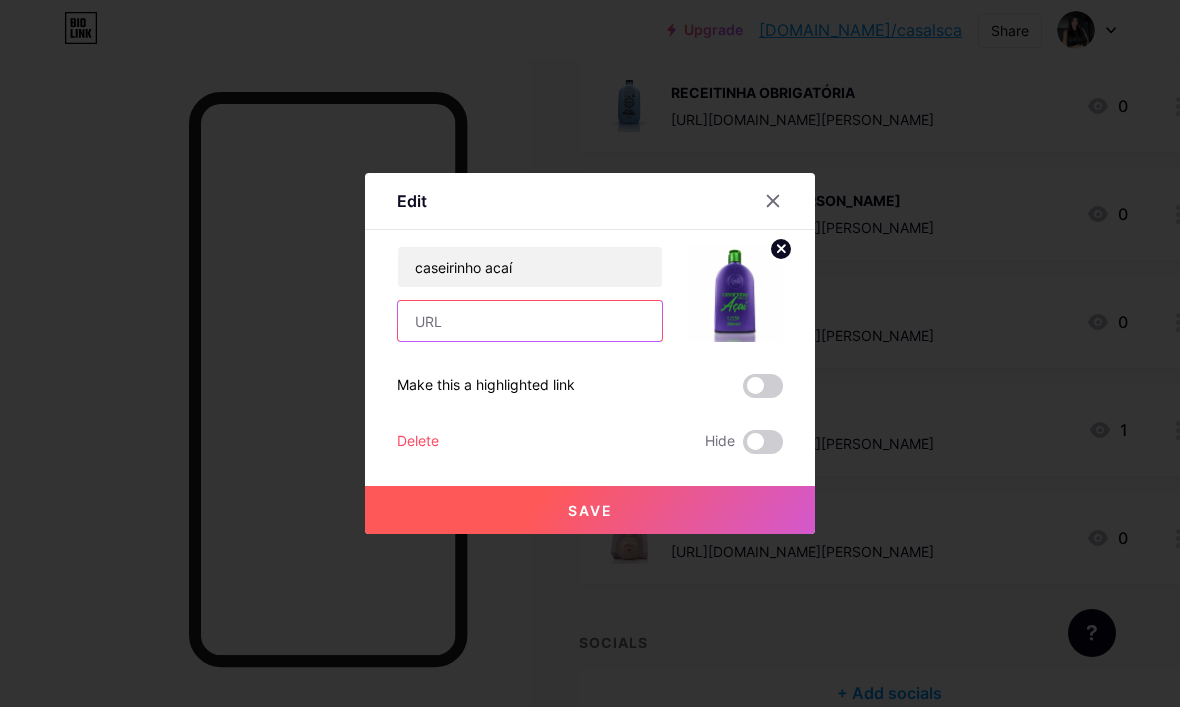 type on "[URL][DOMAIN_NAME][PERSON_NAME]" 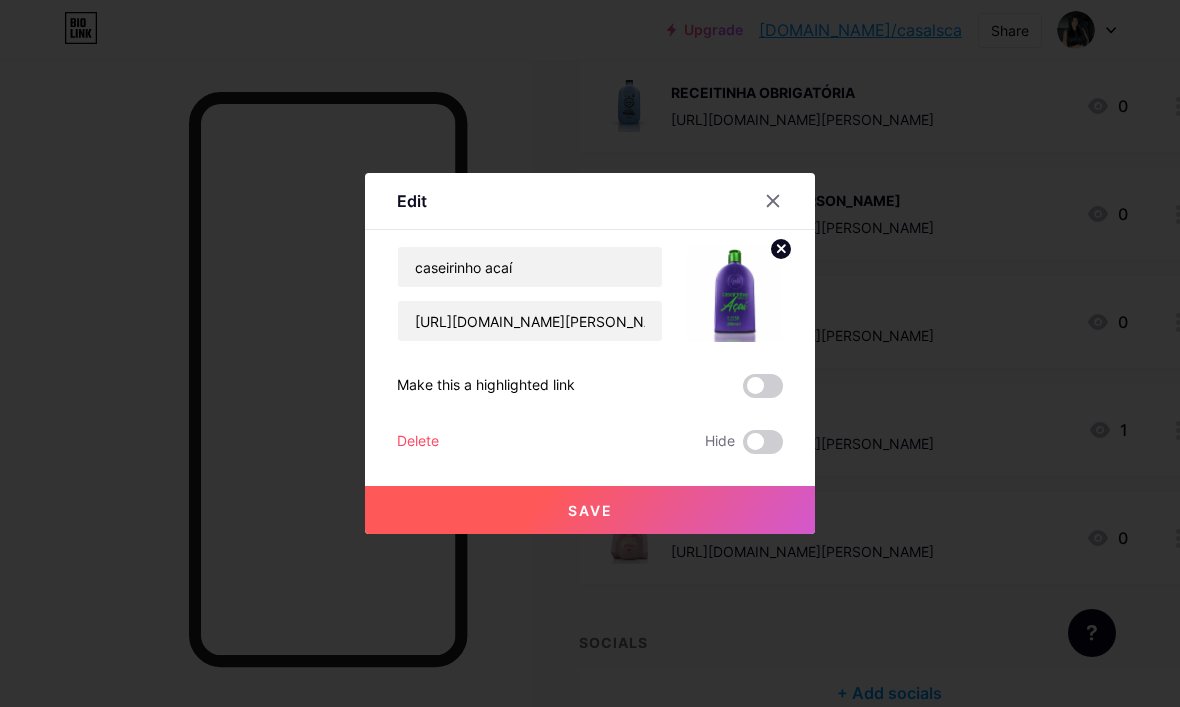 click on "Save" at bounding box center [590, 510] 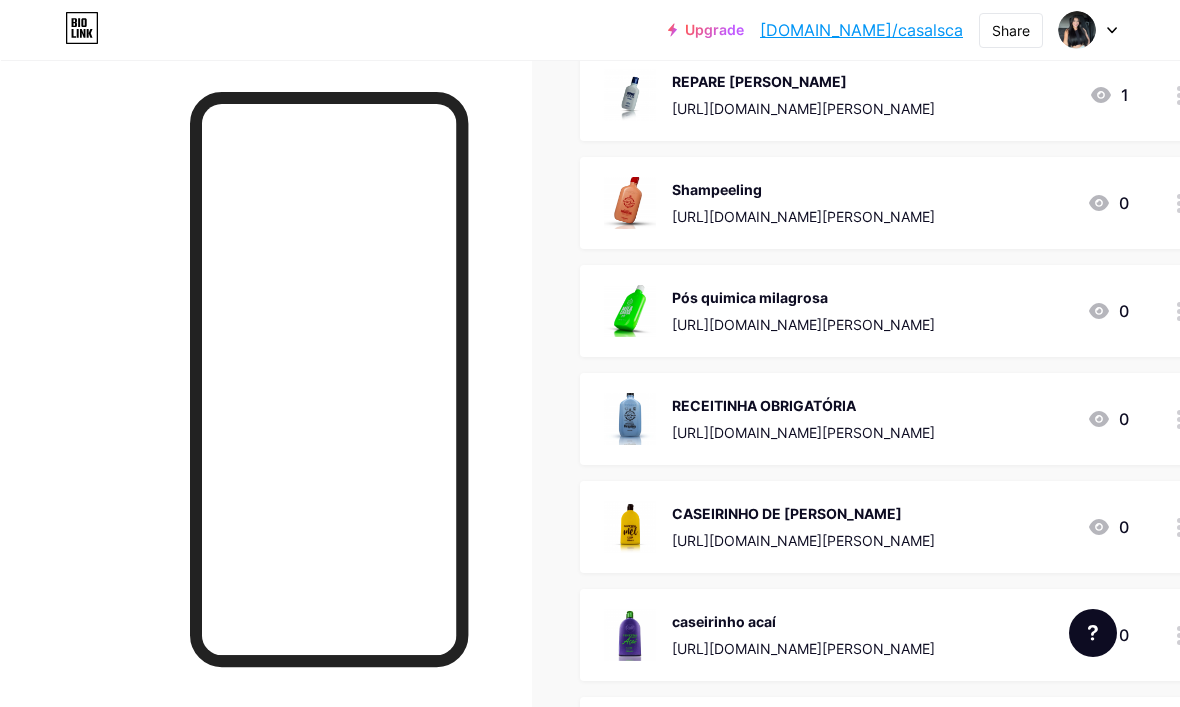 scroll, scrollTop: 4045, scrollLeft: 0, axis: vertical 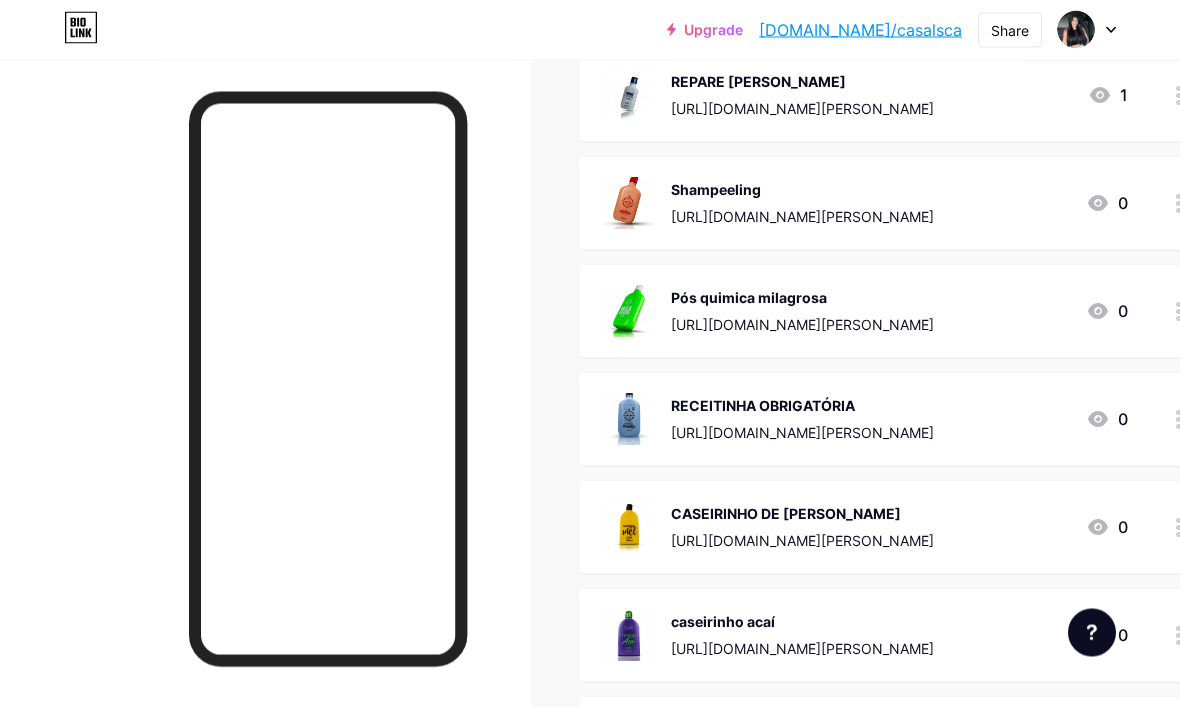 click at bounding box center [265, 413] 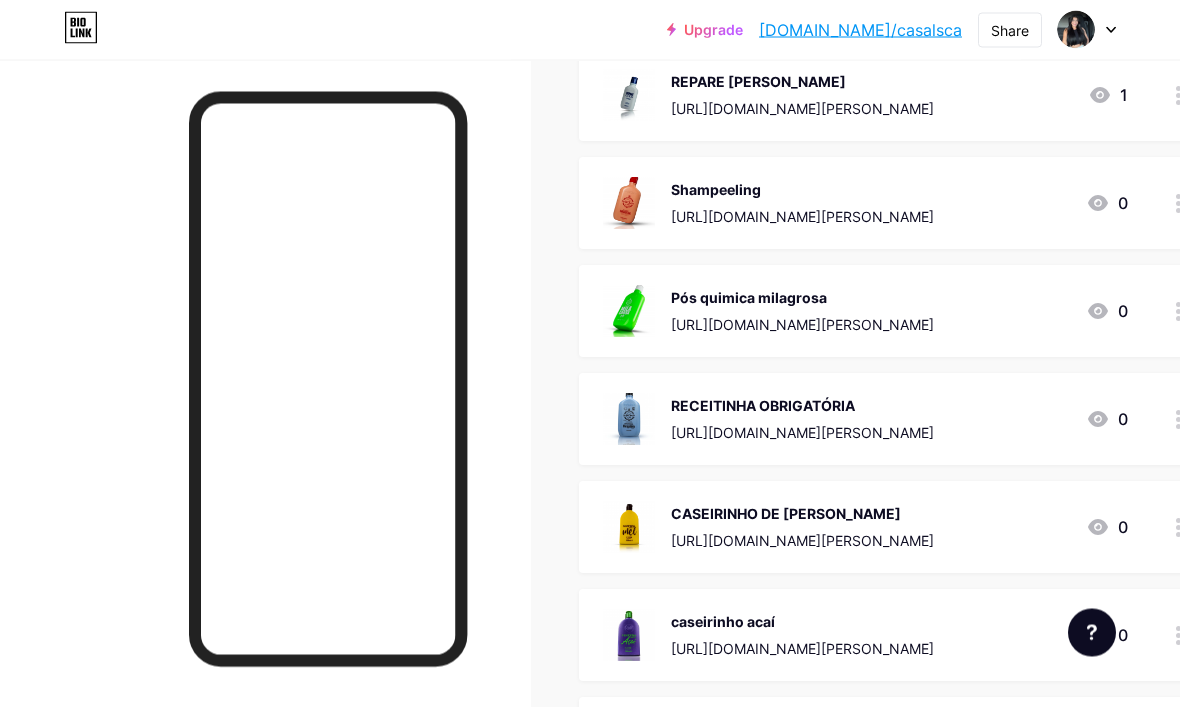click on "Link Copied" at bounding box center [590, -25] 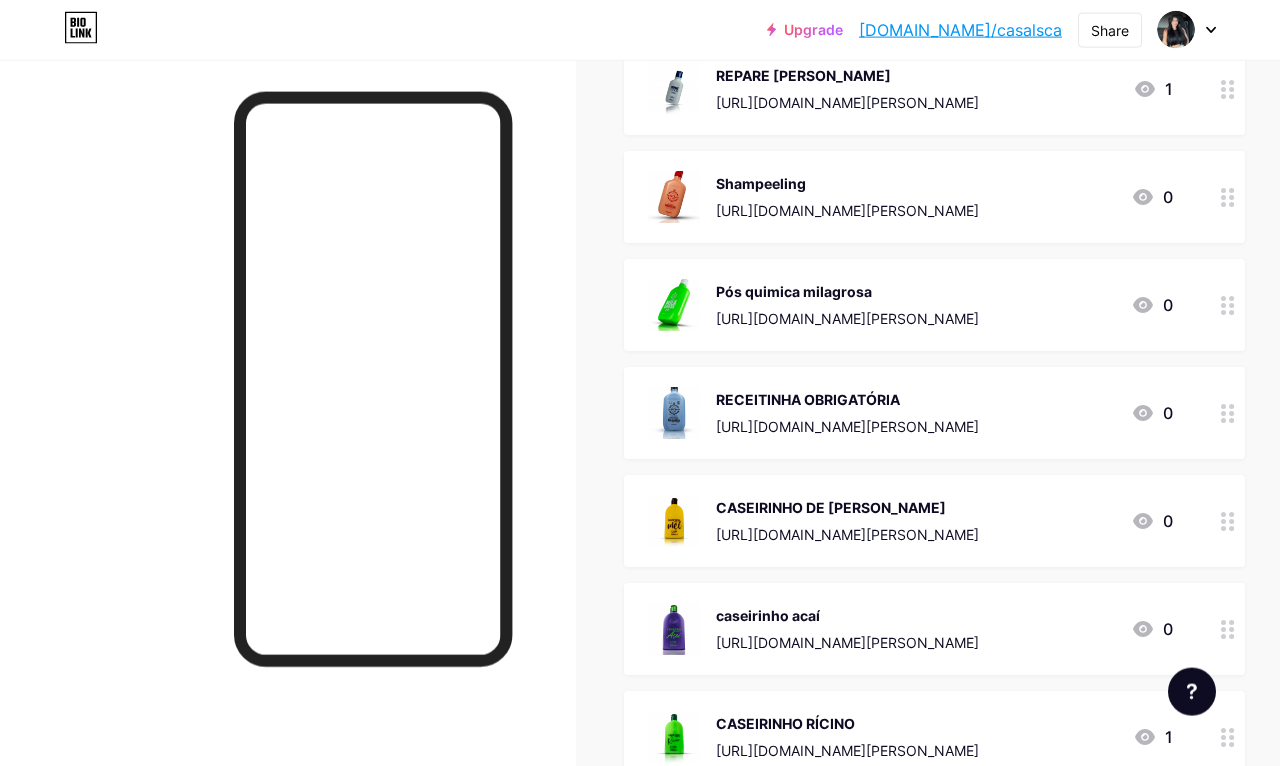 scroll, scrollTop: 4067, scrollLeft: 0, axis: vertical 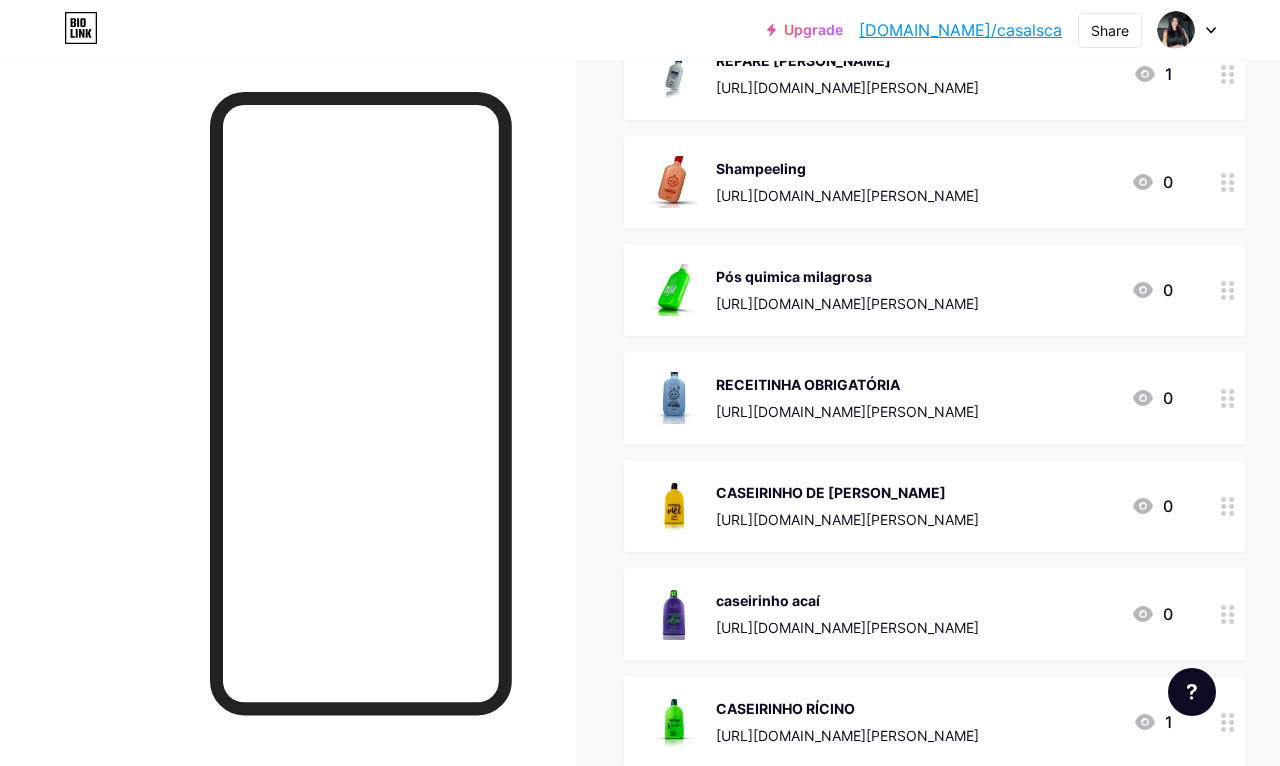 click on "[URL][DOMAIN_NAME][PERSON_NAME]" at bounding box center [847, 519] 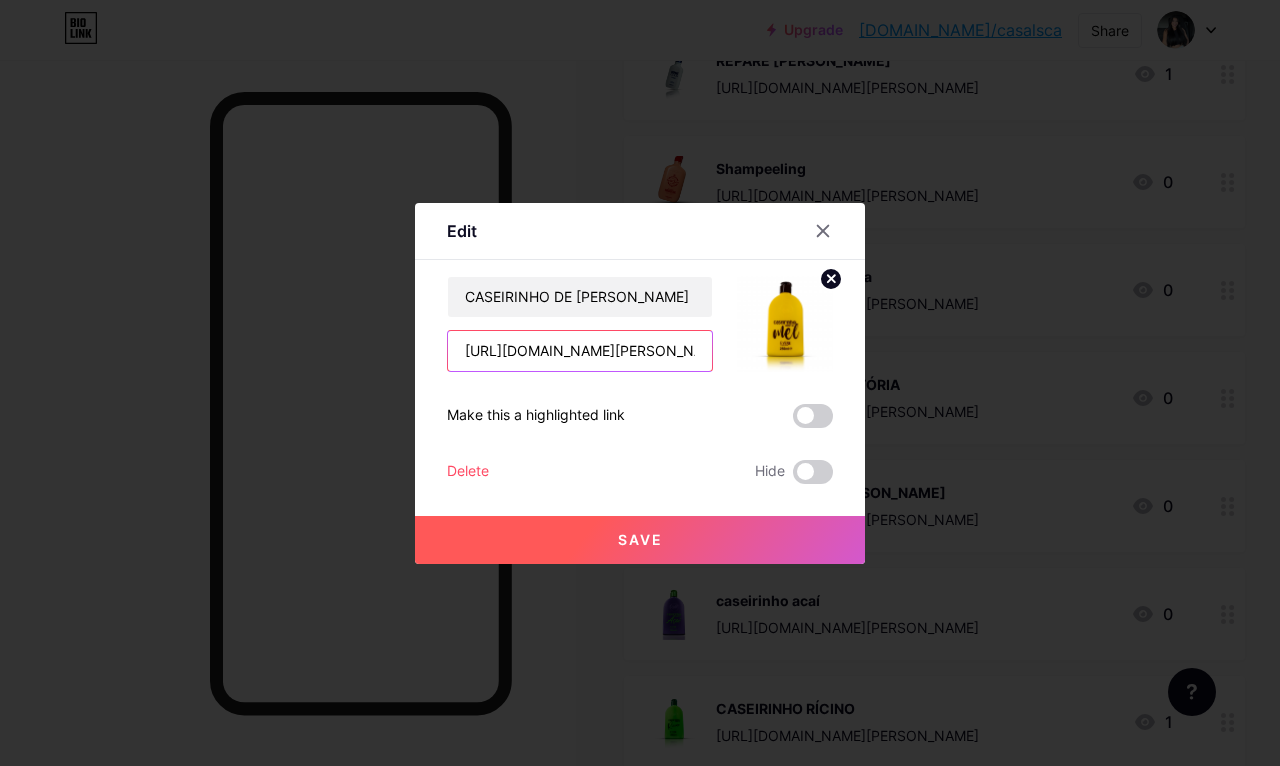 click on "[URL][DOMAIN_NAME][PERSON_NAME]" at bounding box center (580, 351) 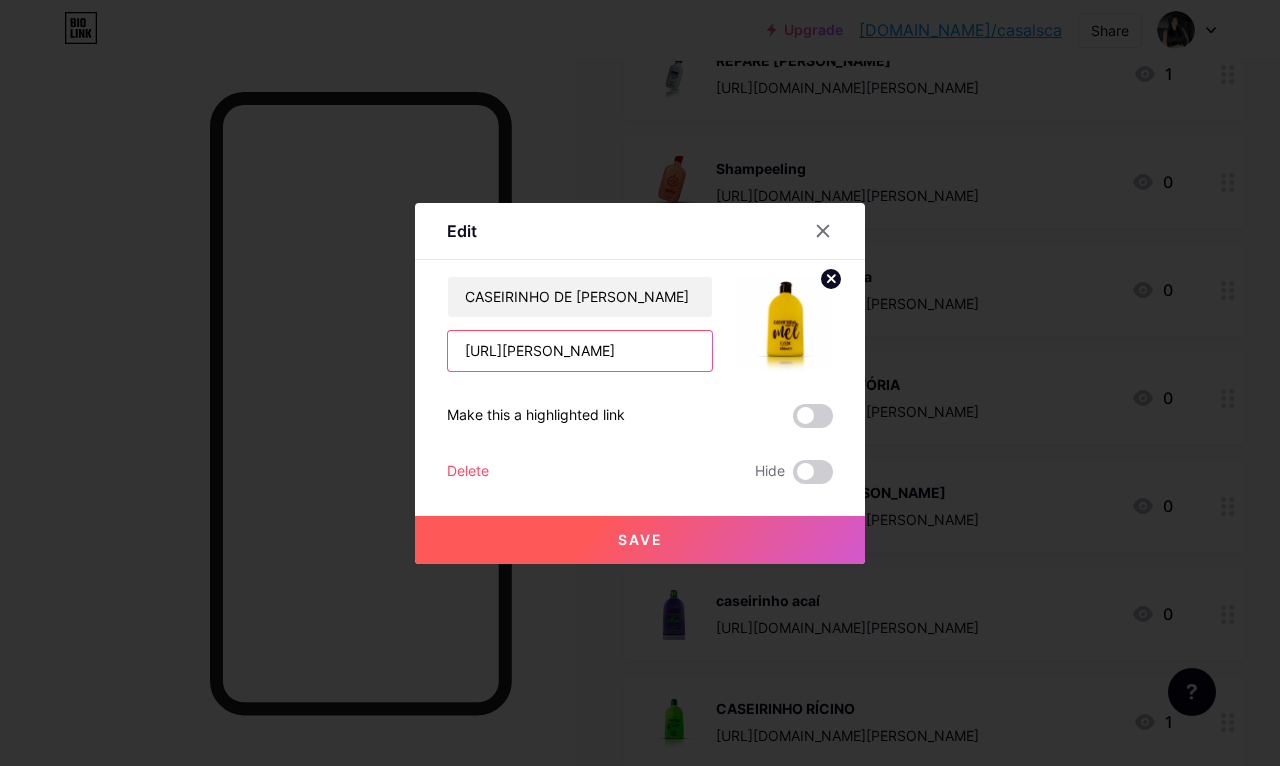 click on "[URL][PERSON_NAME]" at bounding box center (580, 351) 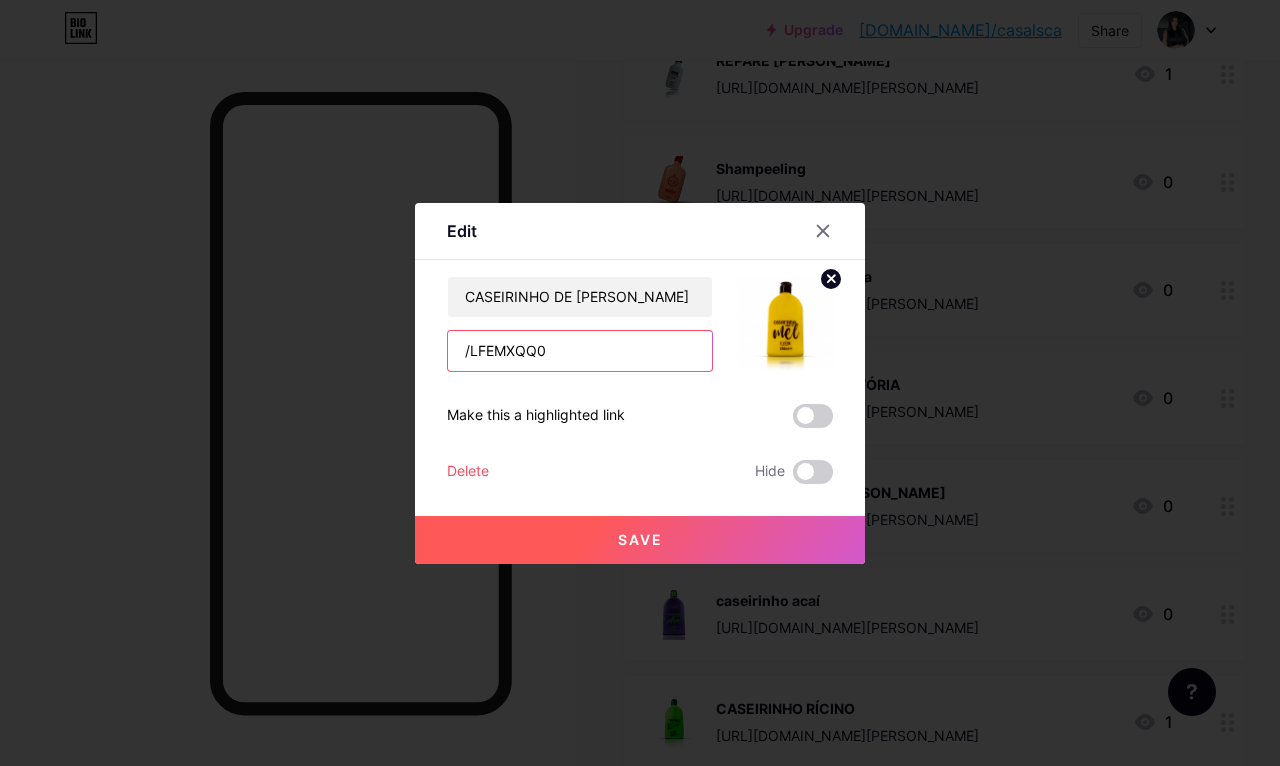 click on "/LFEMXQQ0" at bounding box center (580, 351) 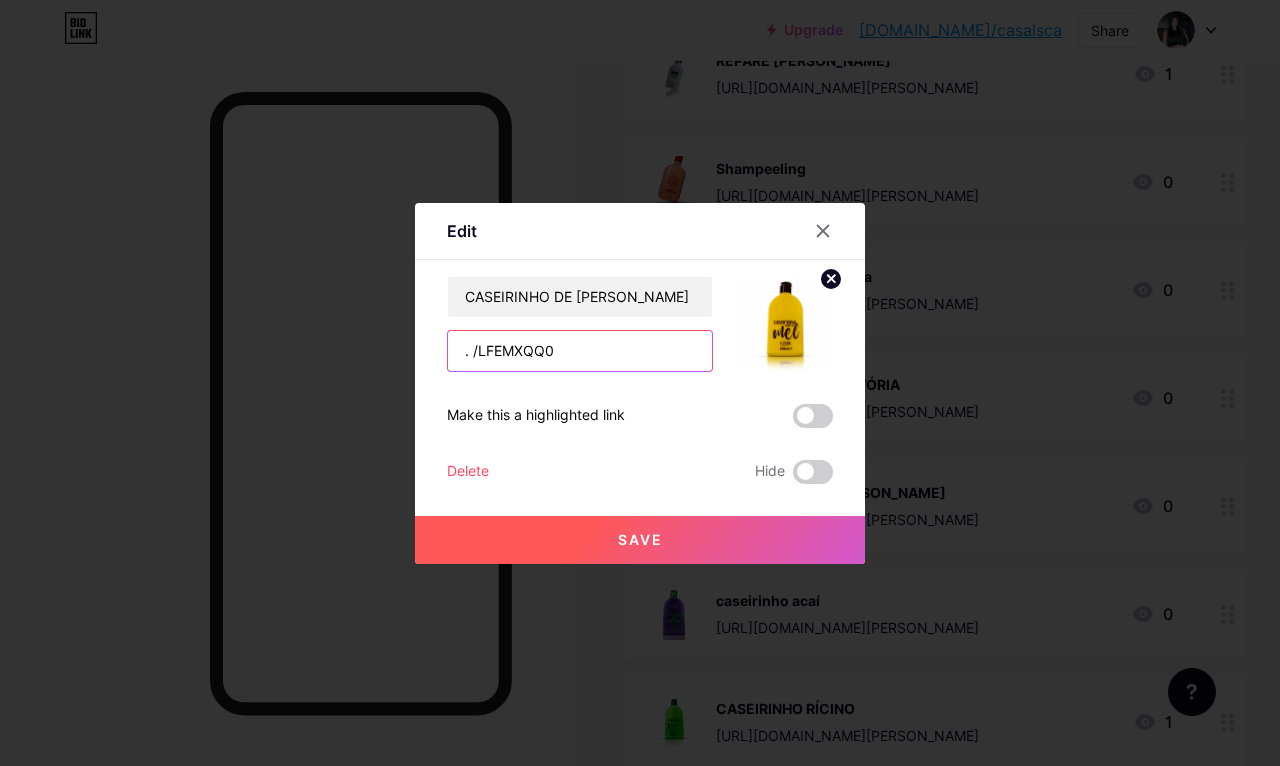 type on "." 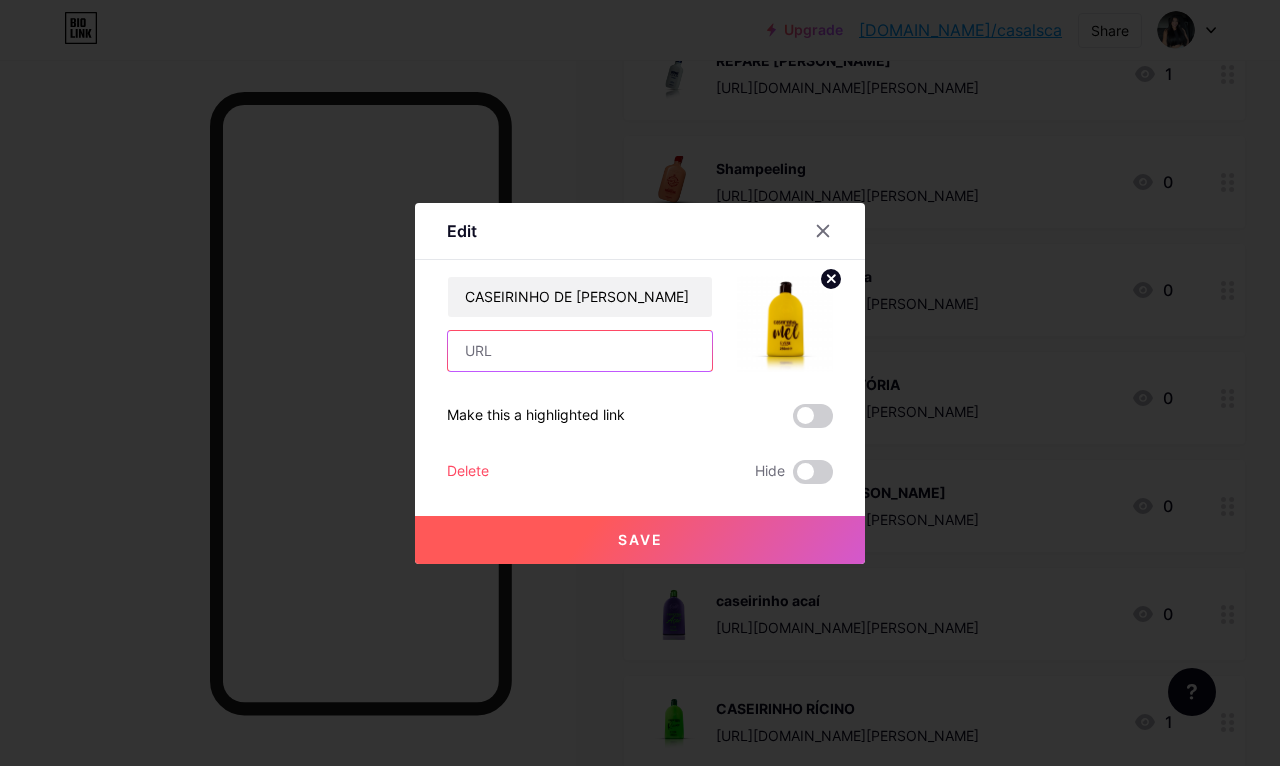 click at bounding box center [580, 351] 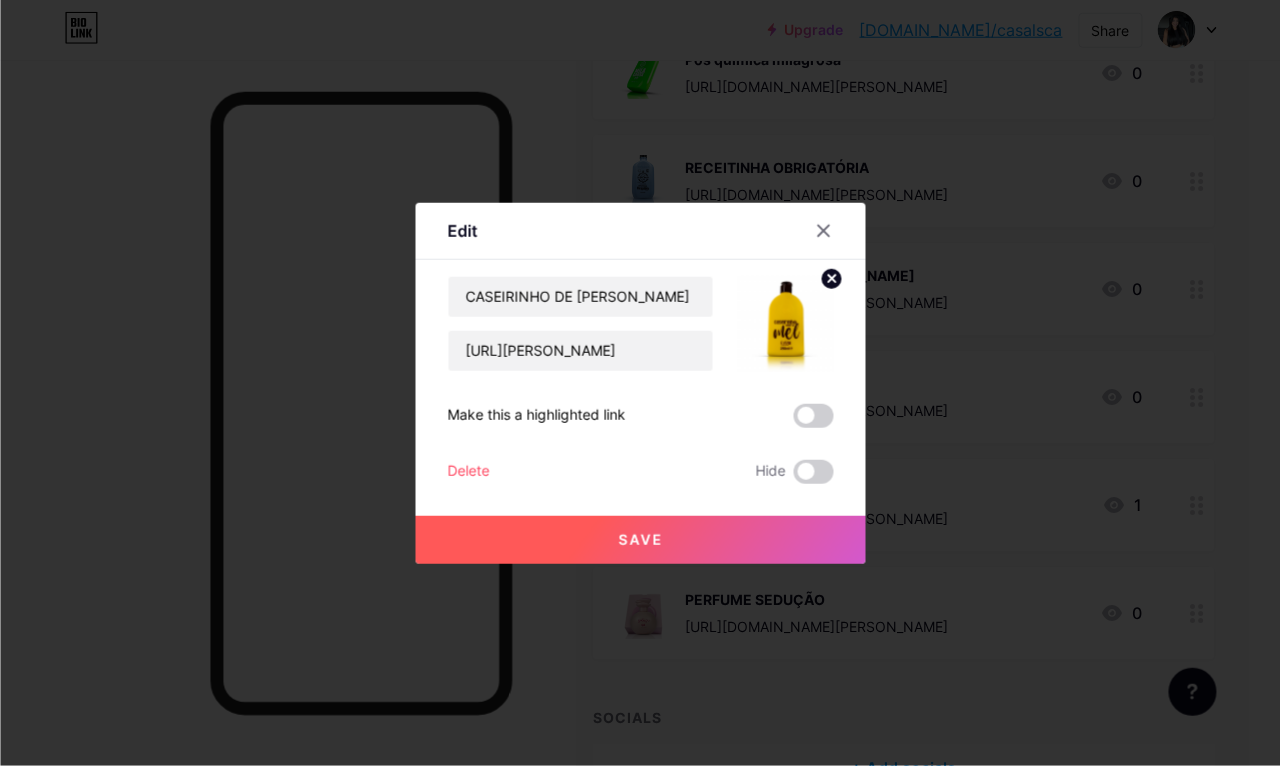 click at bounding box center [640, 383] 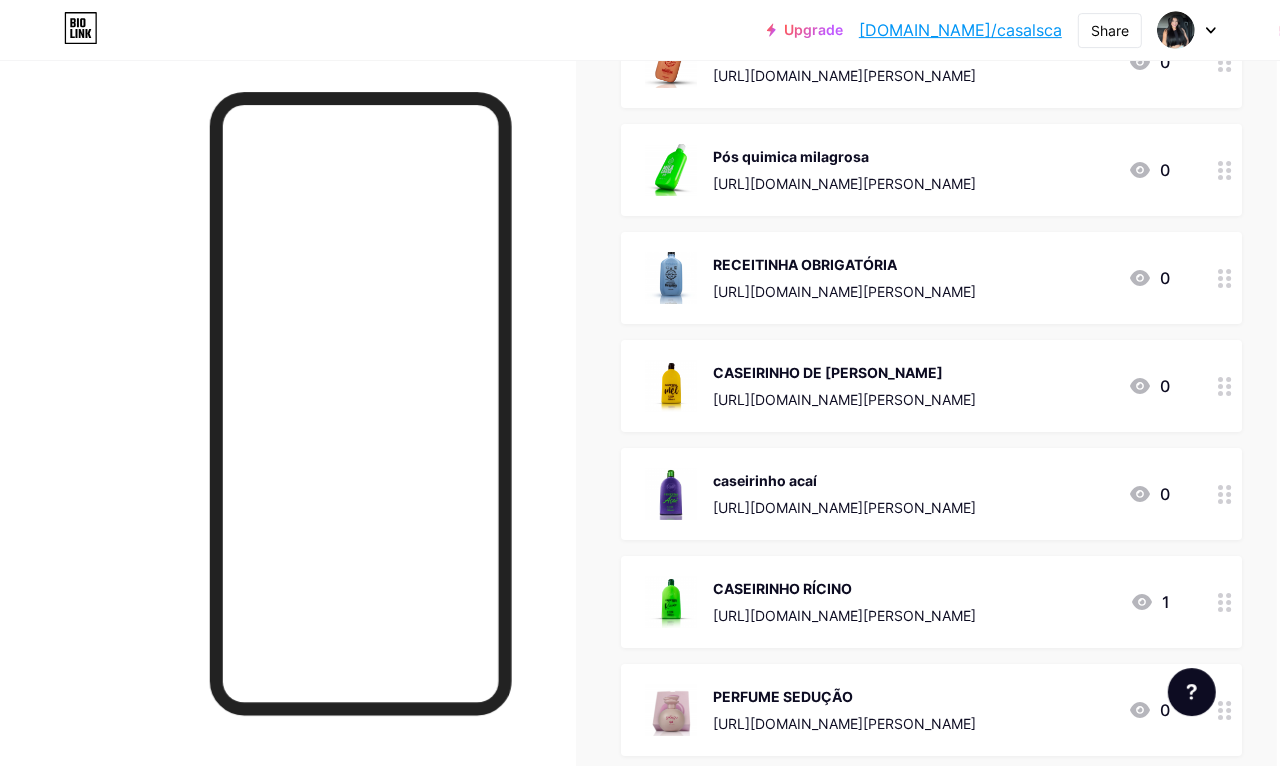 scroll, scrollTop: 4187, scrollLeft: 4, axis: both 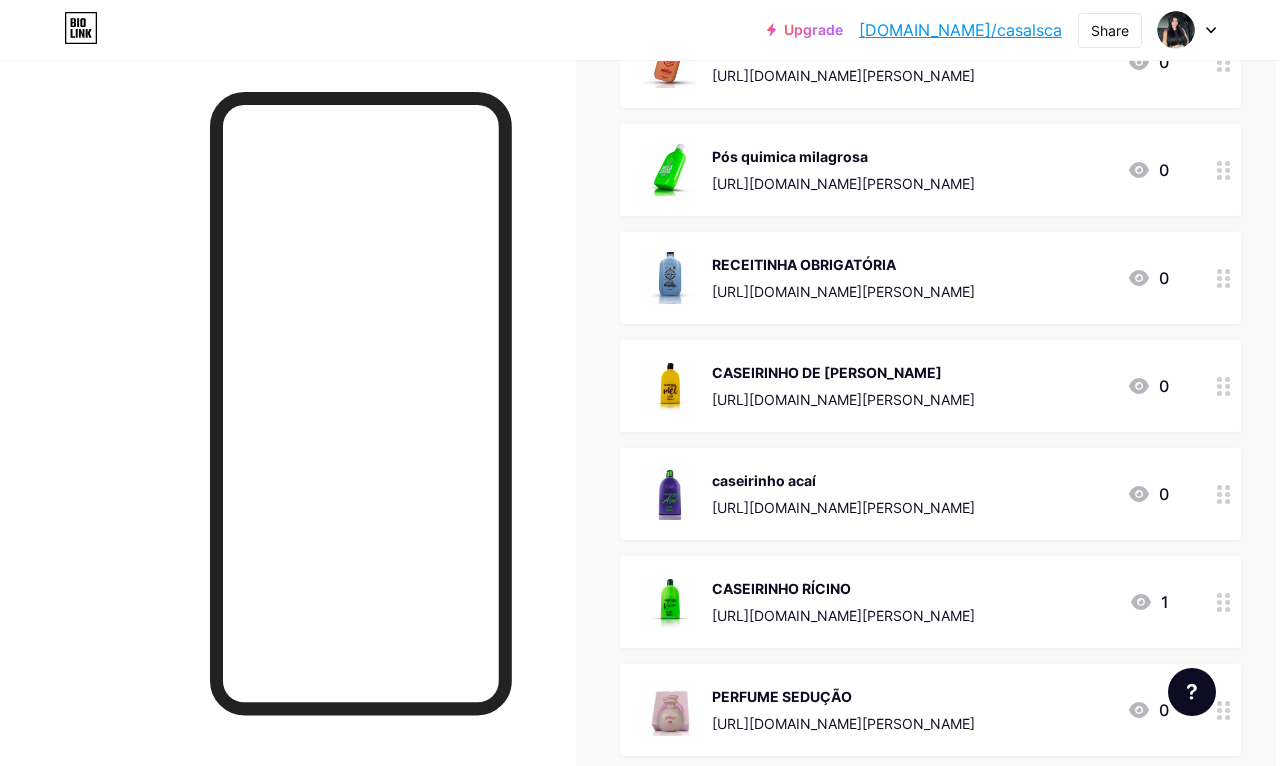 click at bounding box center [288, 443] 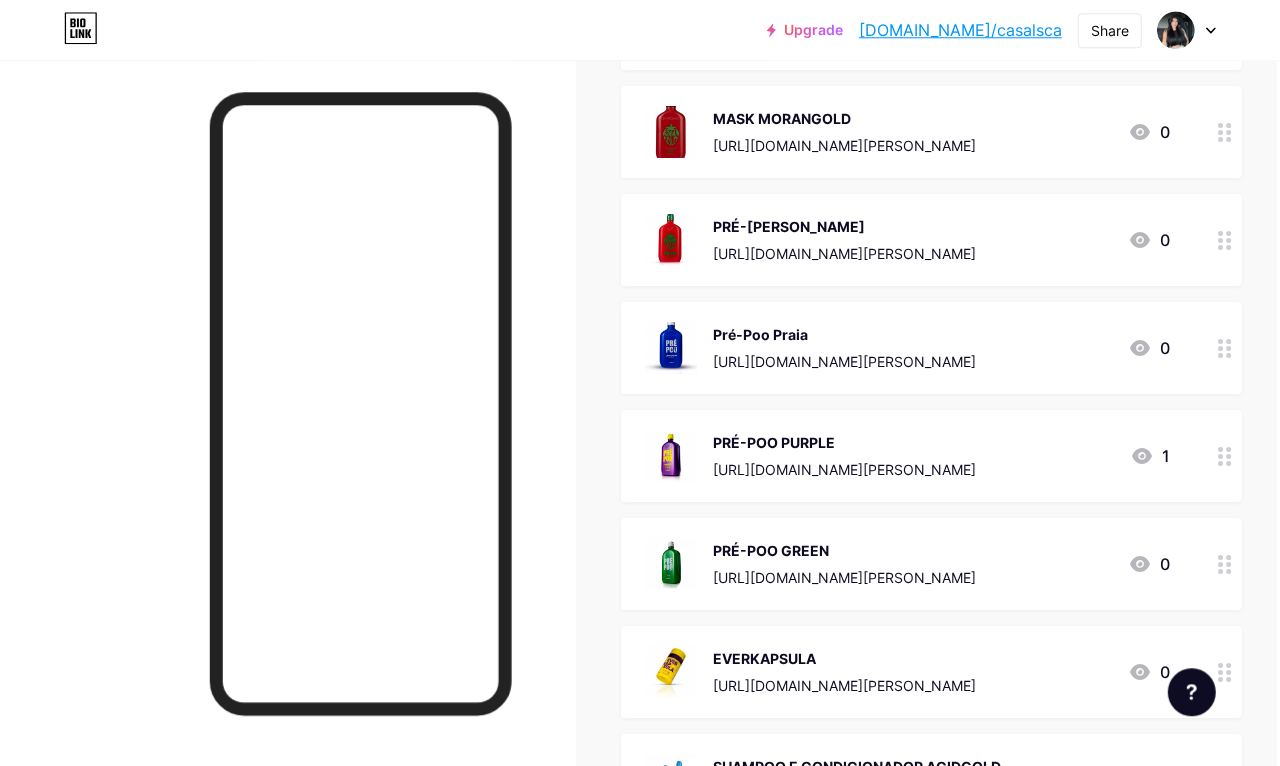 scroll, scrollTop: 3015, scrollLeft: 4, axis: both 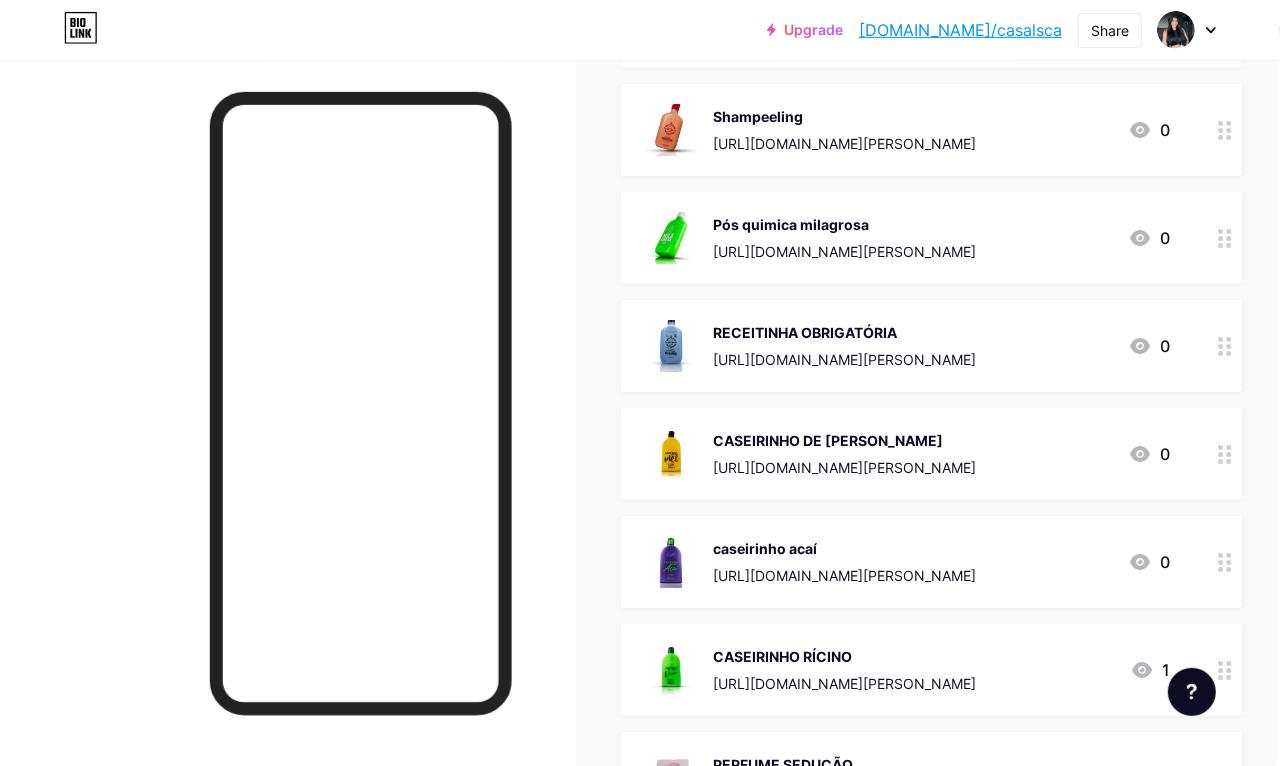 click on "CASEIRINHO RÍCINO" at bounding box center [844, 656] 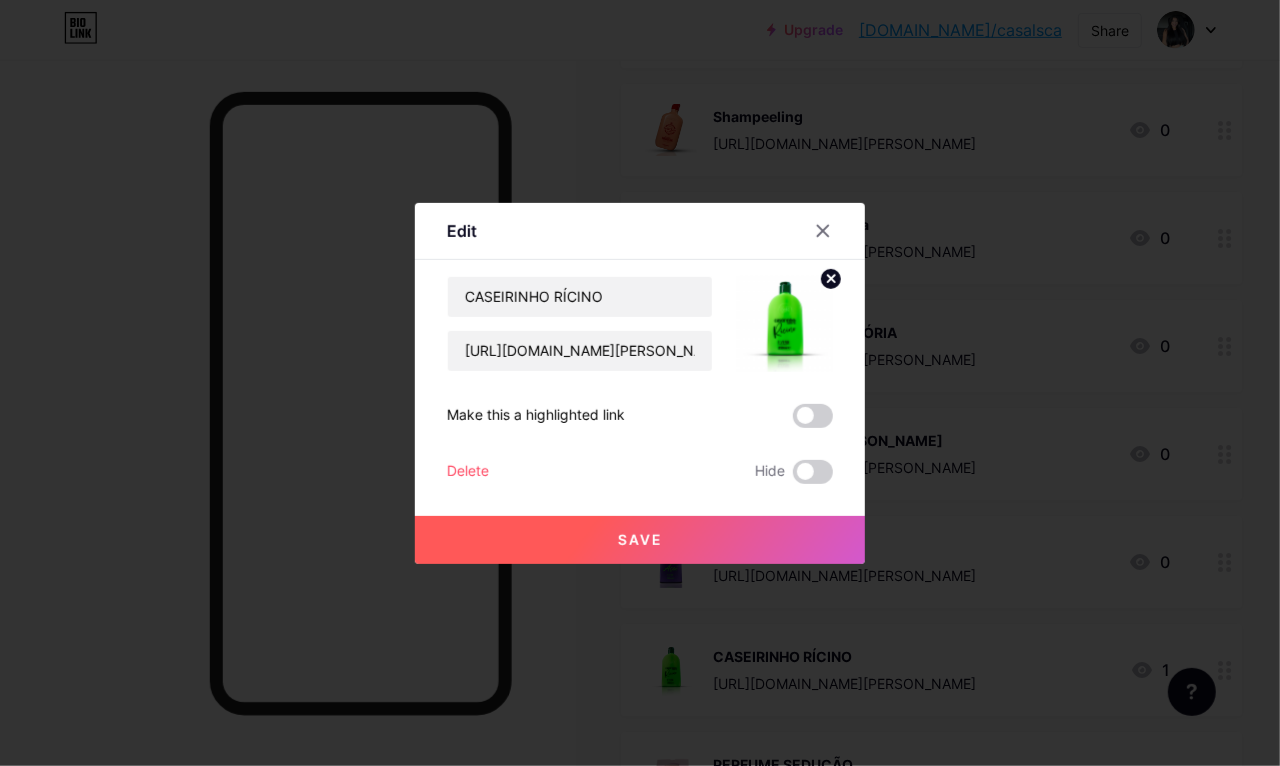 scroll, scrollTop: 4119, scrollLeft: 4, axis: both 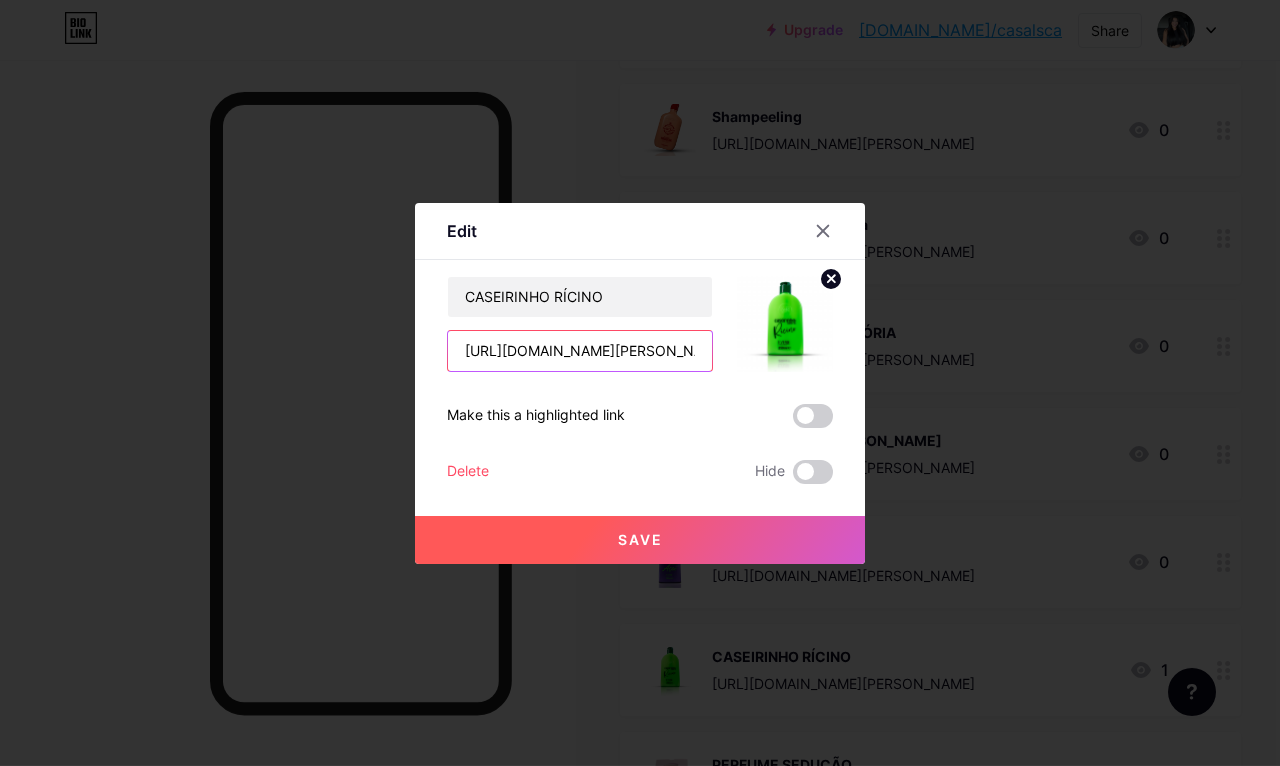 click on "[URL][DOMAIN_NAME][PERSON_NAME]" at bounding box center (580, 351) 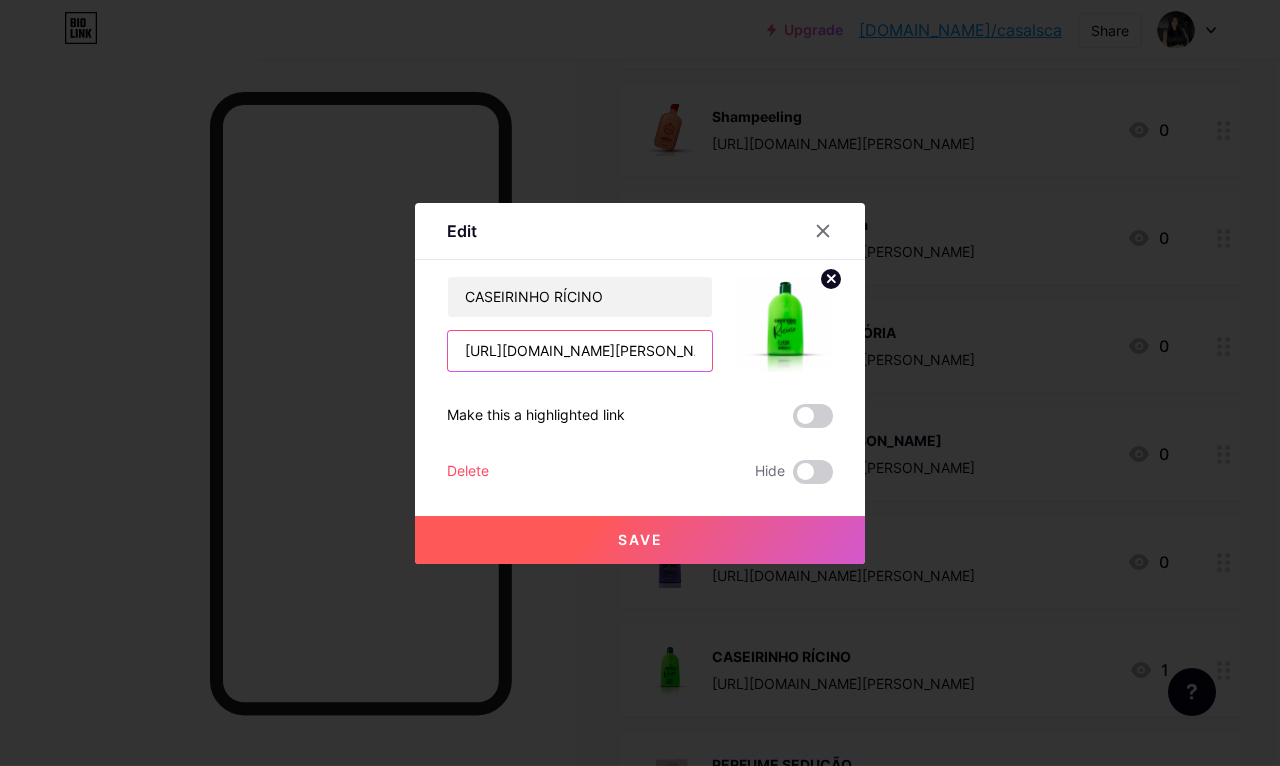type on "[URL]" 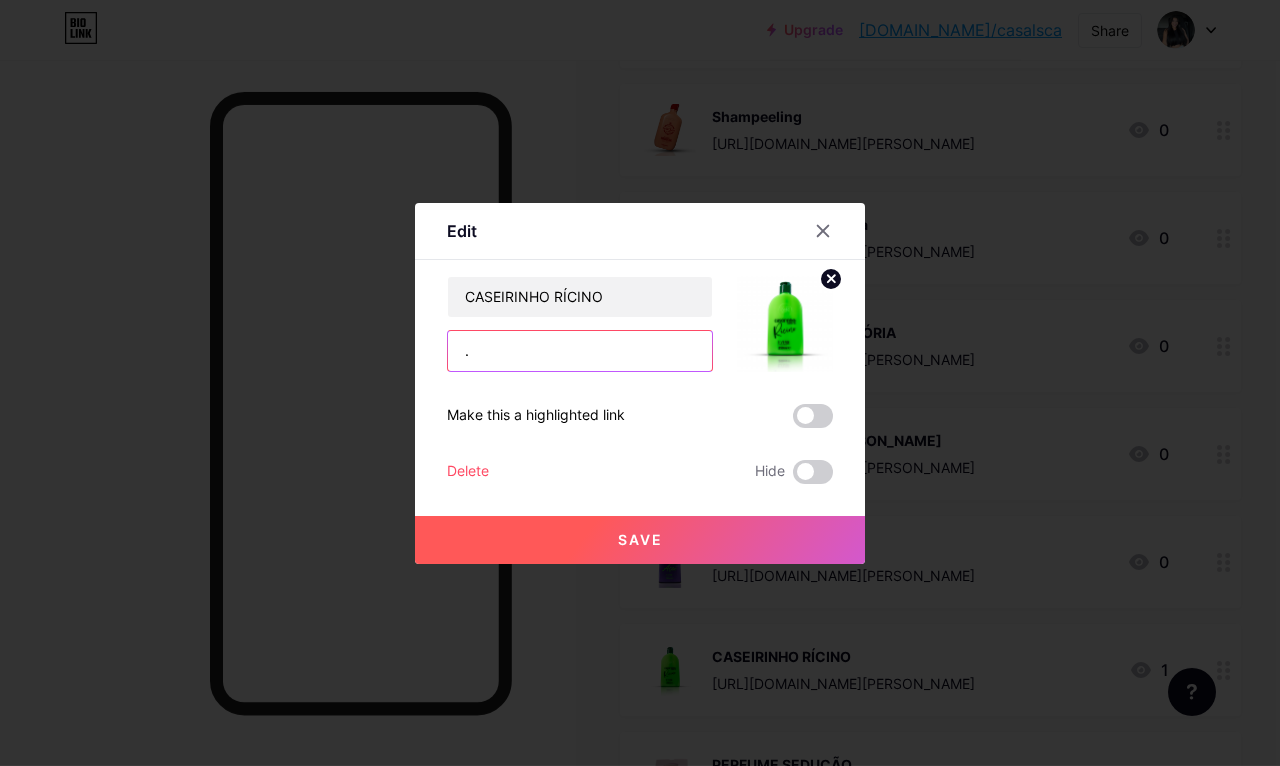 type on ".." 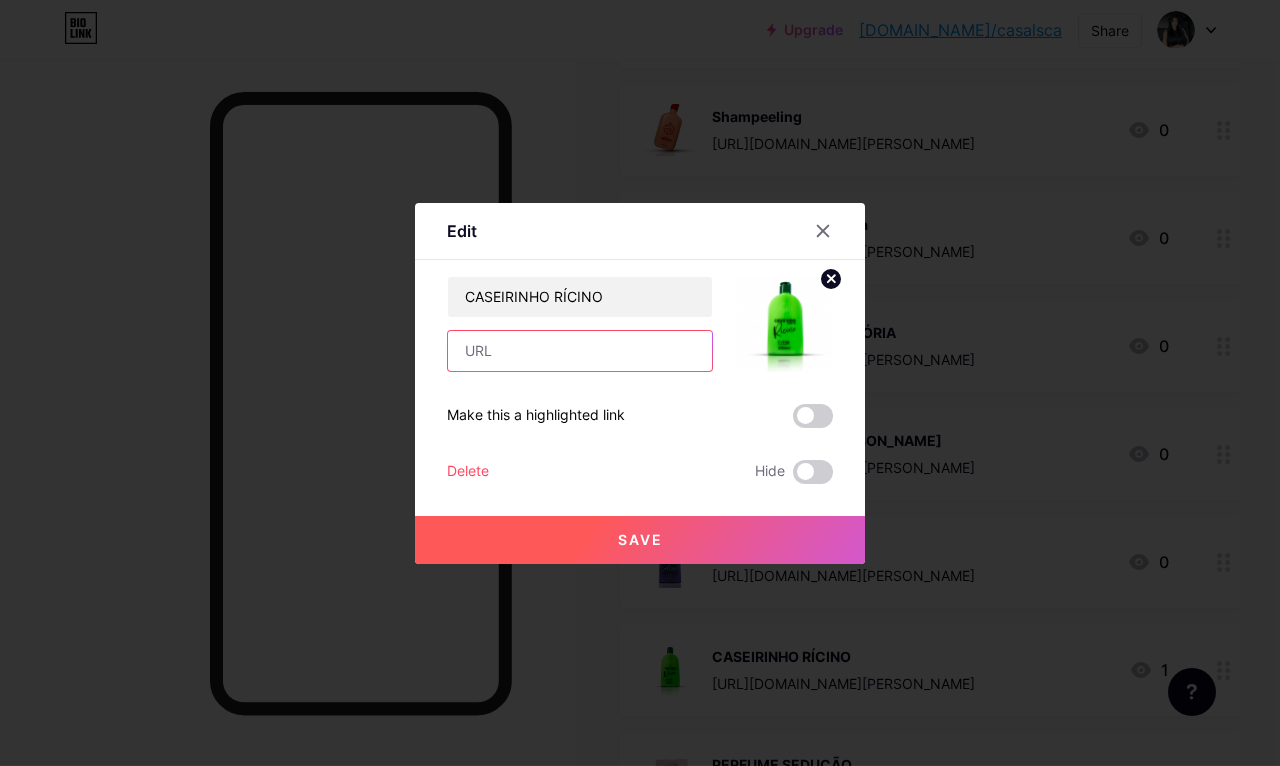 click at bounding box center (580, 351) 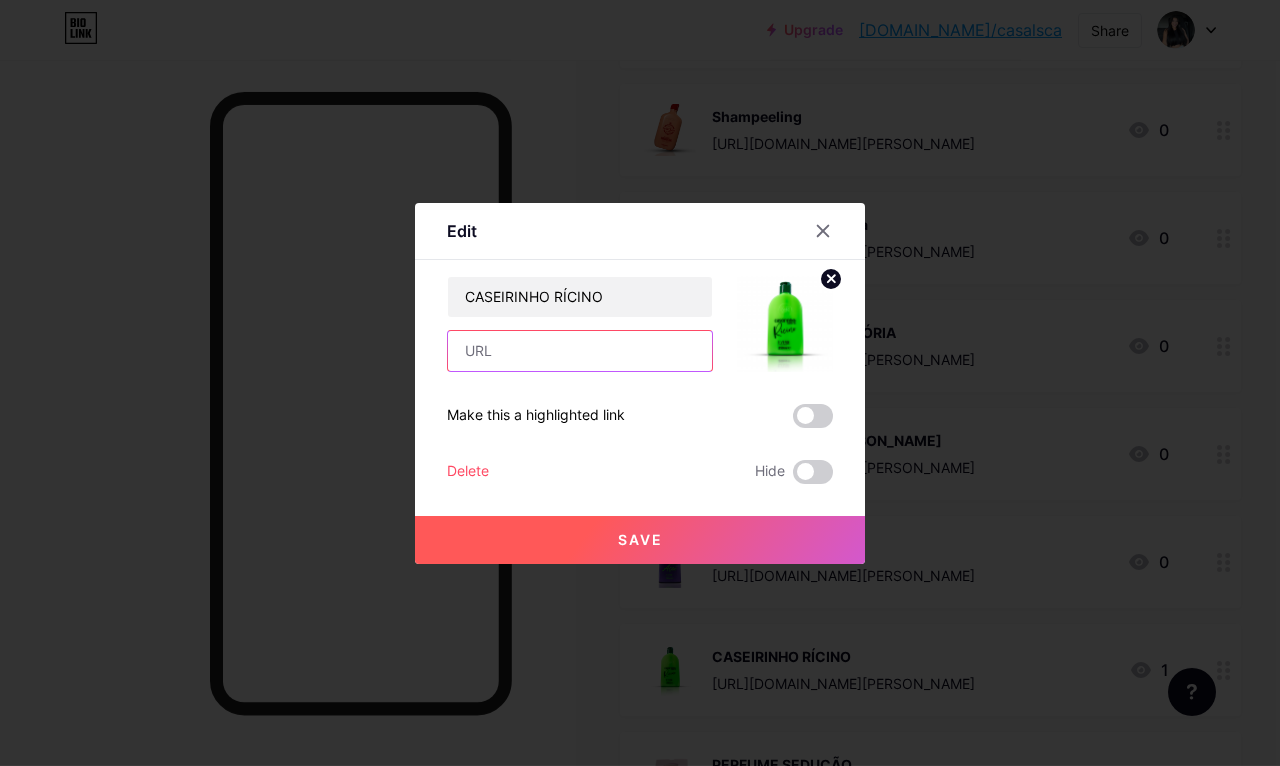 paste on "[URL][PERSON_NAME]" 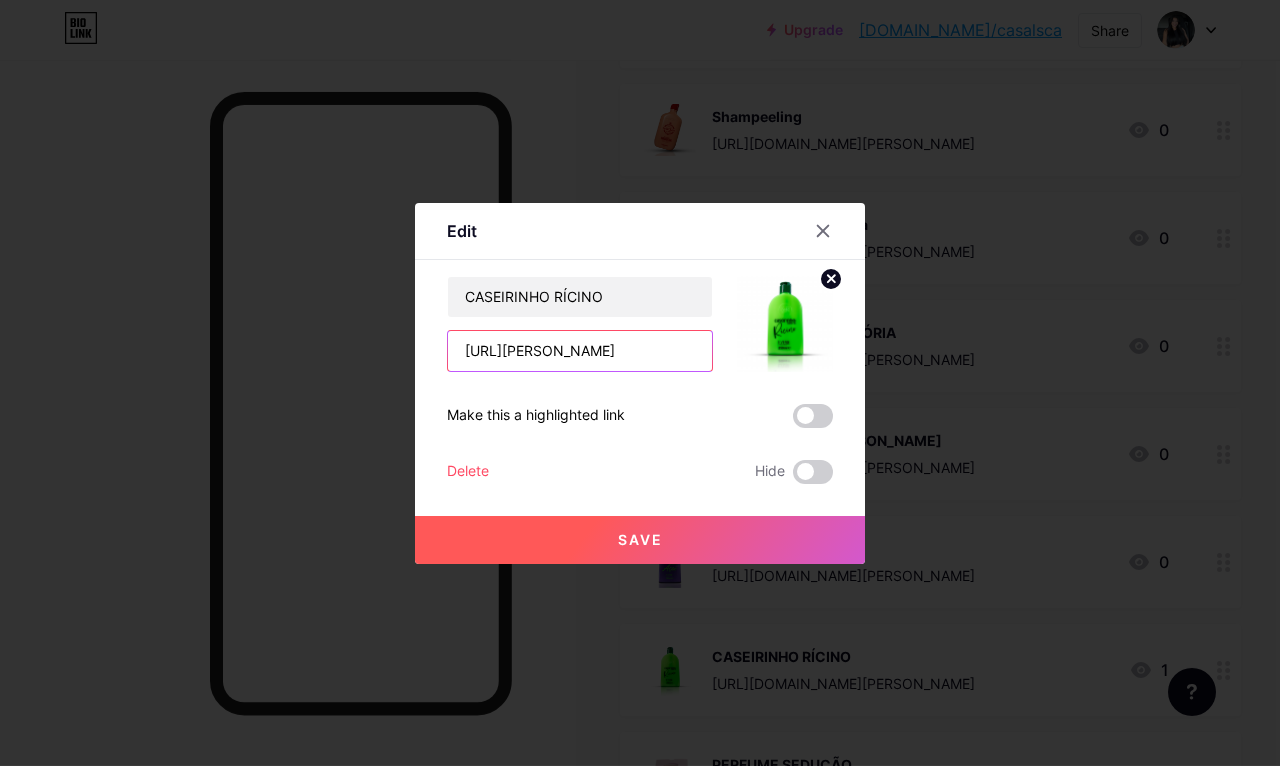 type on "[URL][PERSON_NAME]" 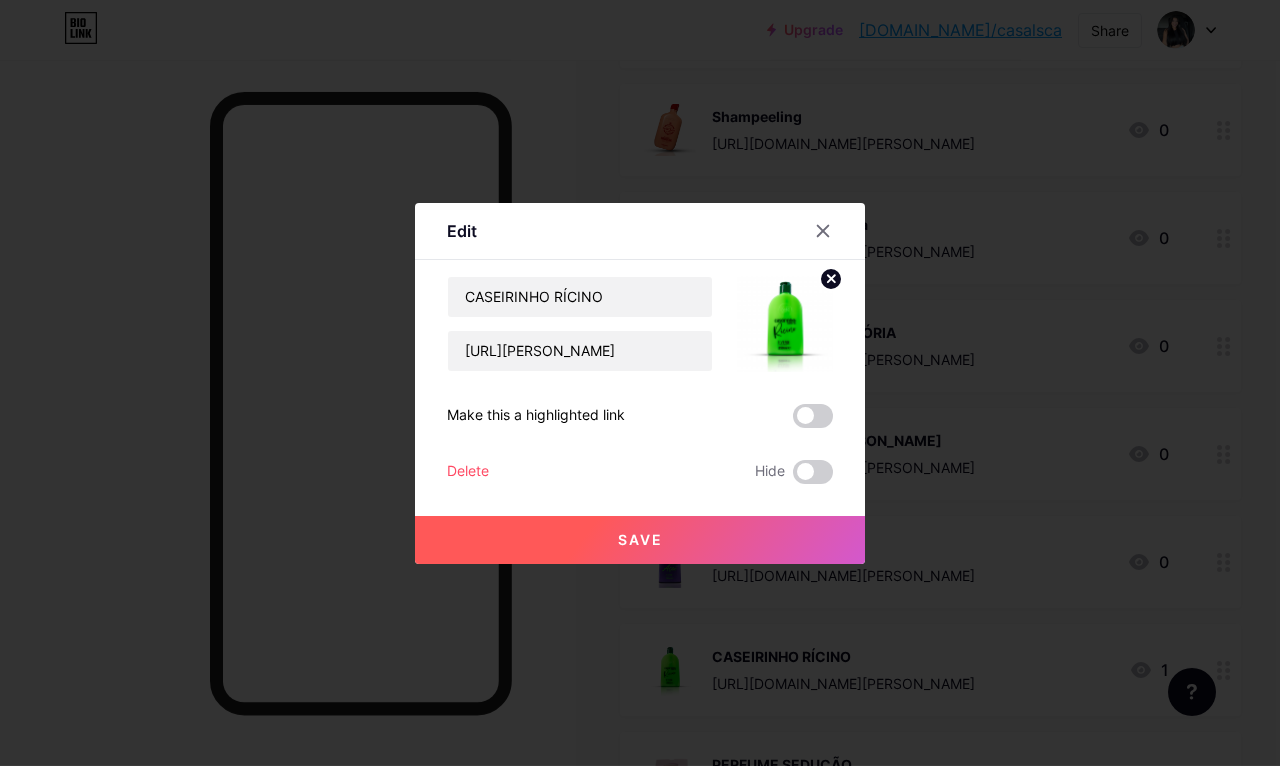 click on "Save" at bounding box center [640, 540] 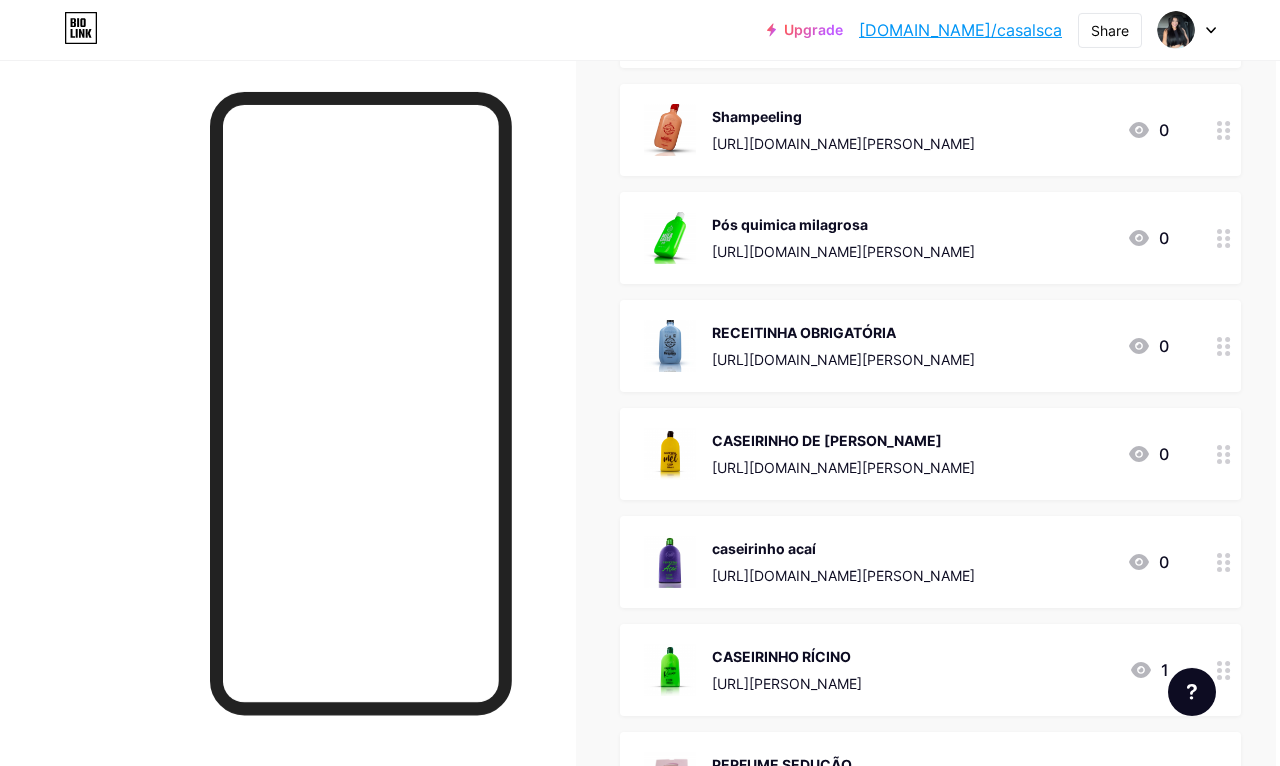 click on "PERFUME SEDUÇÃO" at bounding box center [843, 764] 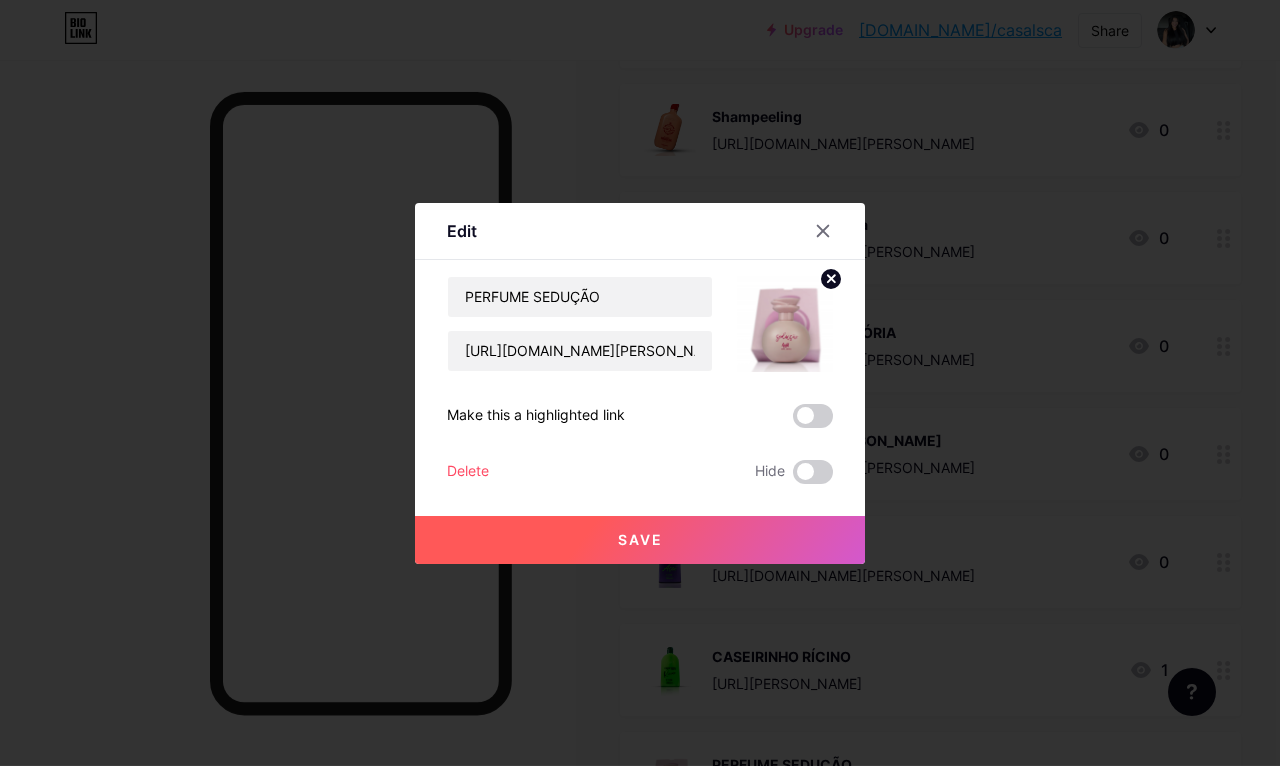 click 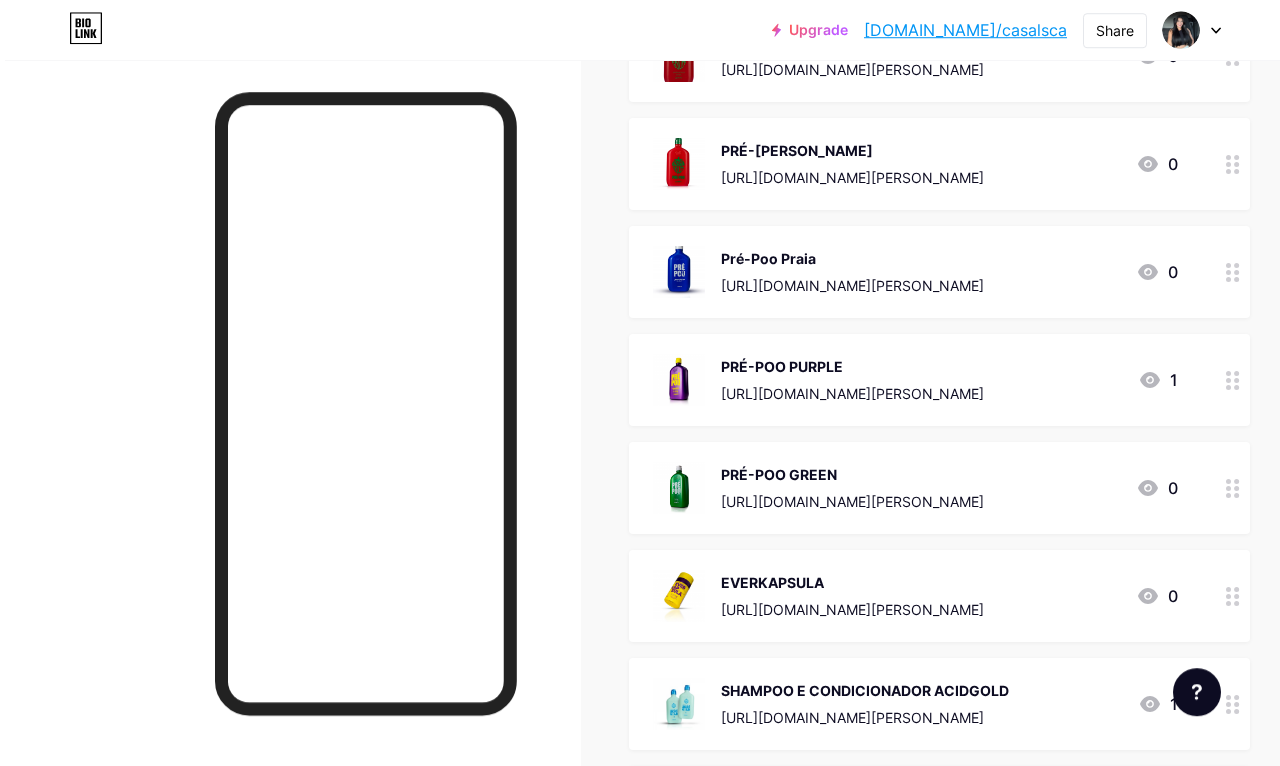 scroll, scrollTop: 3108, scrollLeft: 0, axis: vertical 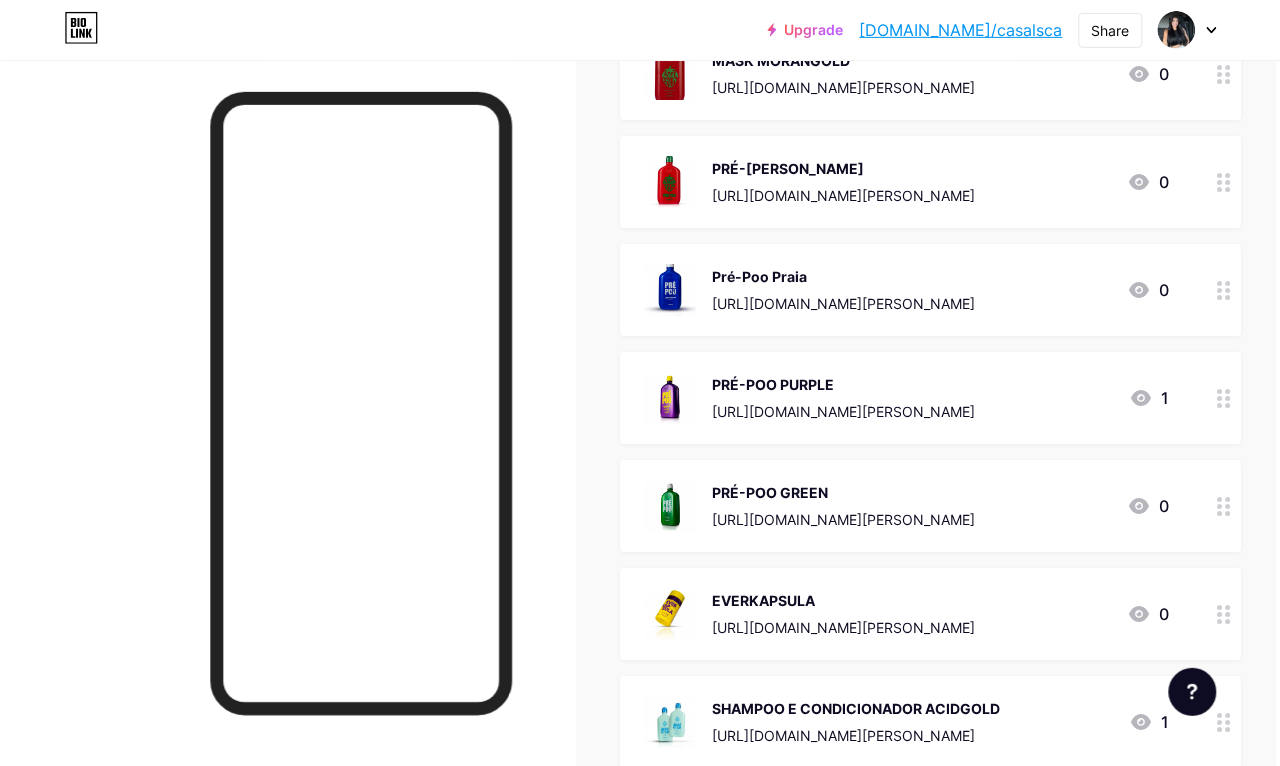 click on "PRÉ-POO GREEN
[URL][DOMAIN_NAME][PERSON_NAME]" at bounding box center (843, 506) 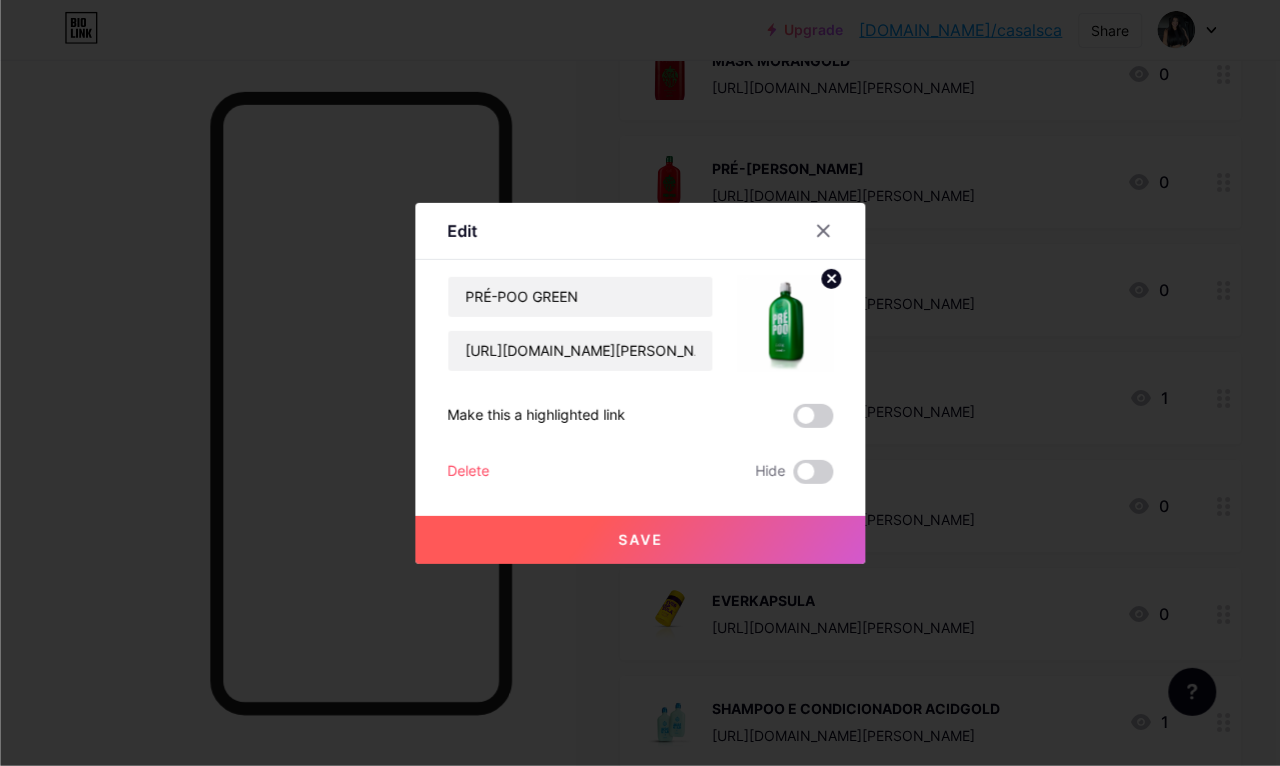 scroll, scrollTop: 3095, scrollLeft: 4, axis: both 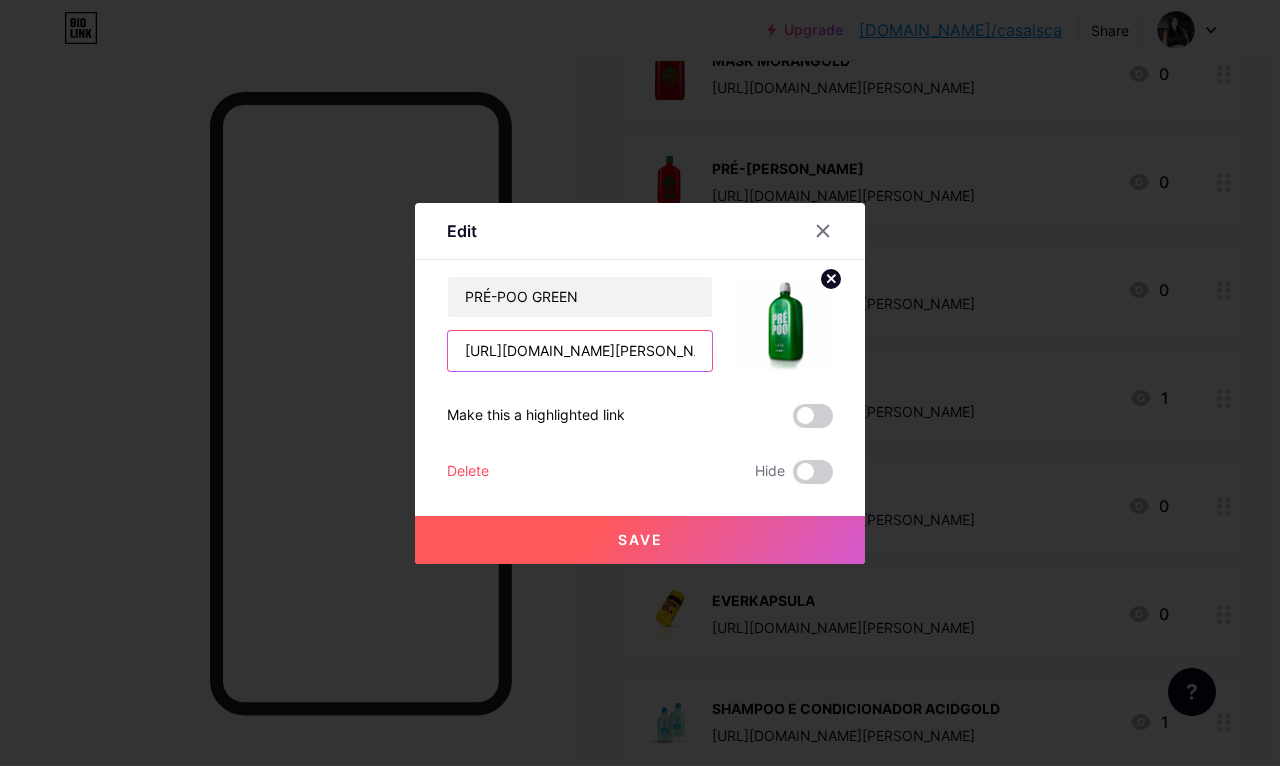 type on "/GO78W0EB" 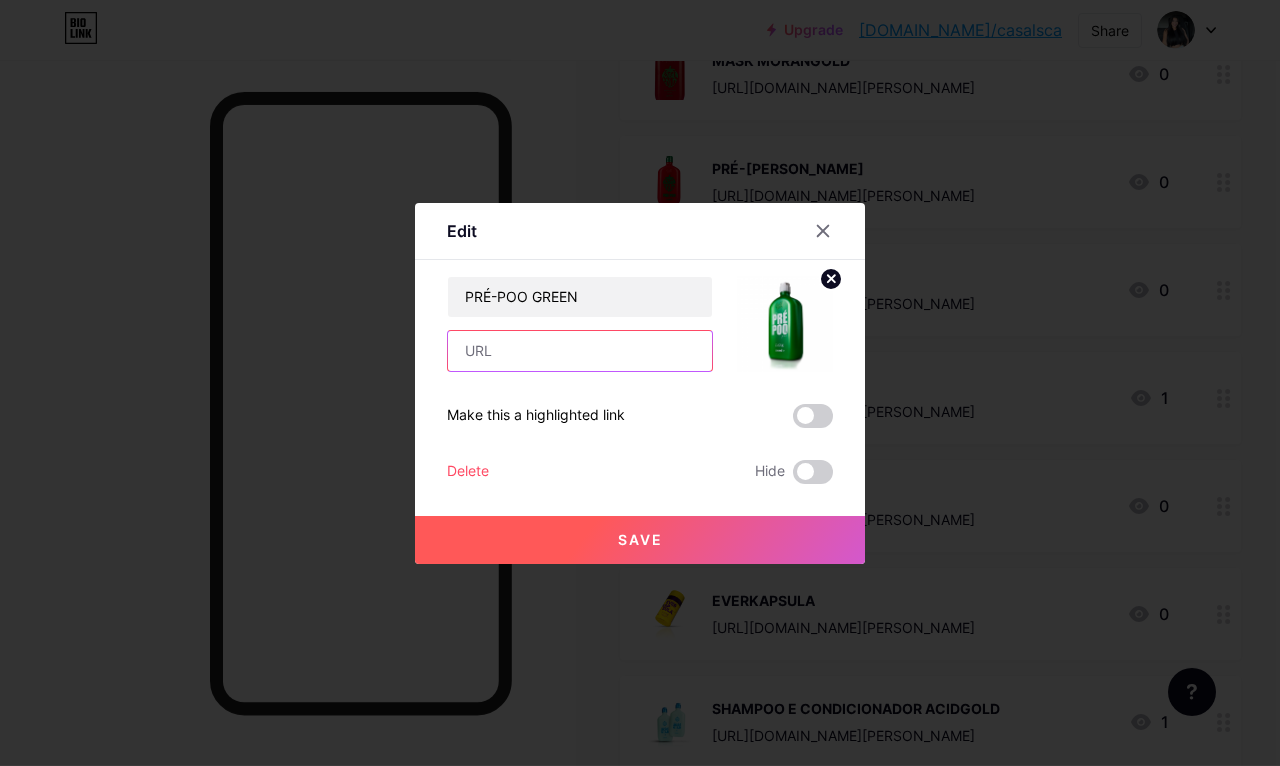 click at bounding box center [580, 351] 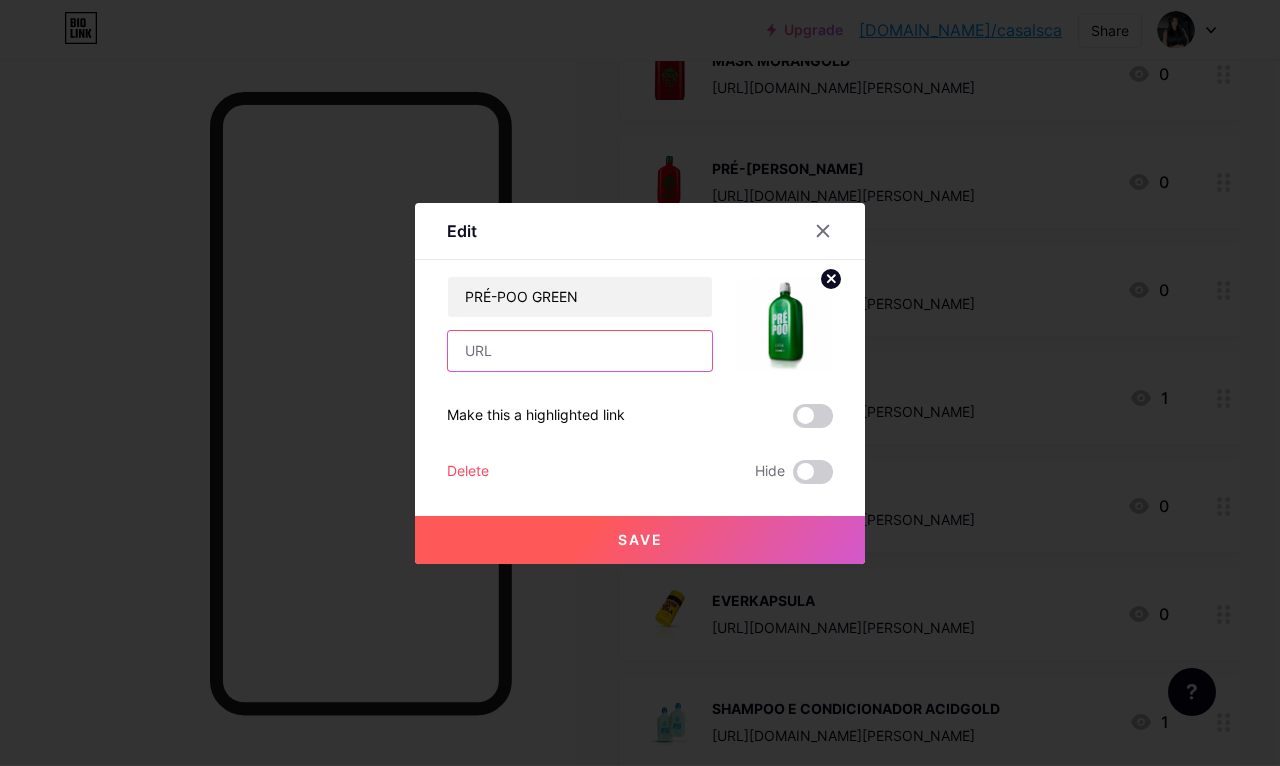paste on "[URL][PERSON_NAME]" 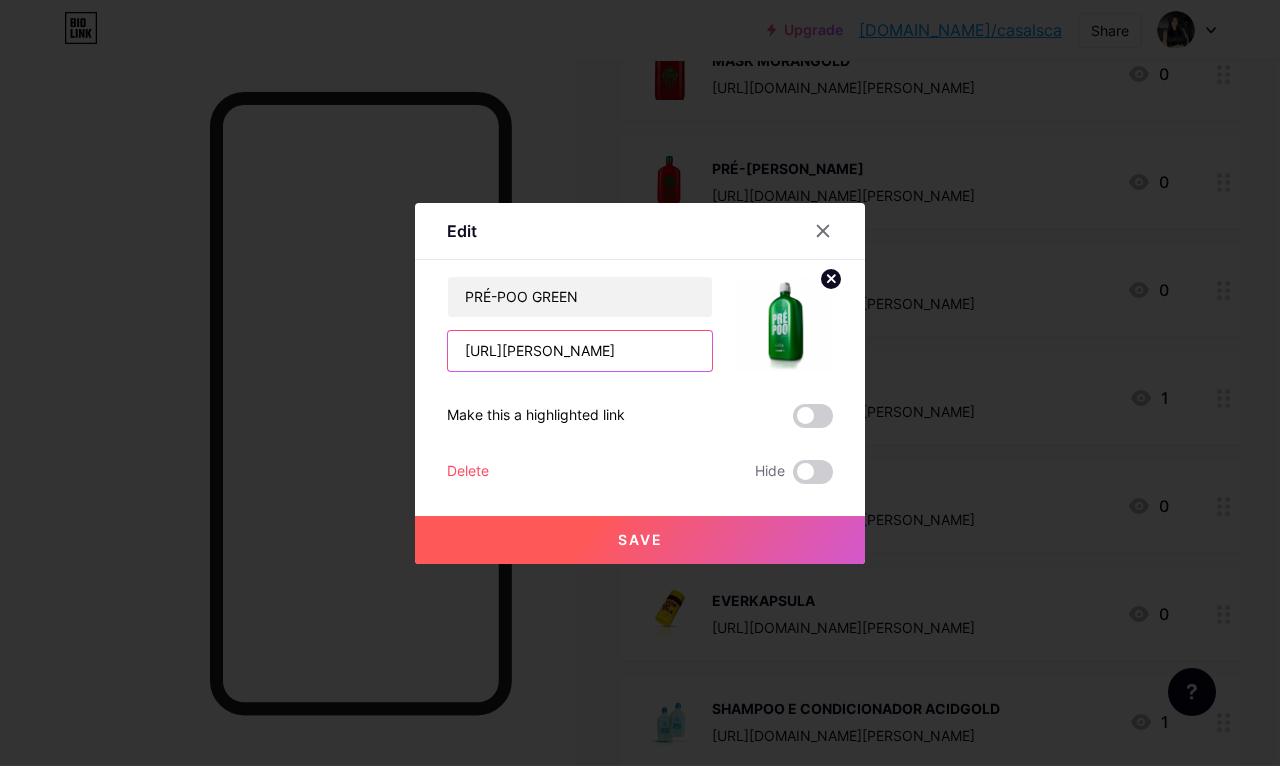 type on "[URL][PERSON_NAME]" 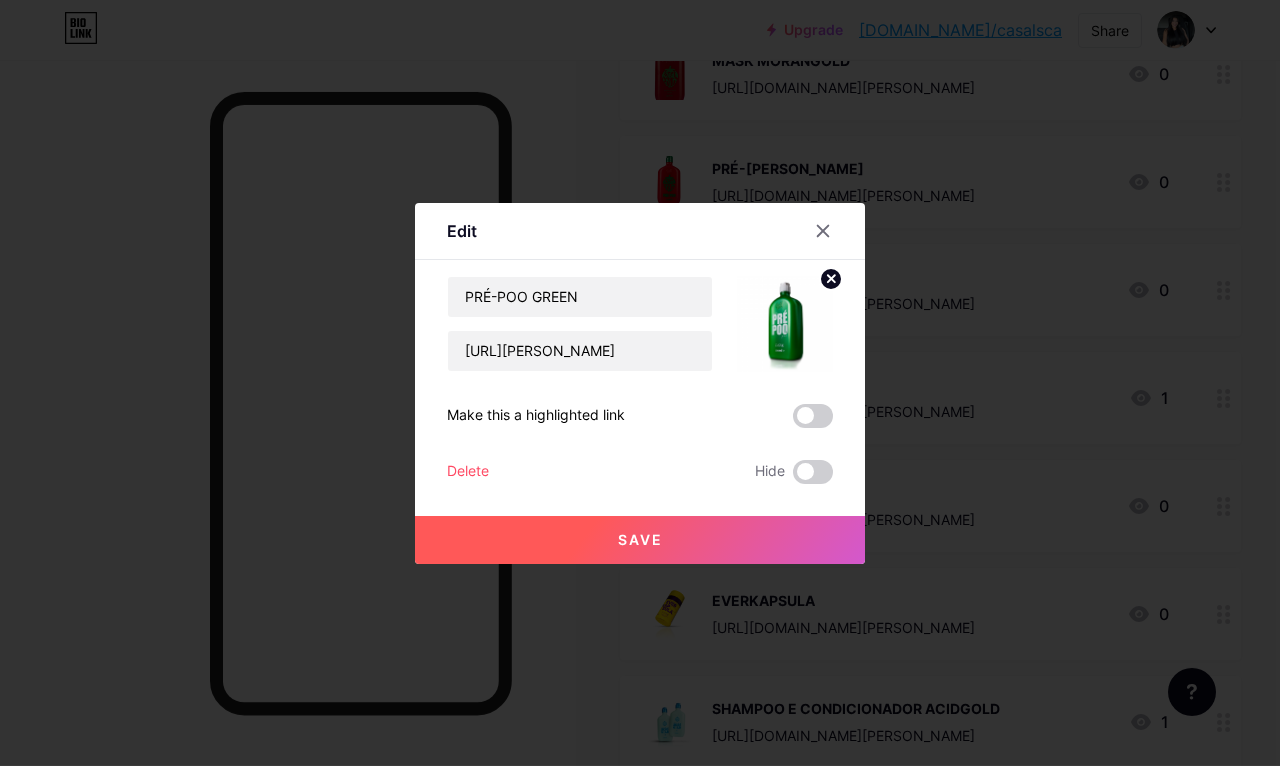 click on "Save" at bounding box center [640, 540] 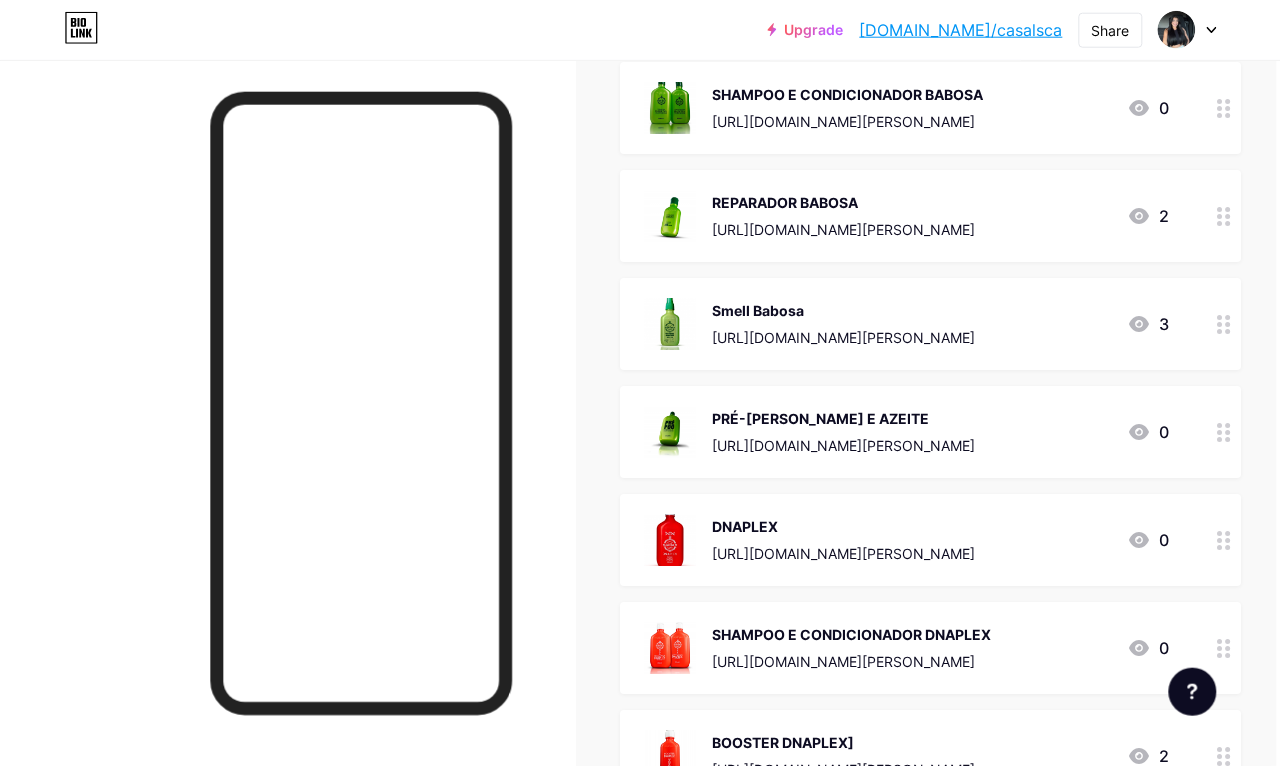 scroll, scrollTop: 2130, scrollLeft: 4, axis: both 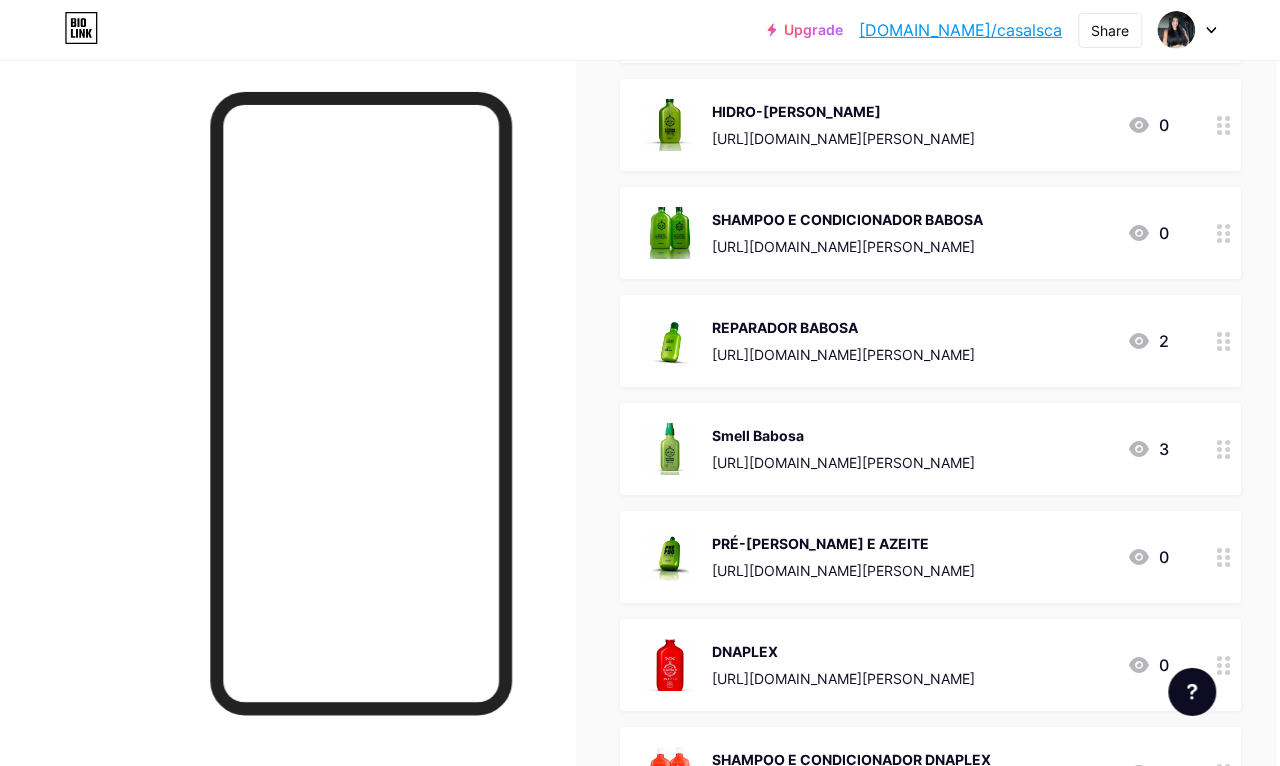 click on "[URL][DOMAIN_NAME][PERSON_NAME]" at bounding box center [843, 354] 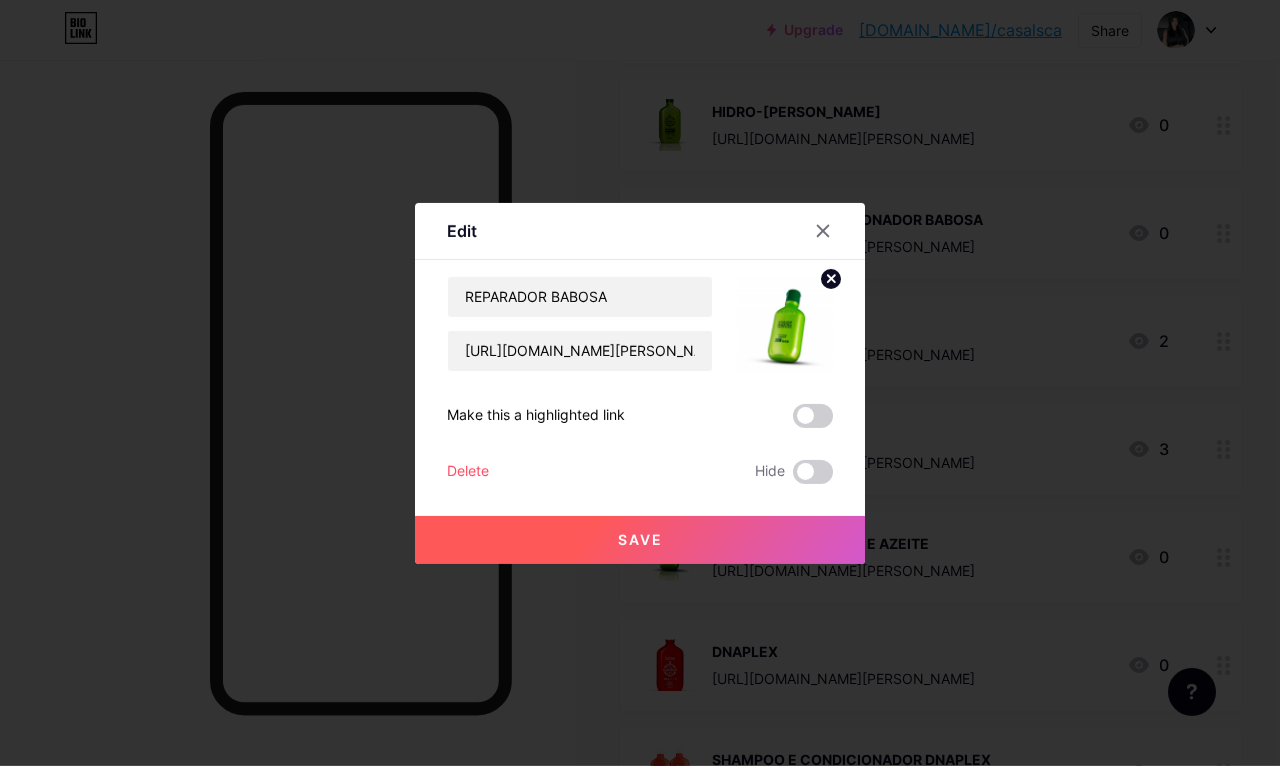scroll, scrollTop: 2069, scrollLeft: 4, axis: both 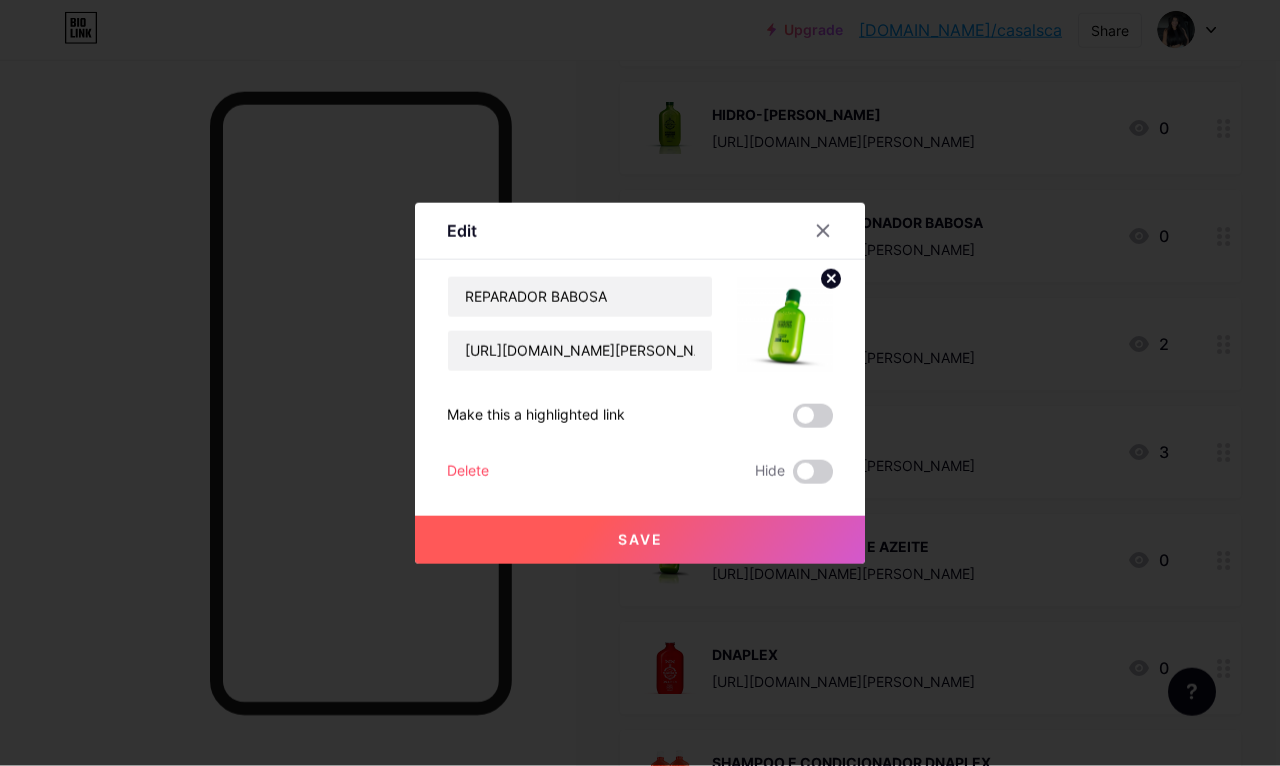 click 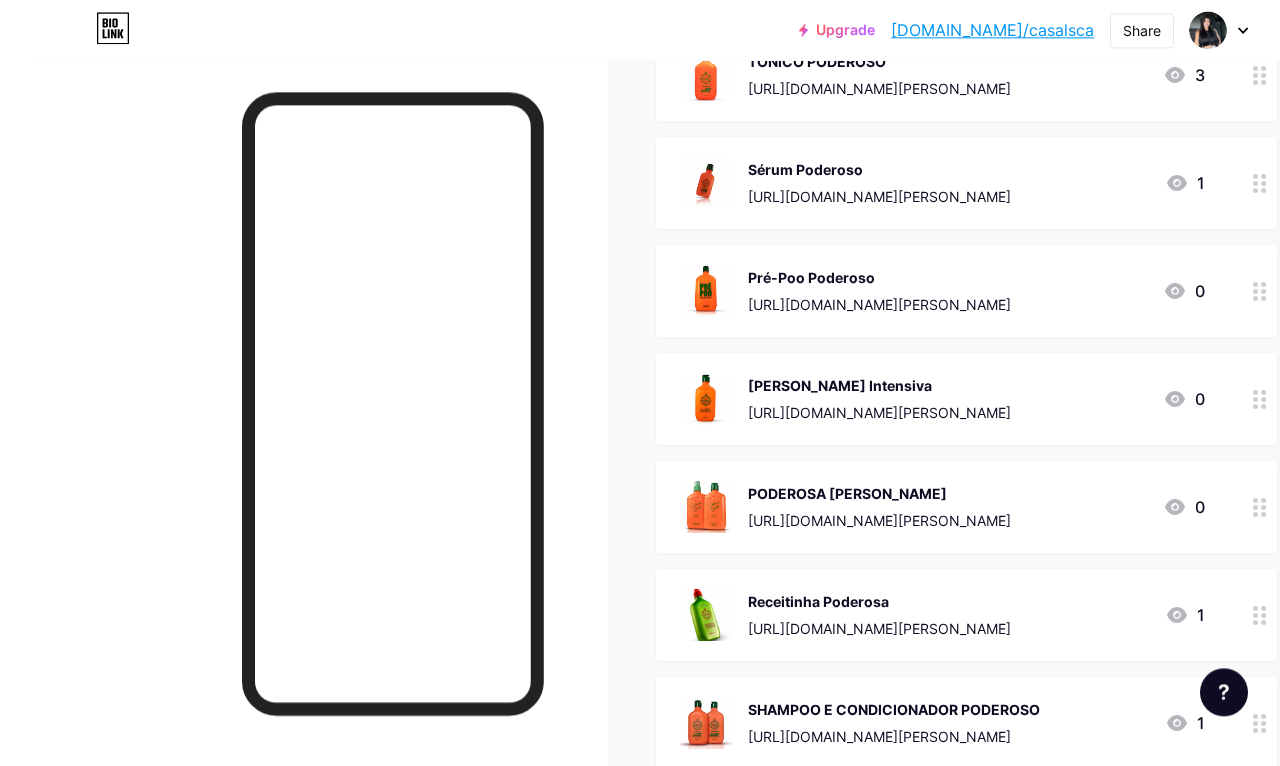 scroll, scrollTop: 0, scrollLeft: 0, axis: both 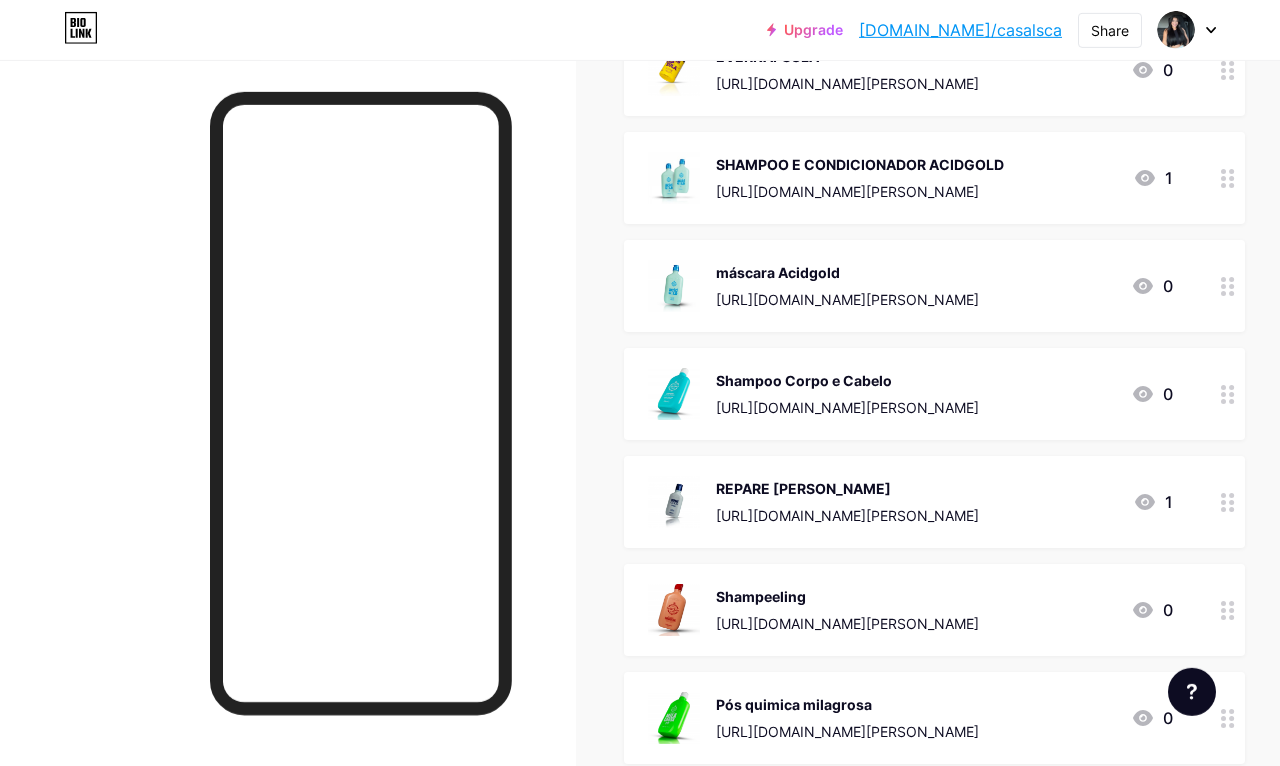 click on "SHAMPOO E CONDICIONADOR ACIDGOLD
[URL][DOMAIN_NAME][PERSON_NAME]" at bounding box center (860, 178) 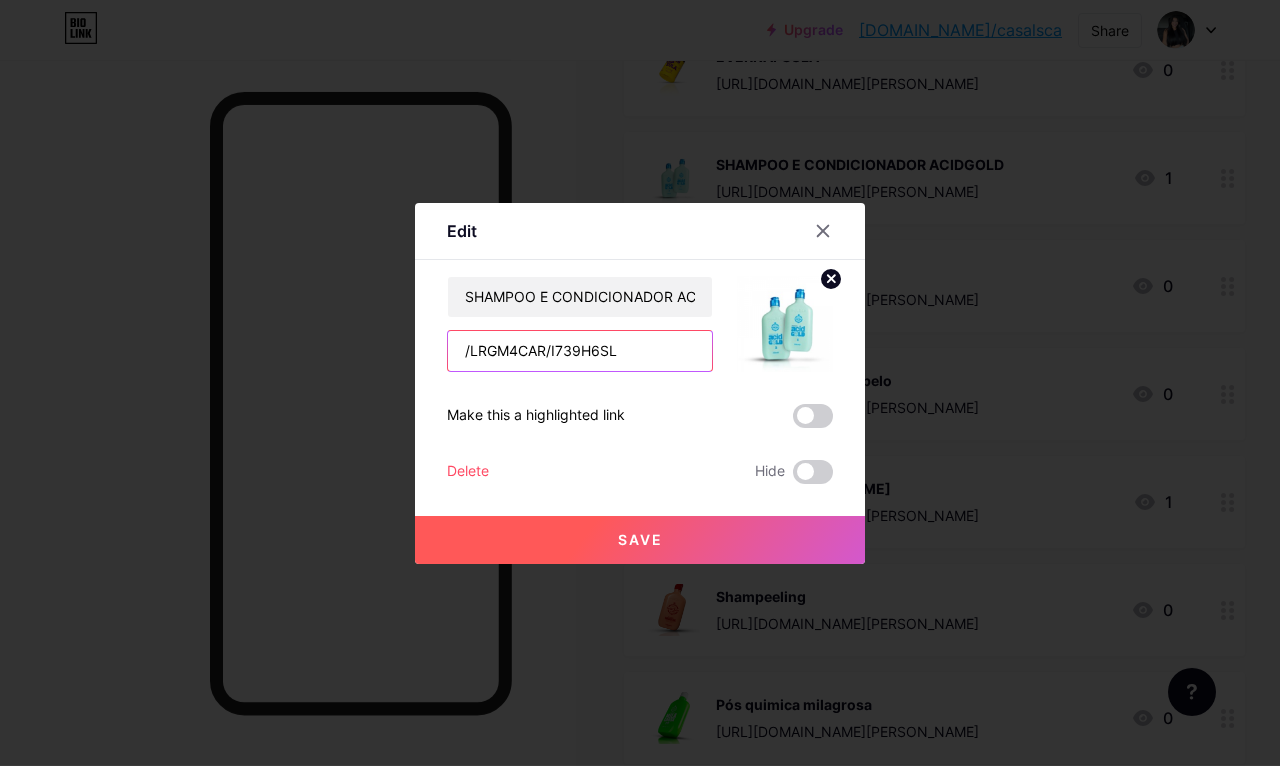 type on "/" 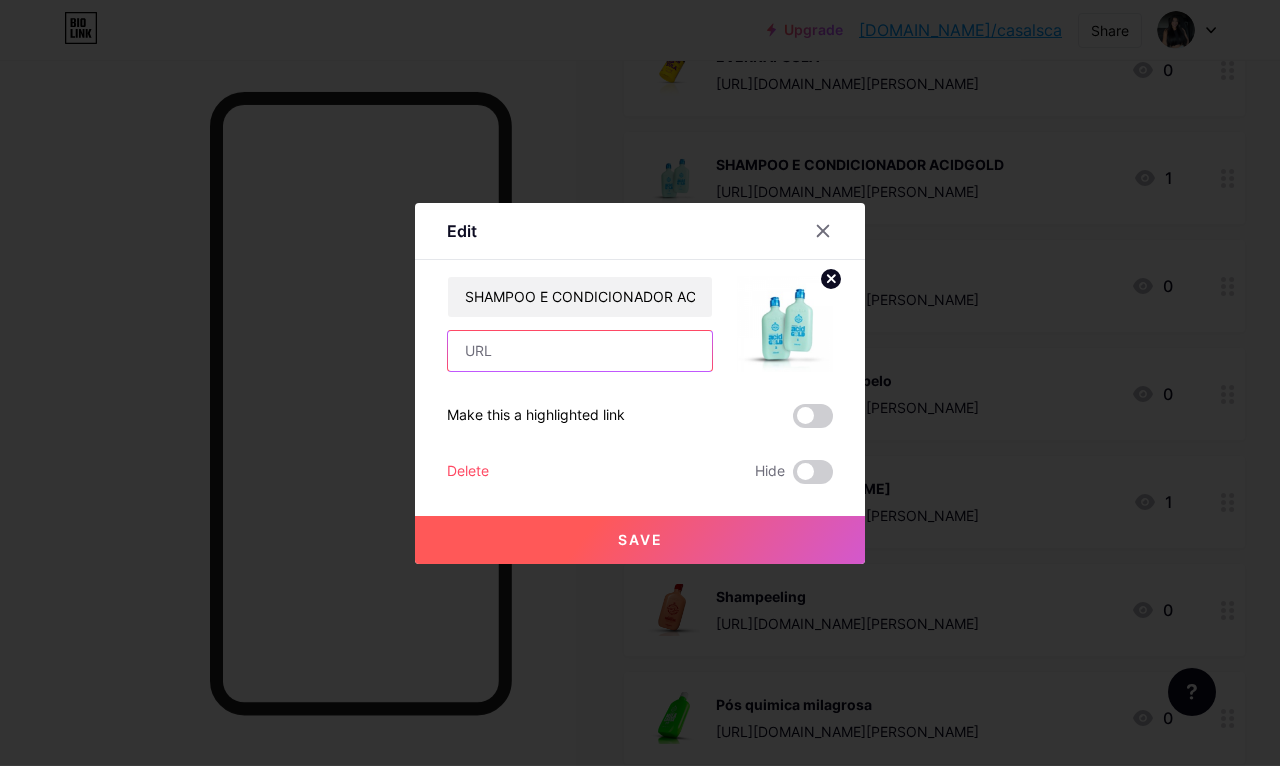 click at bounding box center (580, 351) 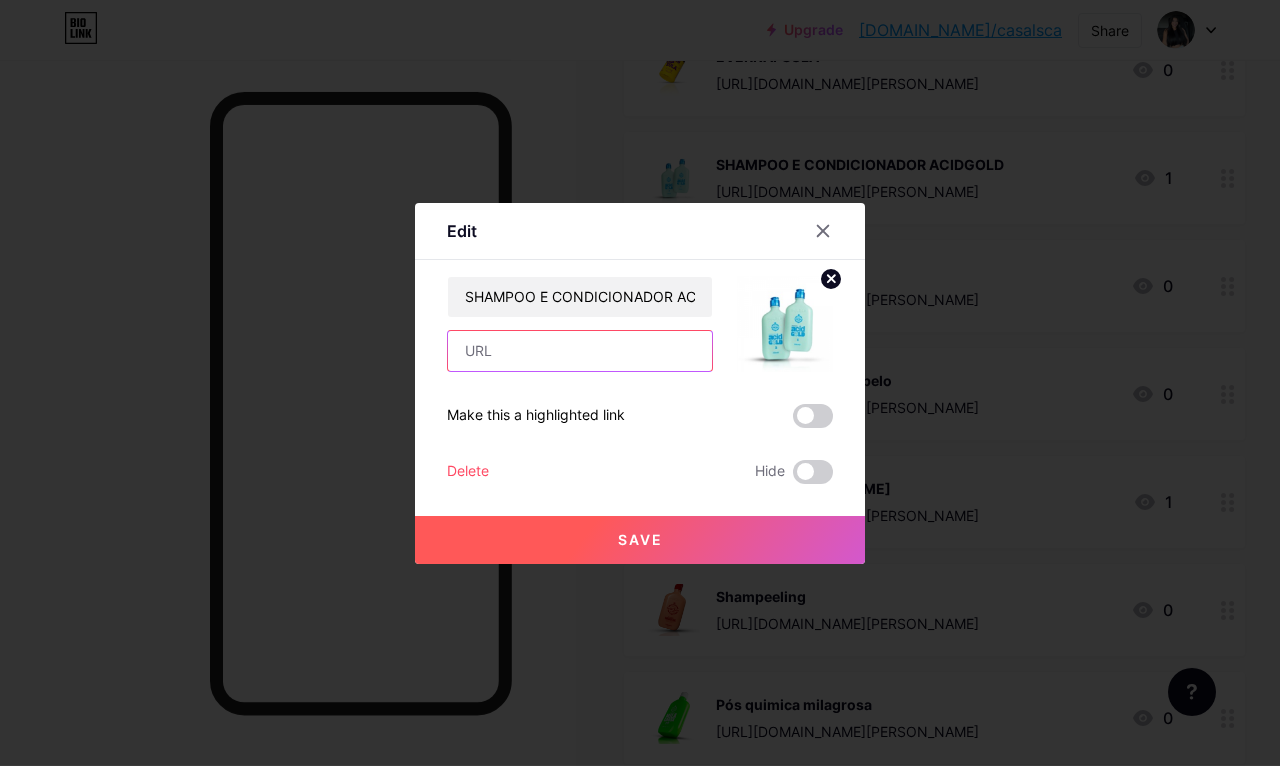 paste on "[URL][PERSON_NAME]" 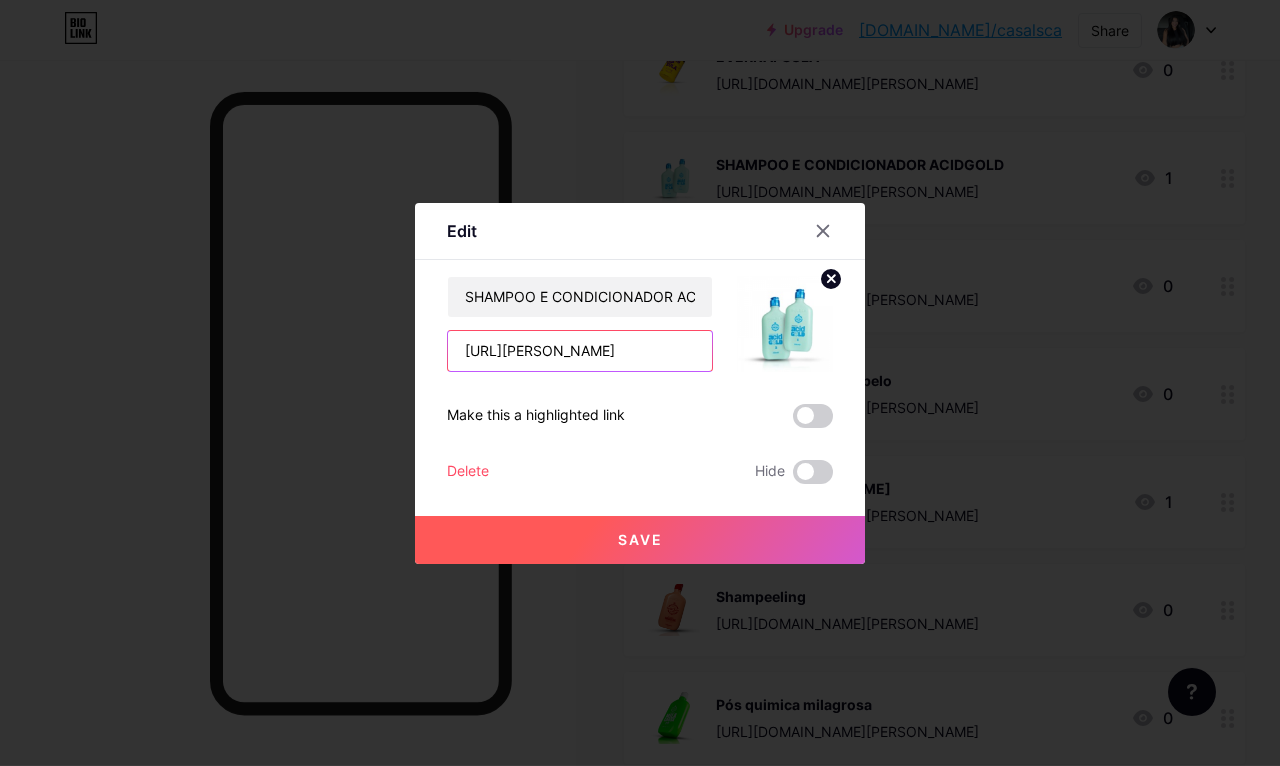 type on "[URL][PERSON_NAME]" 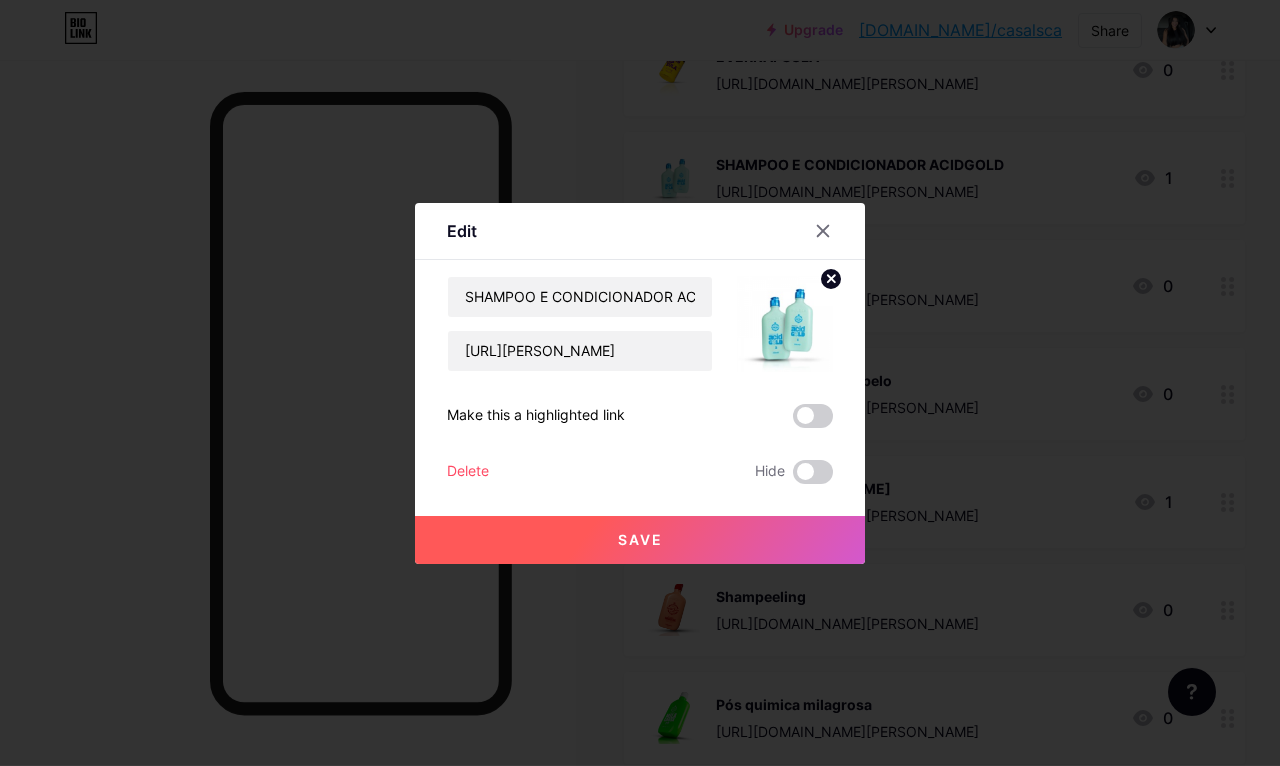 click on "Save" at bounding box center (640, 540) 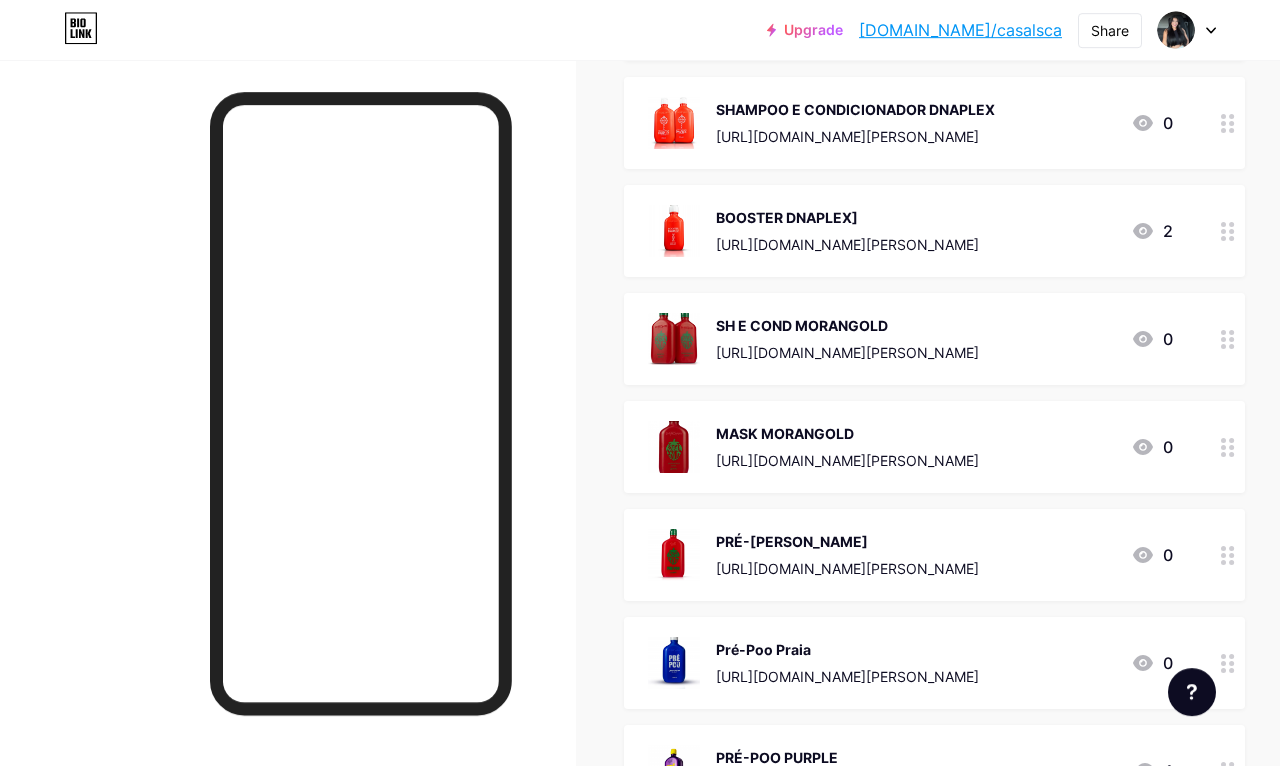 scroll, scrollTop: 2703, scrollLeft: 0, axis: vertical 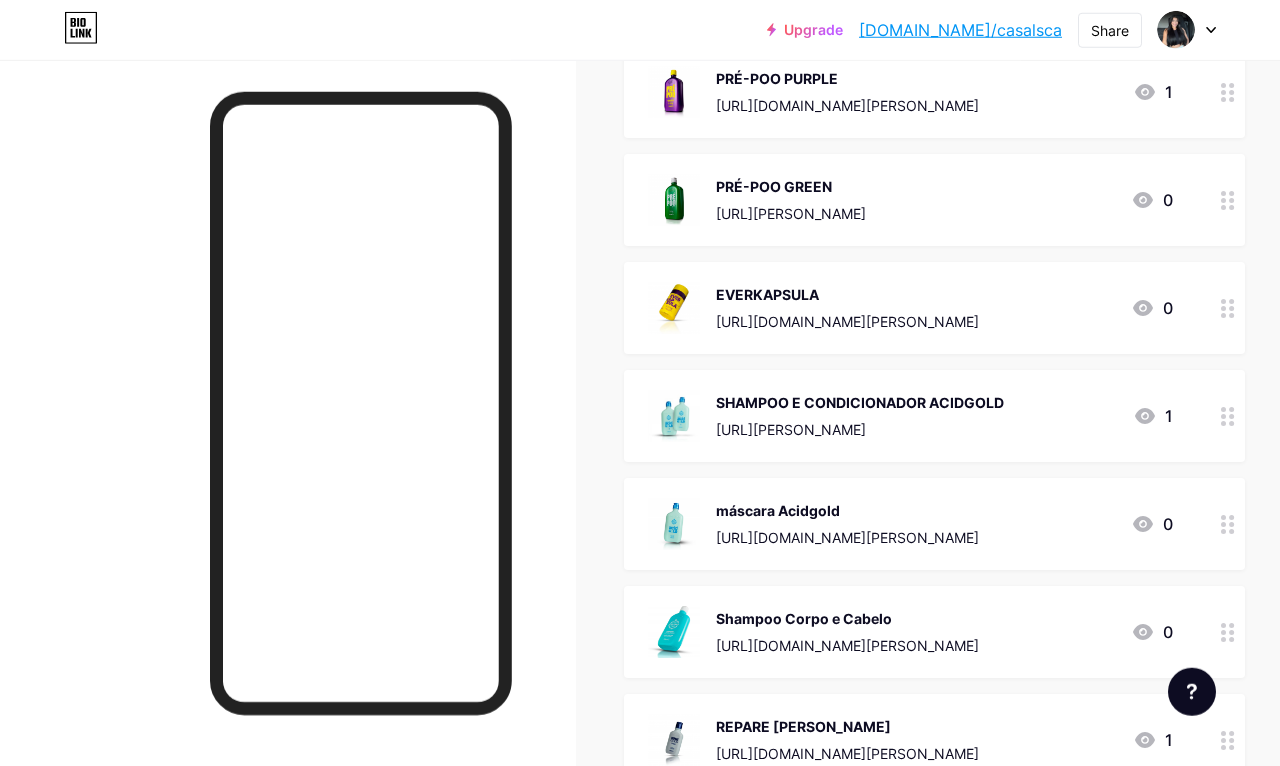 click on "máscara Acidgold" at bounding box center (847, 510) 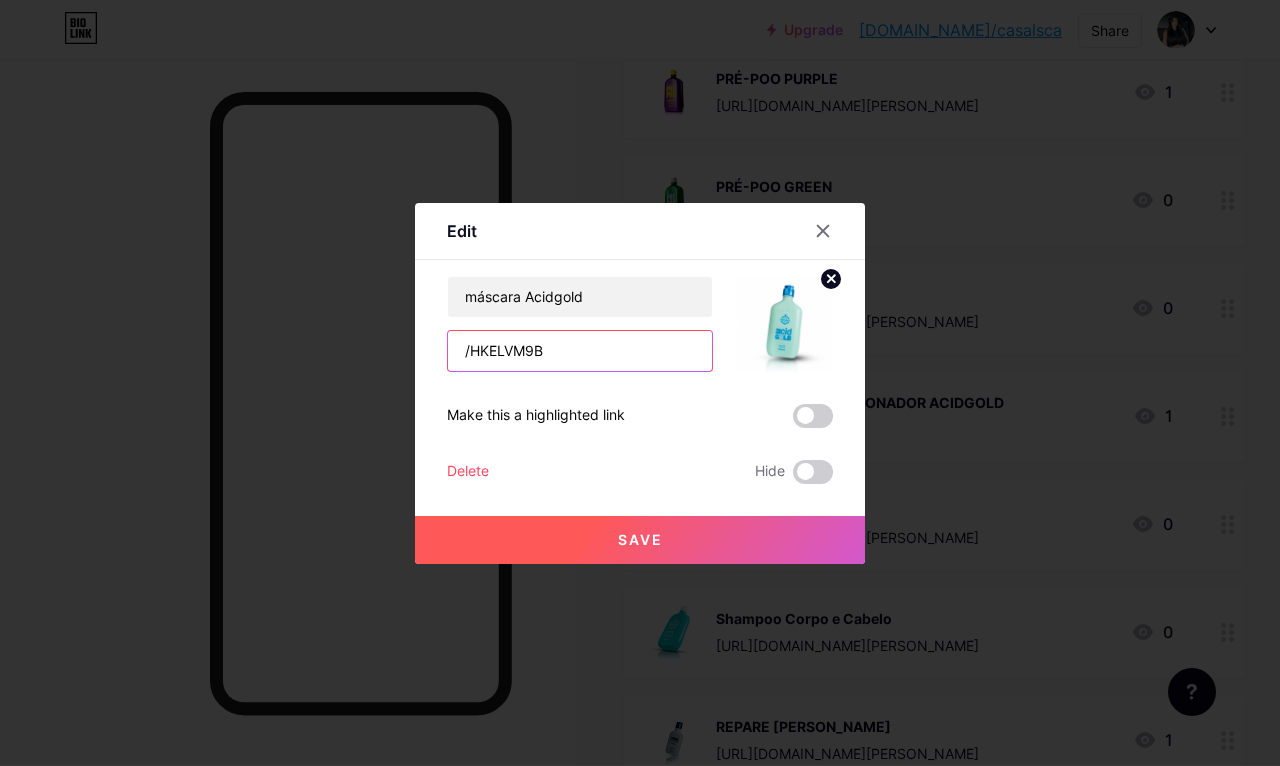 type on "/" 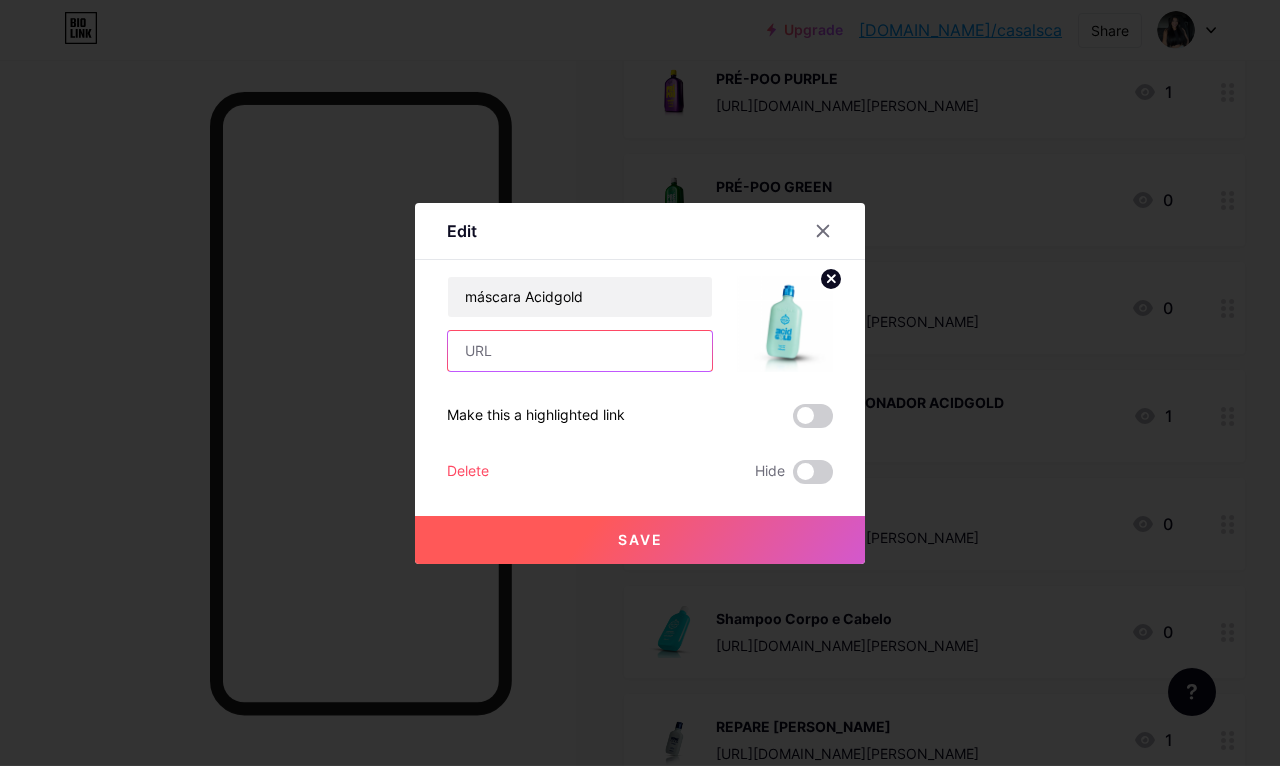 click at bounding box center (580, 351) 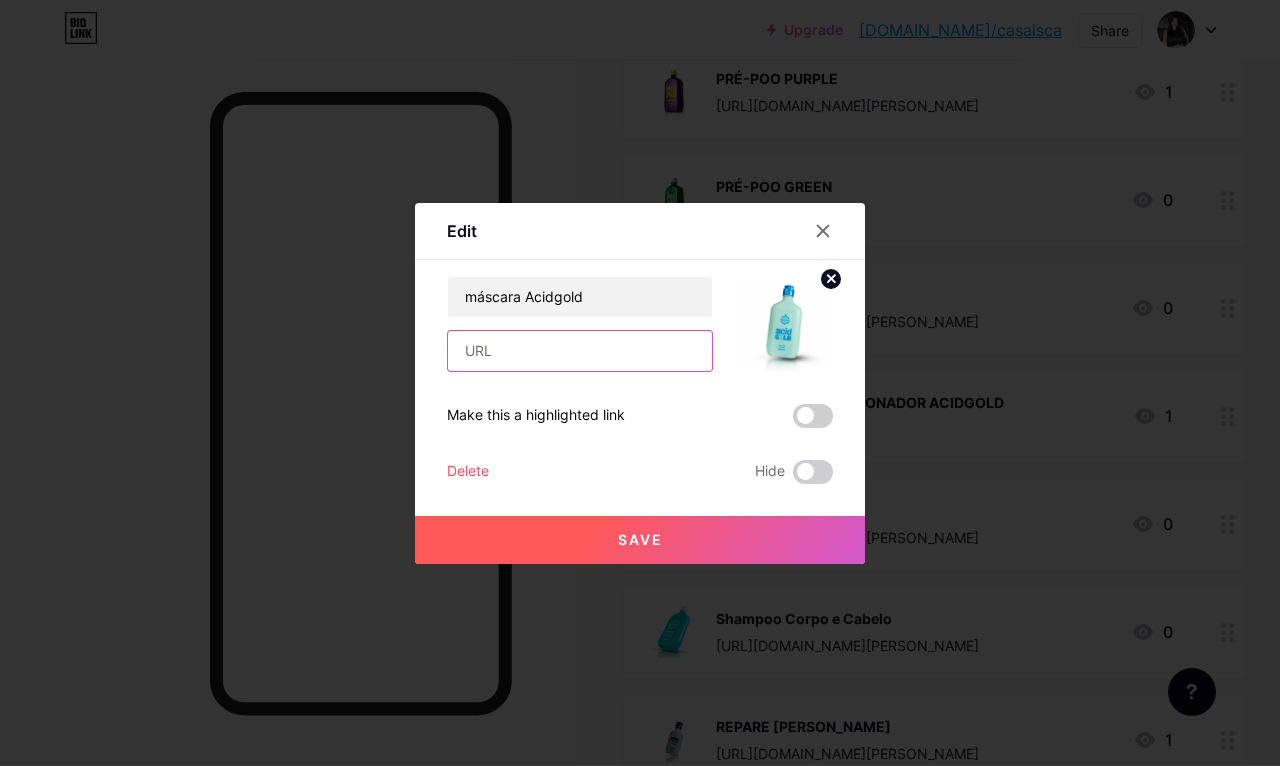 type on "'" 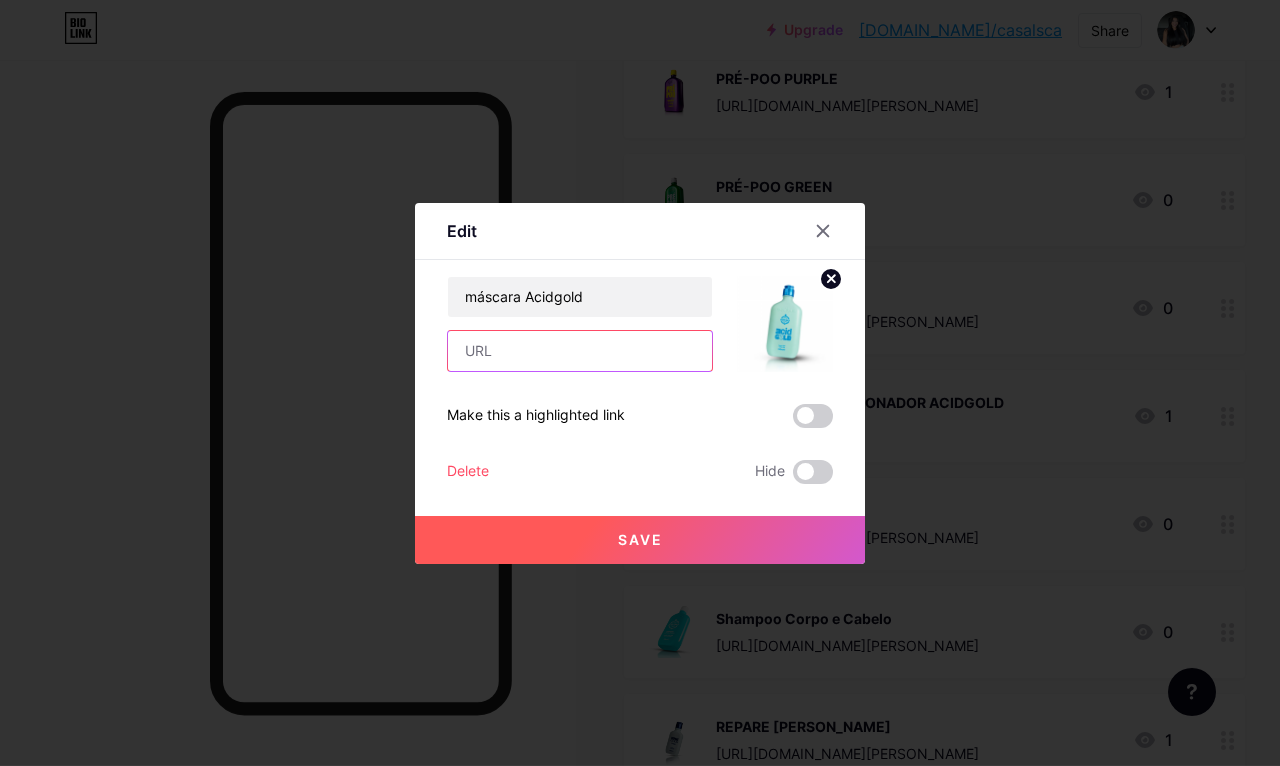 type on "." 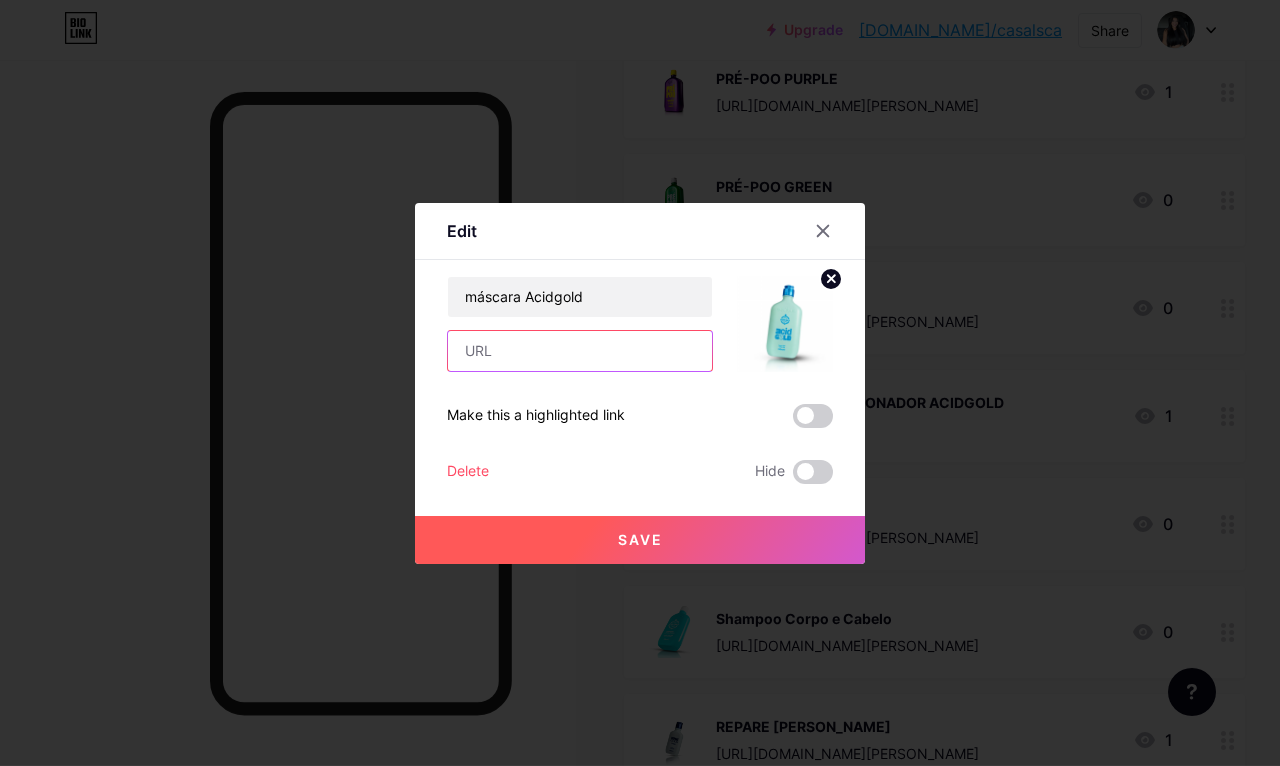 type on "'" 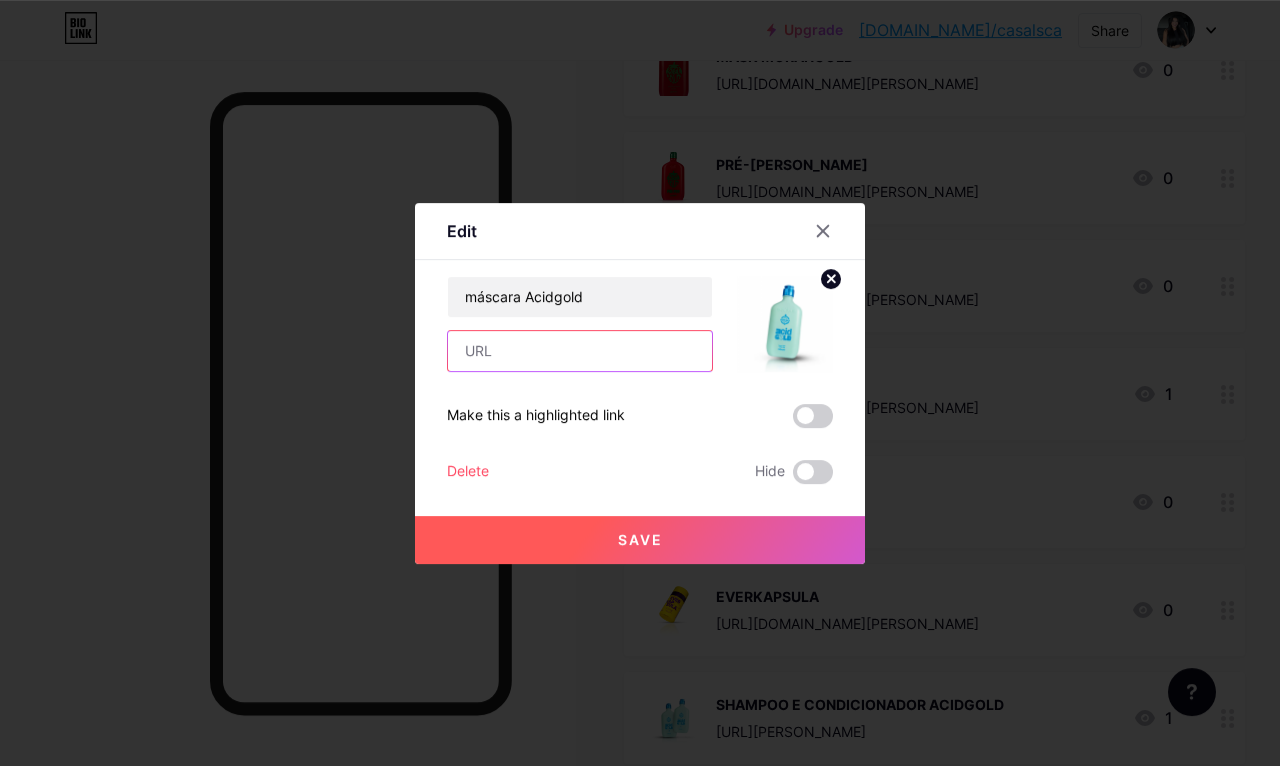 scroll, scrollTop: 3090, scrollLeft: 0, axis: vertical 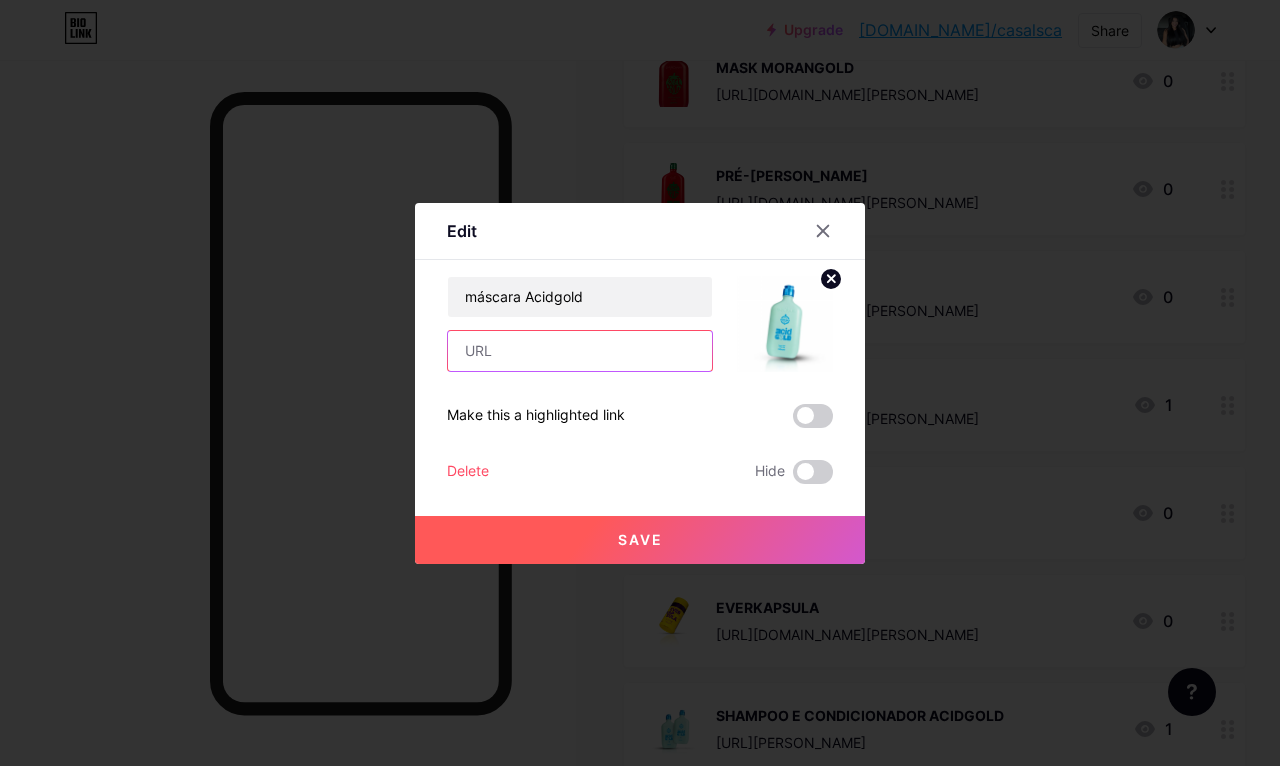 click at bounding box center (580, 351) 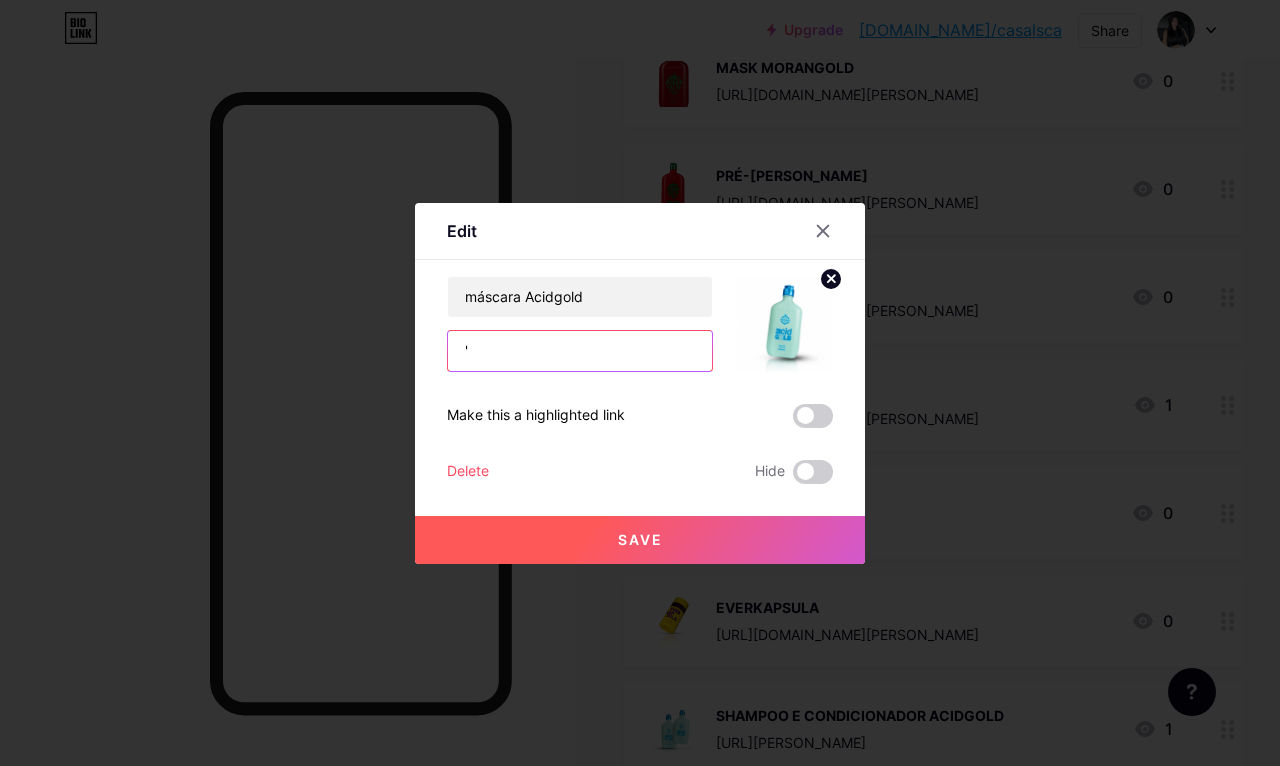 click on "'" at bounding box center [580, 351] 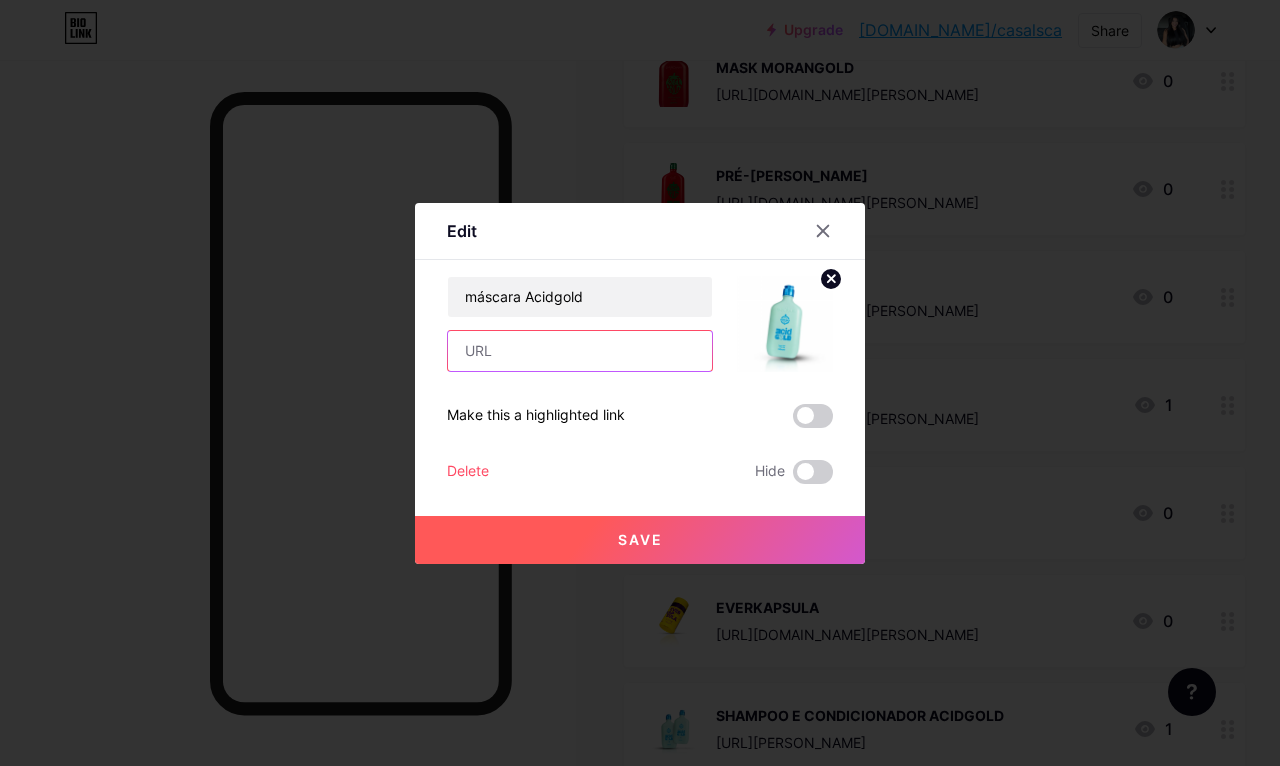 click at bounding box center (580, 351) 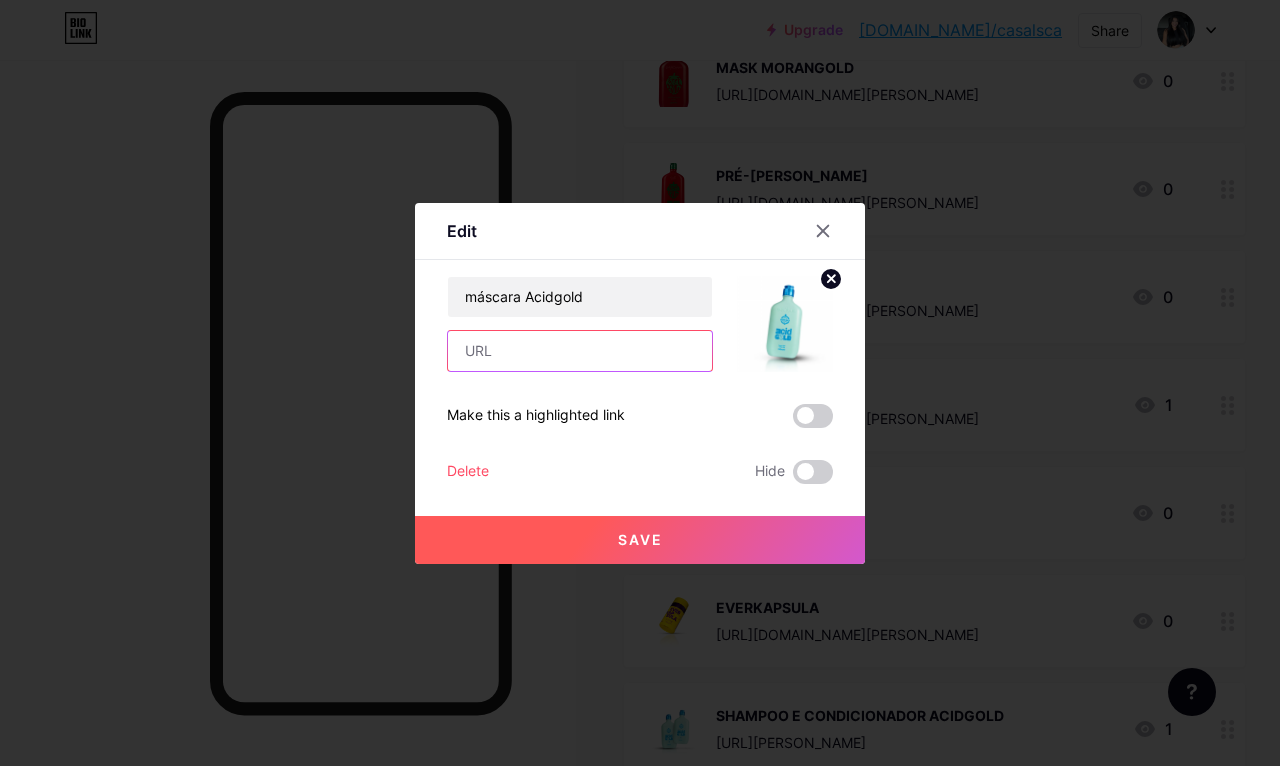 paste on "'" 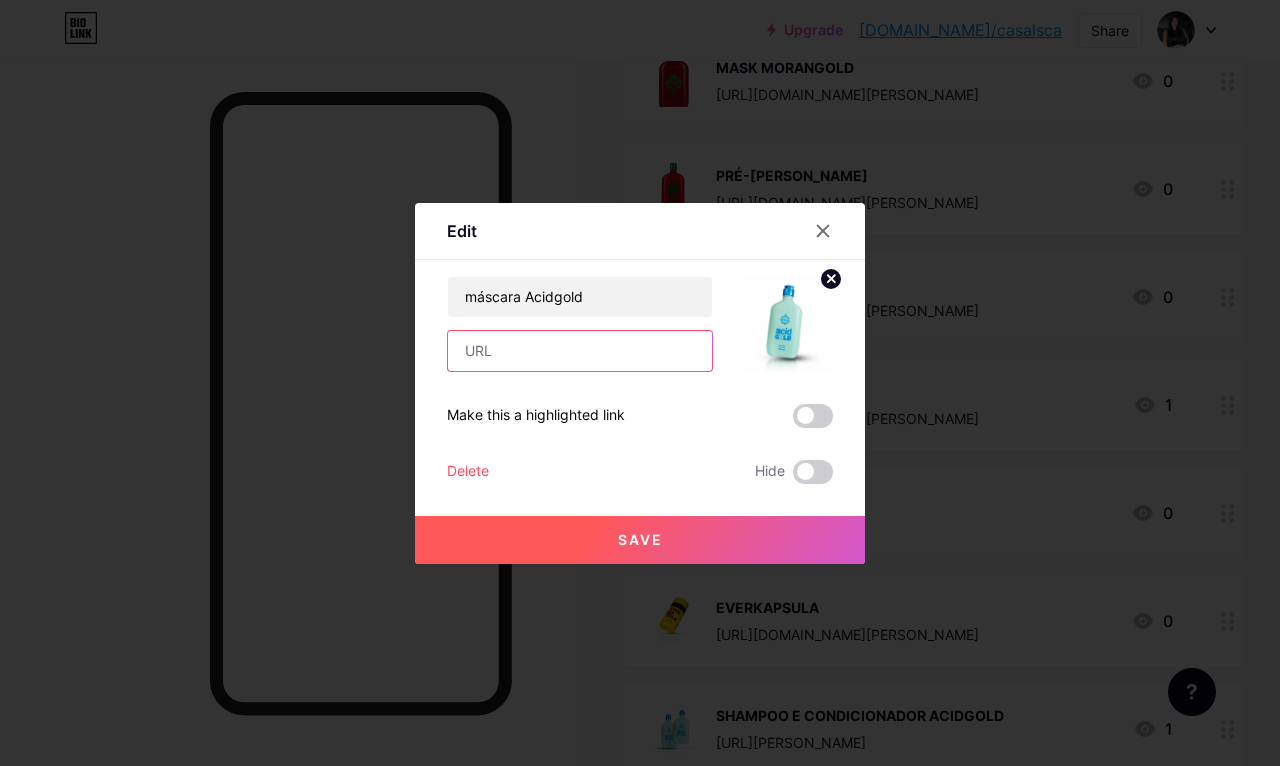 type on "'" 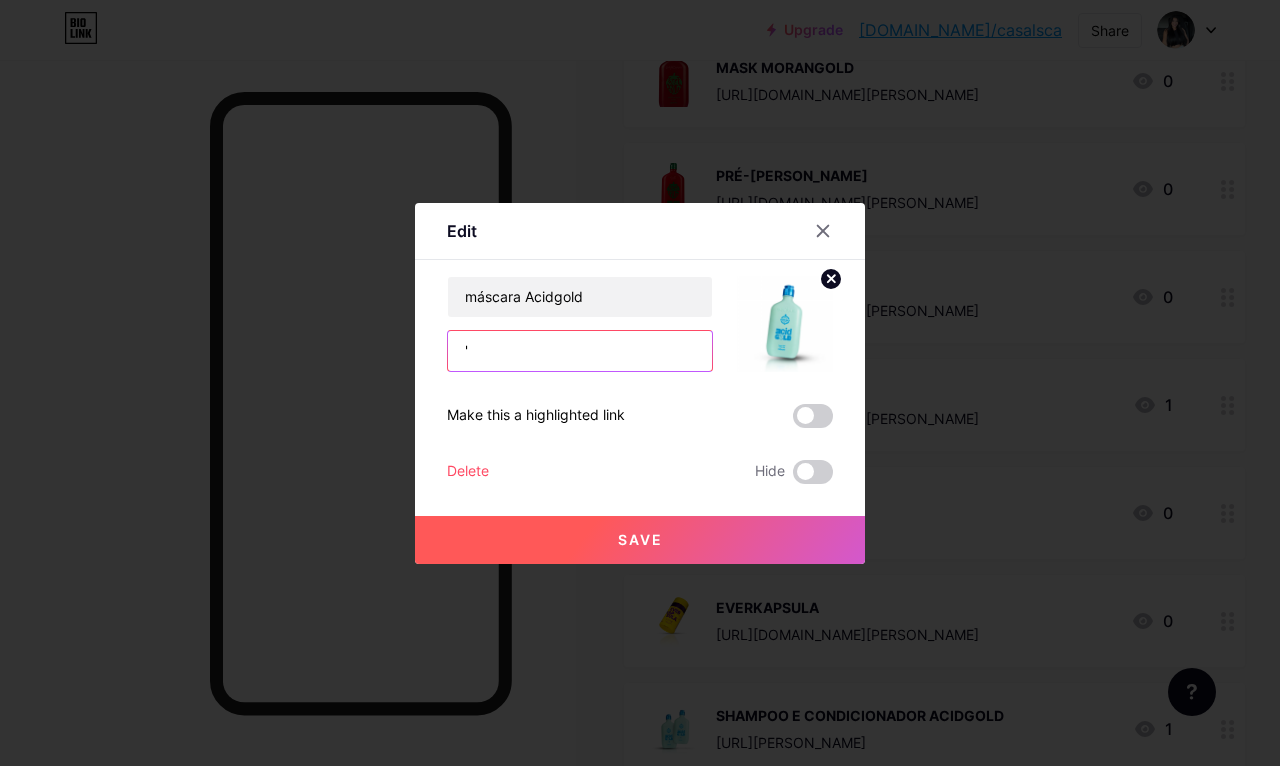 type 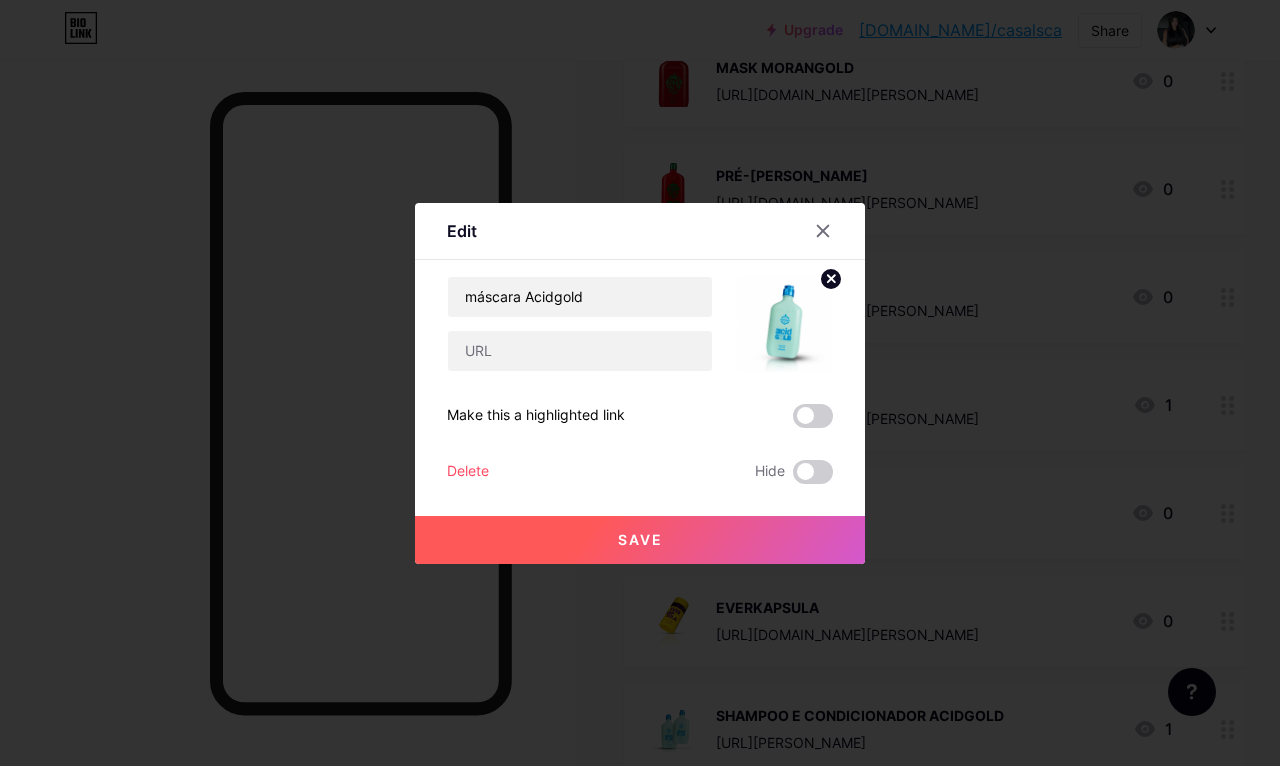 click at bounding box center (823, 231) 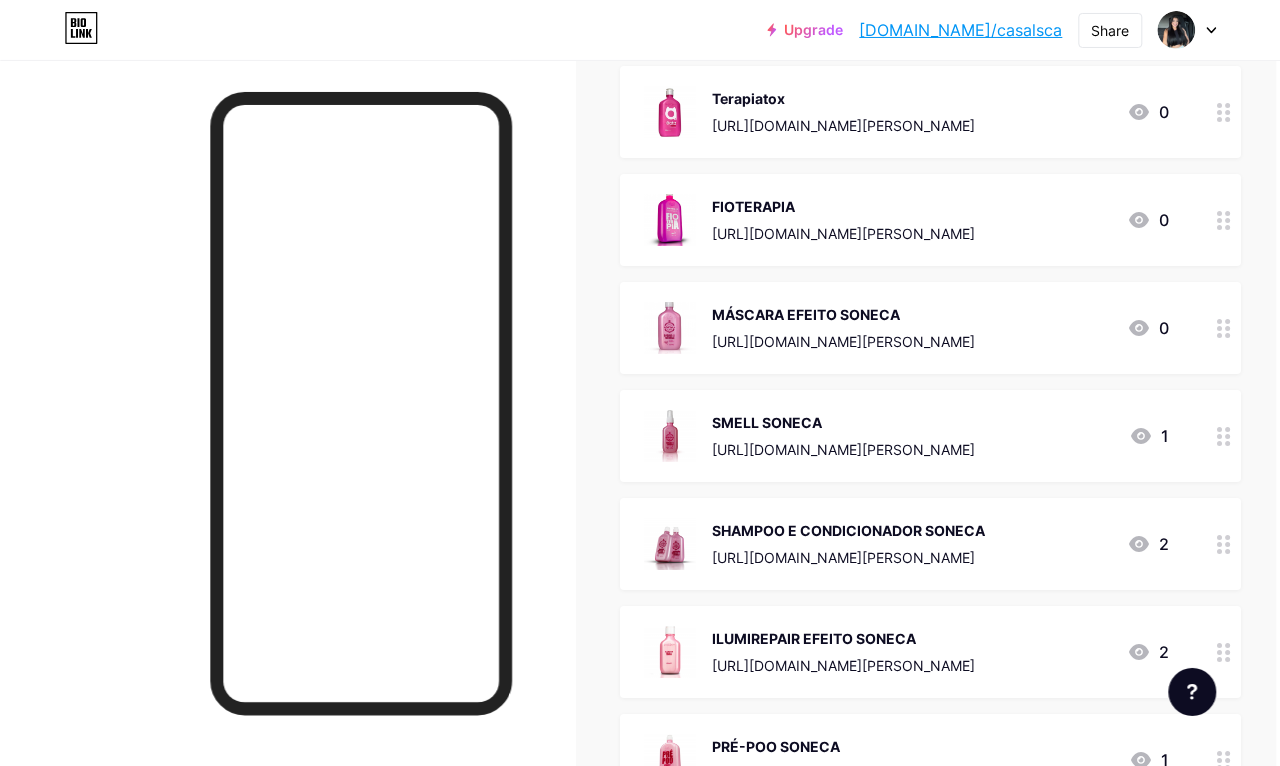scroll, scrollTop: 1000, scrollLeft: 1, axis: both 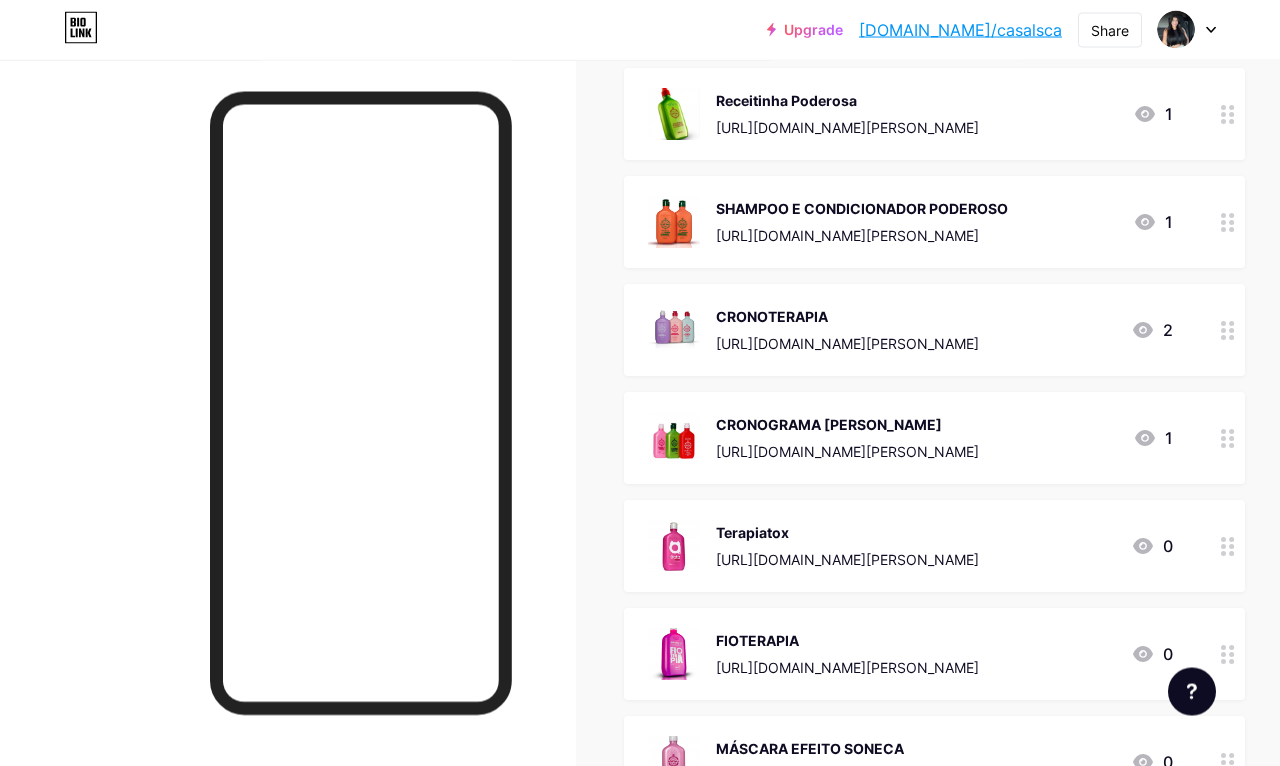 click on "CRONOTERAPIA
[URL][DOMAIN_NAME][PERSON_NAME]" at bounding box center [847, 330] 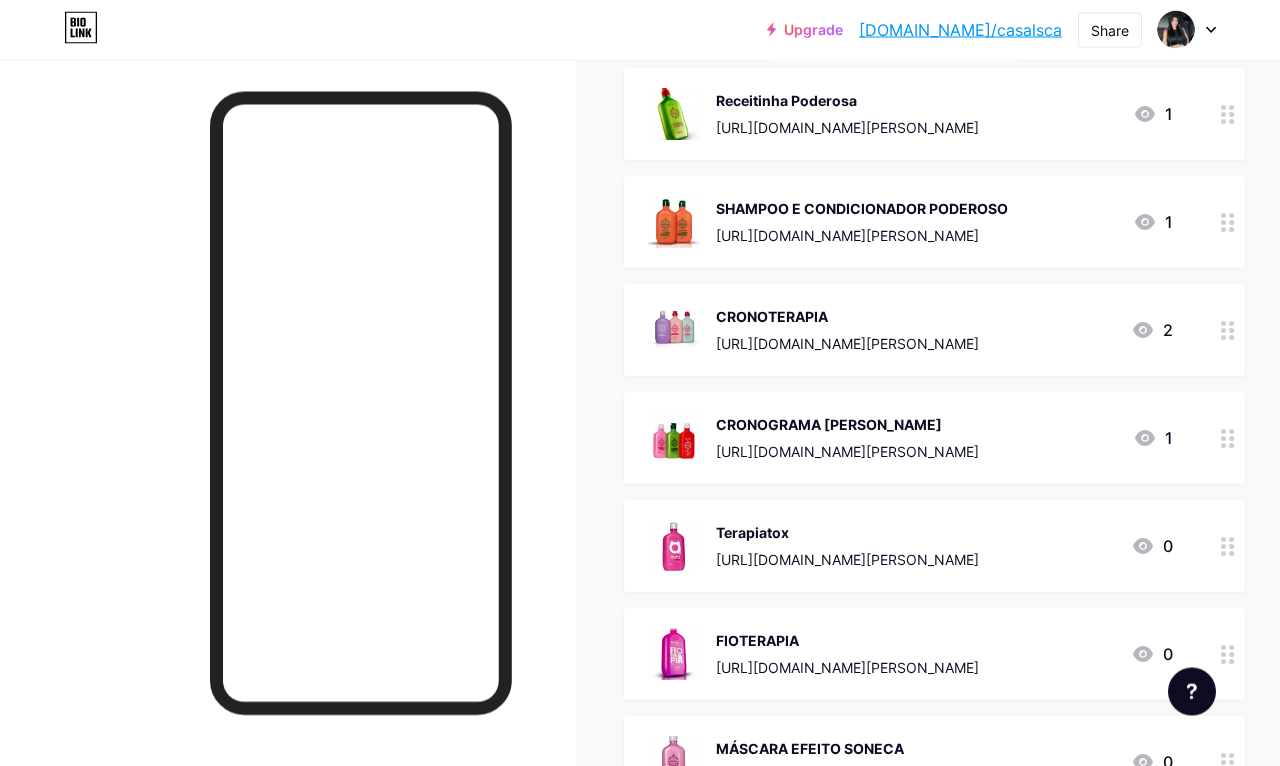 scroll, scrollTop: 787, scrollLeft: 0, axis: vertical 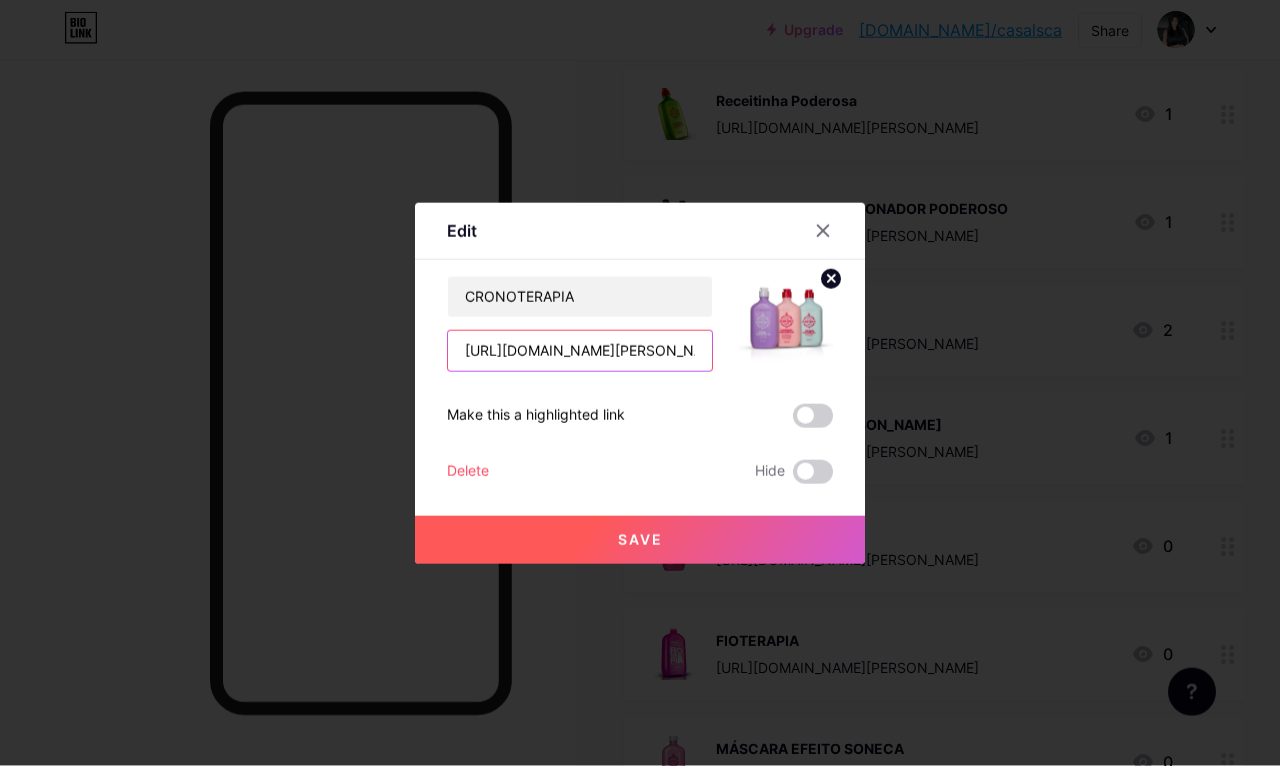 type on "/BATMSBBZ" 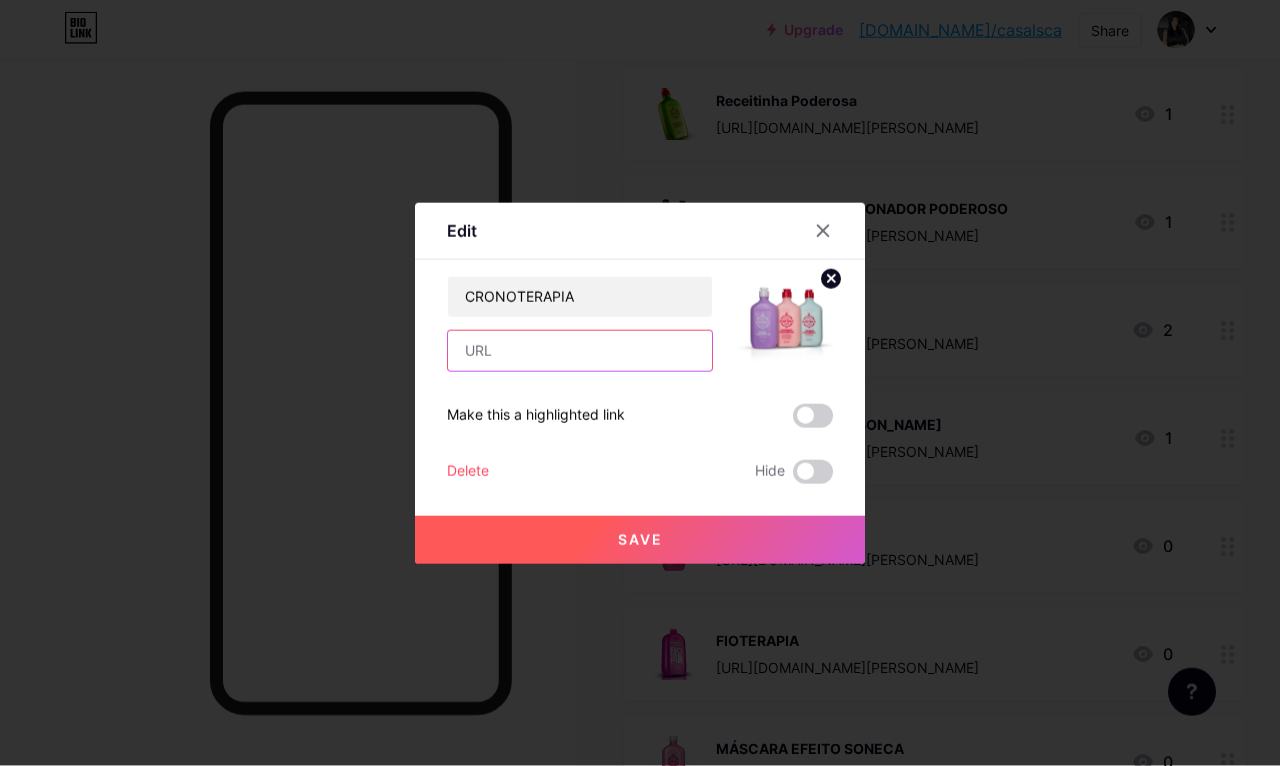 click at bounding box center (580, 351) 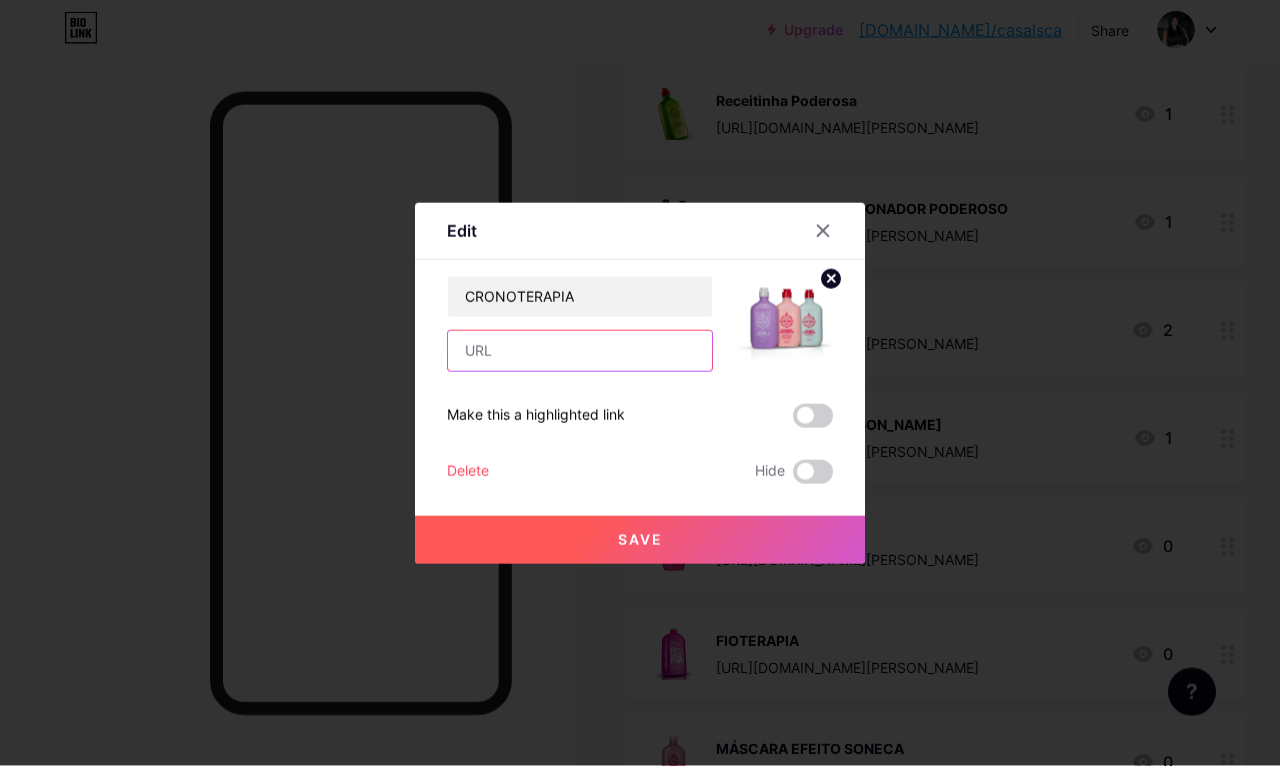 paste on "'" 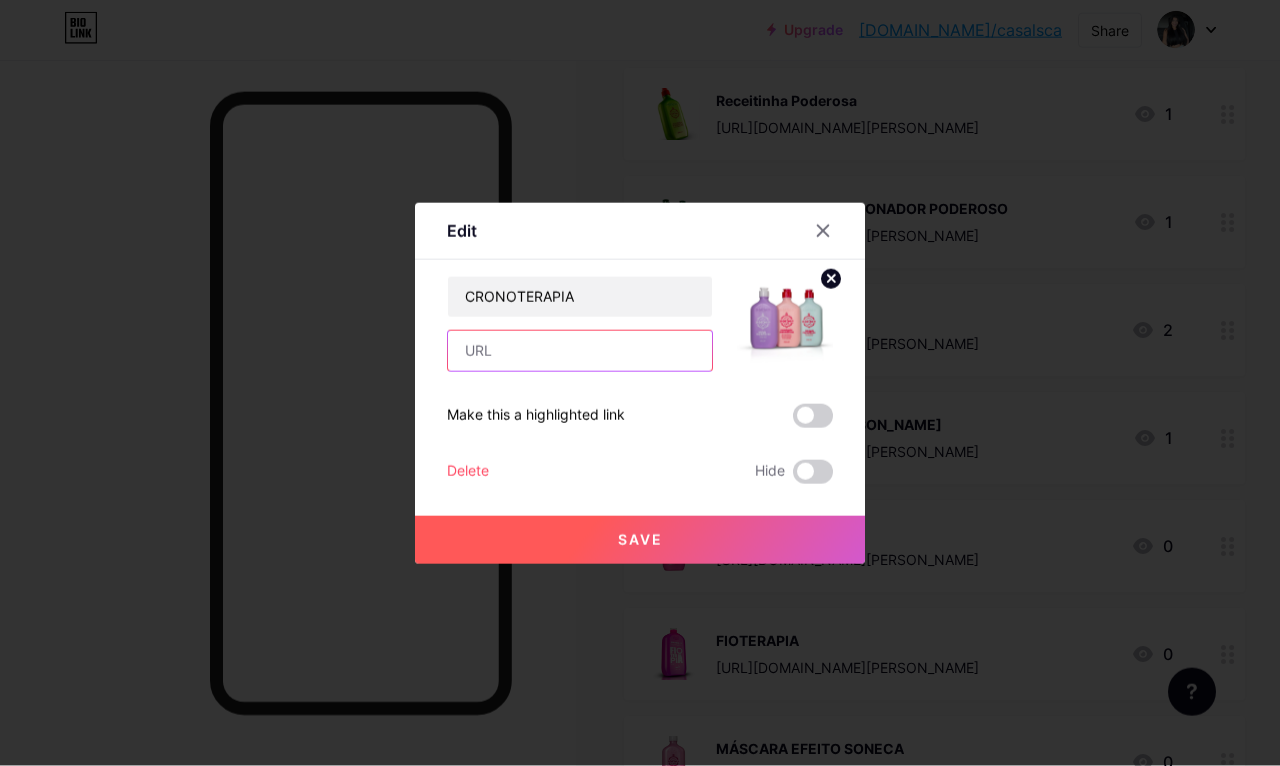 type on "'" 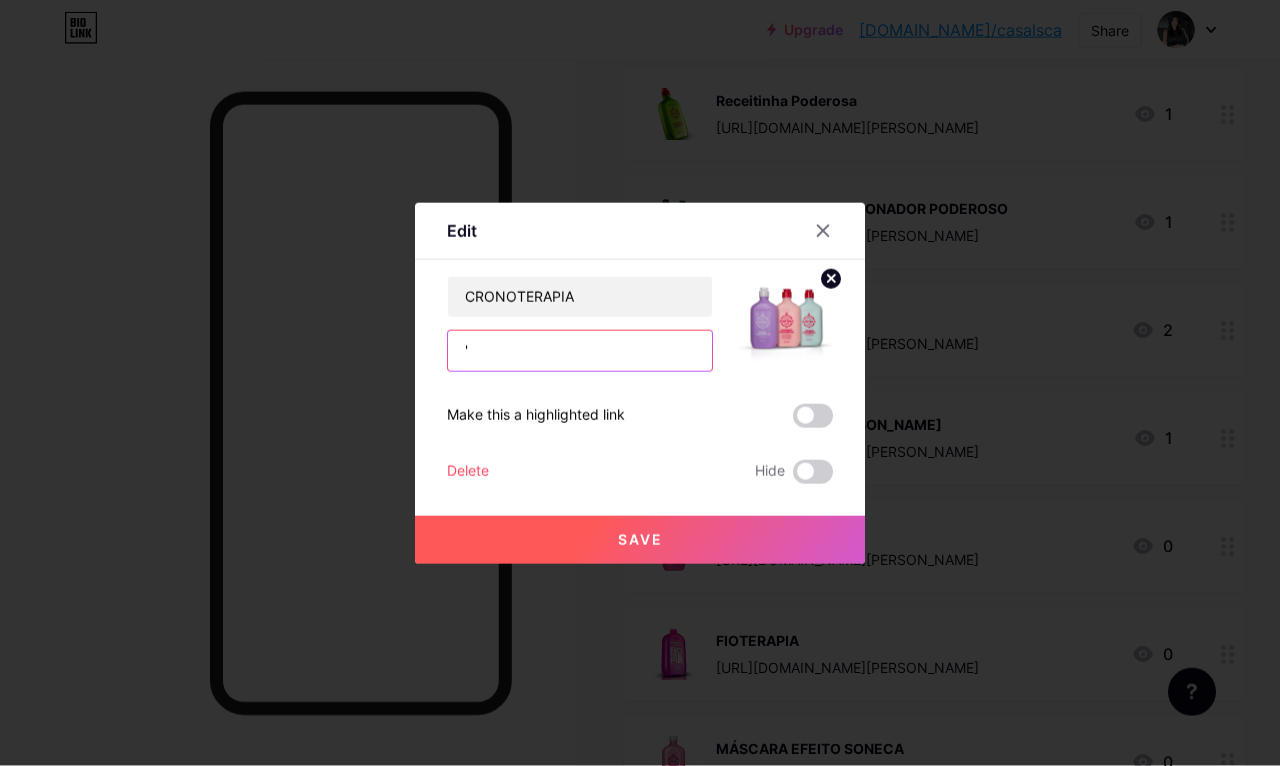type 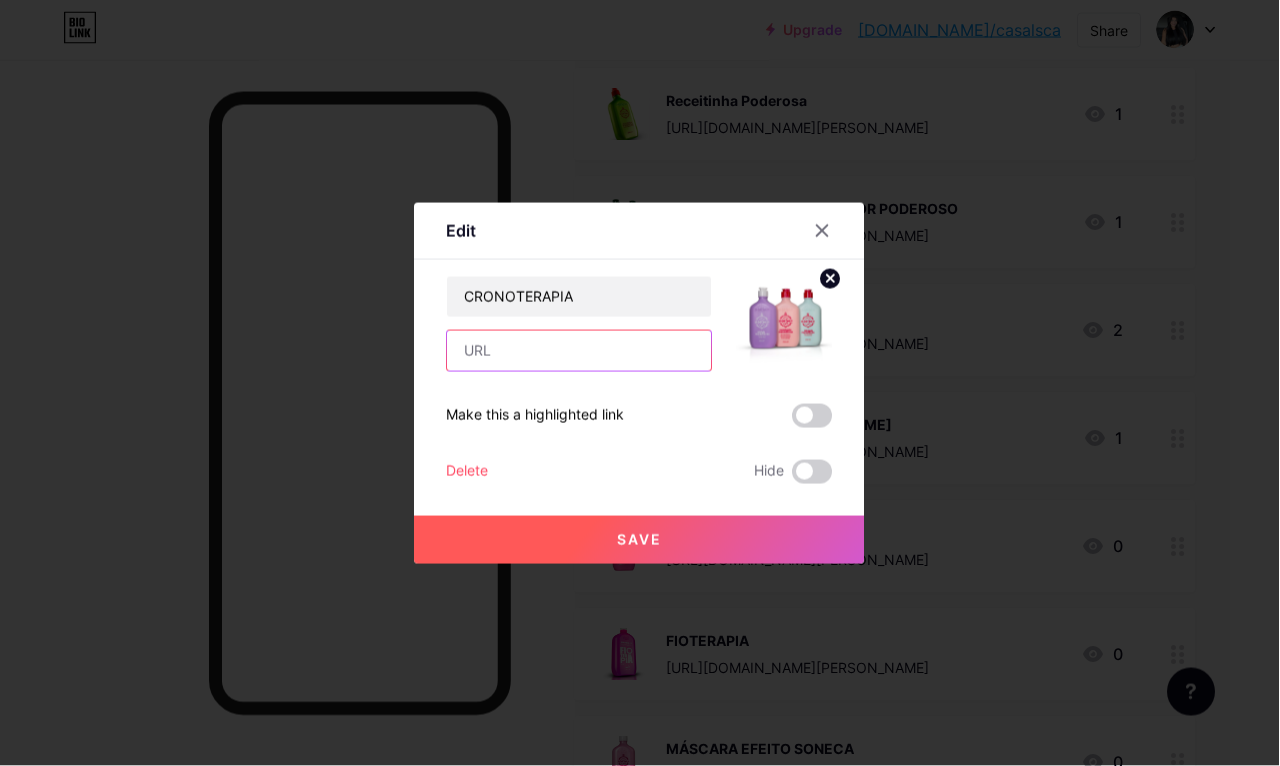 scroll, scrollTop: 787, scrollLeft: 49, axis: both 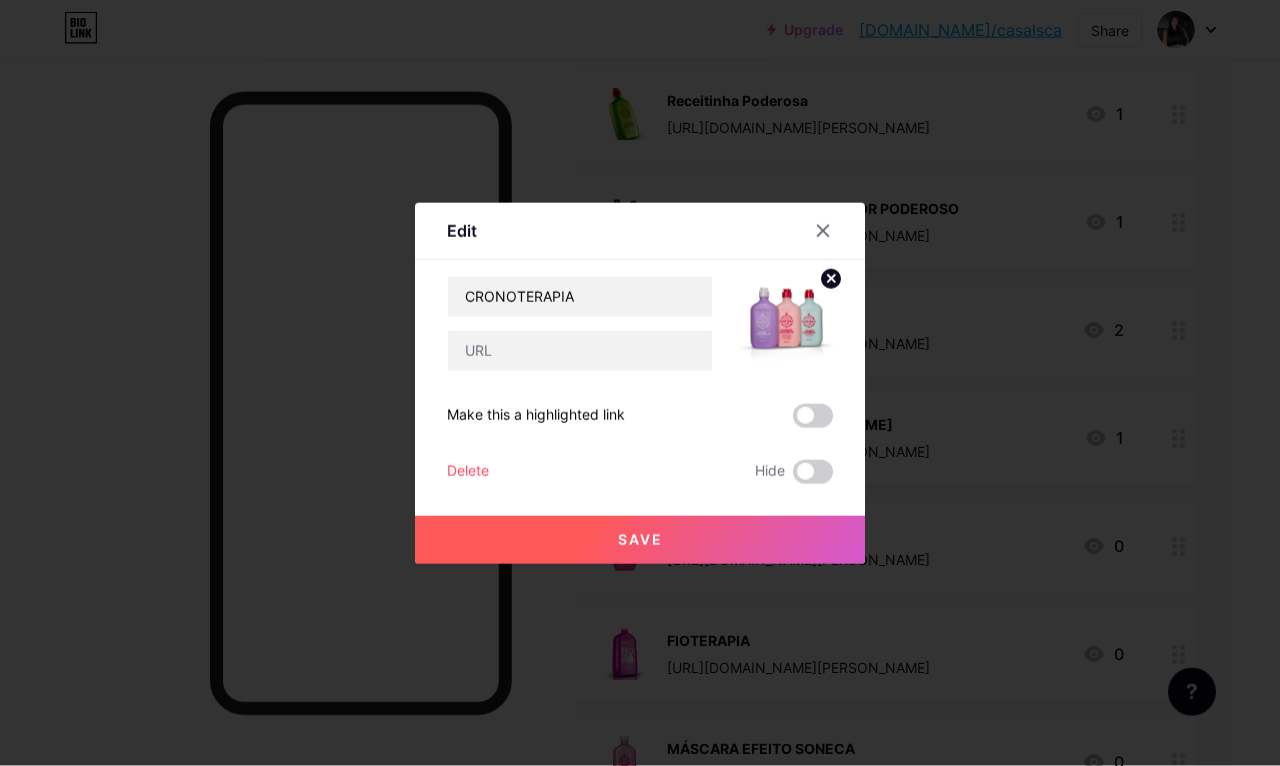 click 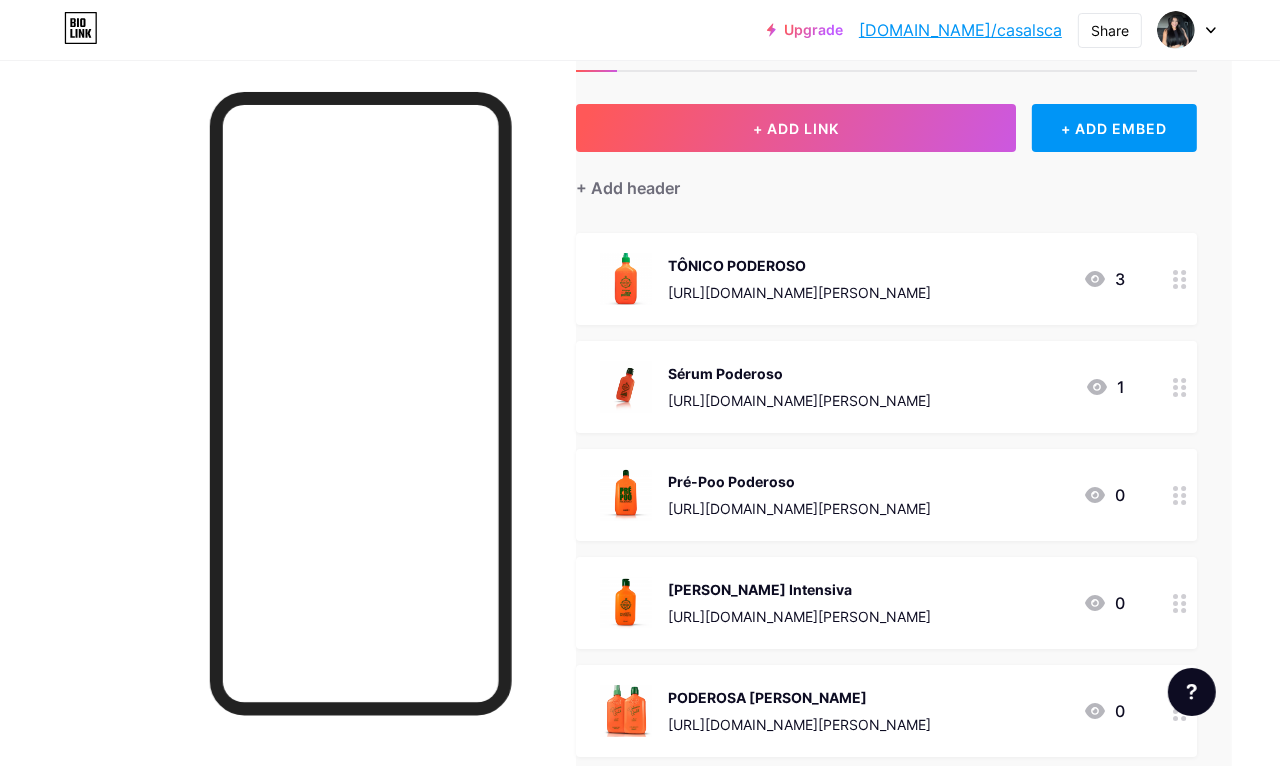 scroll, scrollTop: 53, scrollLeft: 48, axis: both 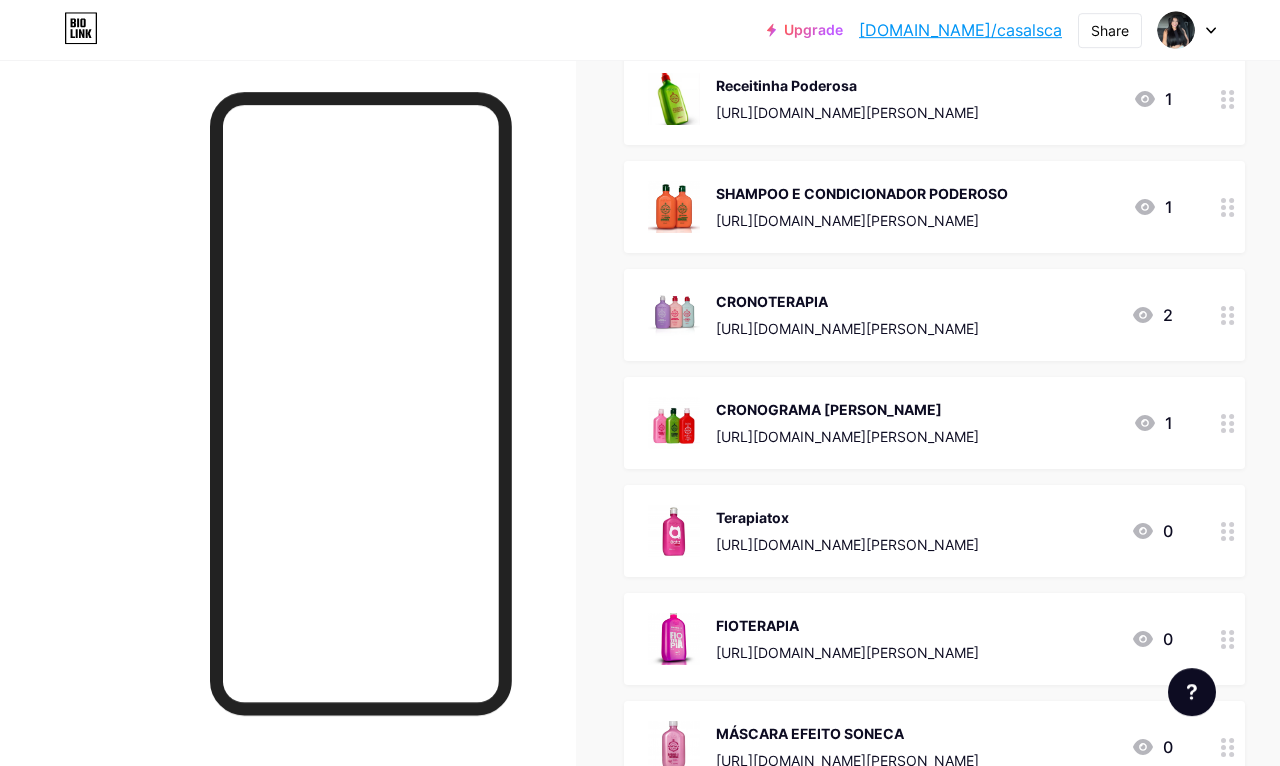 click on "CRONOTERAPIA
[URL][DOMAIN_NAME][PERSON_NAME]" at bounding box center [847, 315] 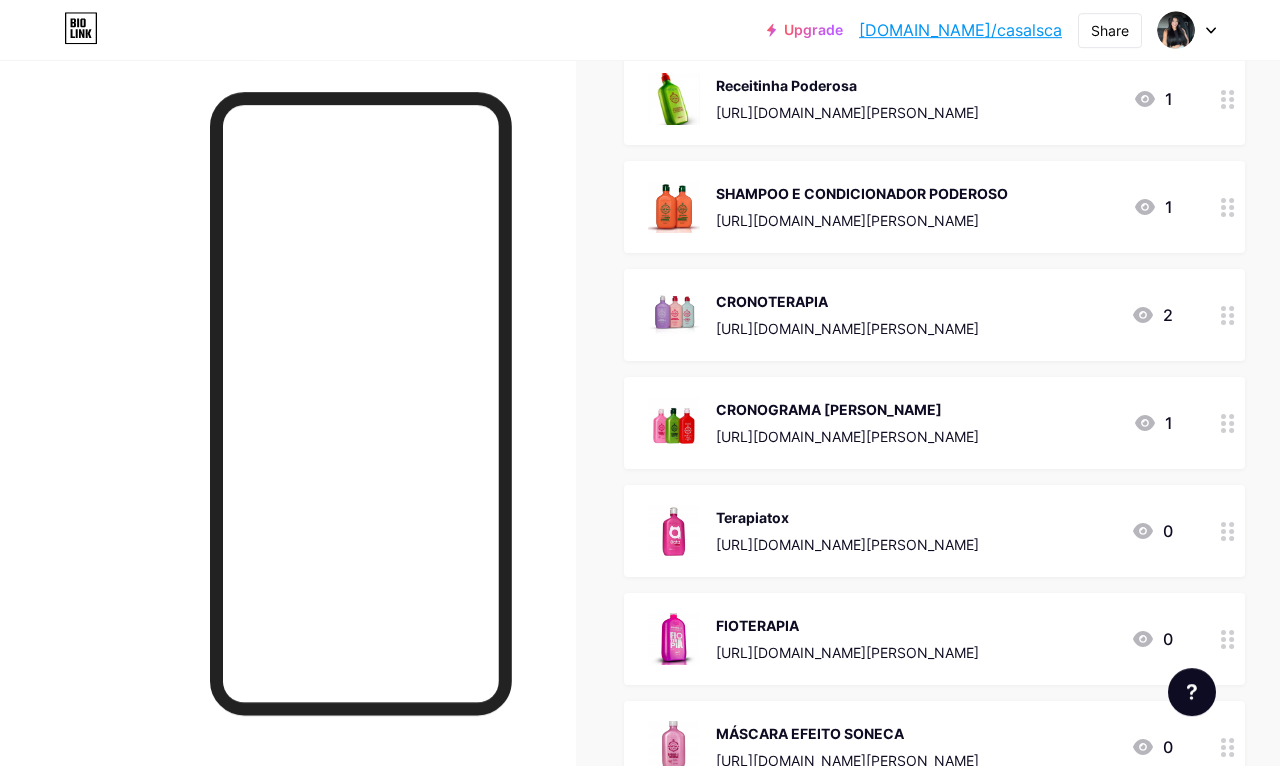 scroll, scrollTop: 802, scrollLeft: 0, axis: vertical 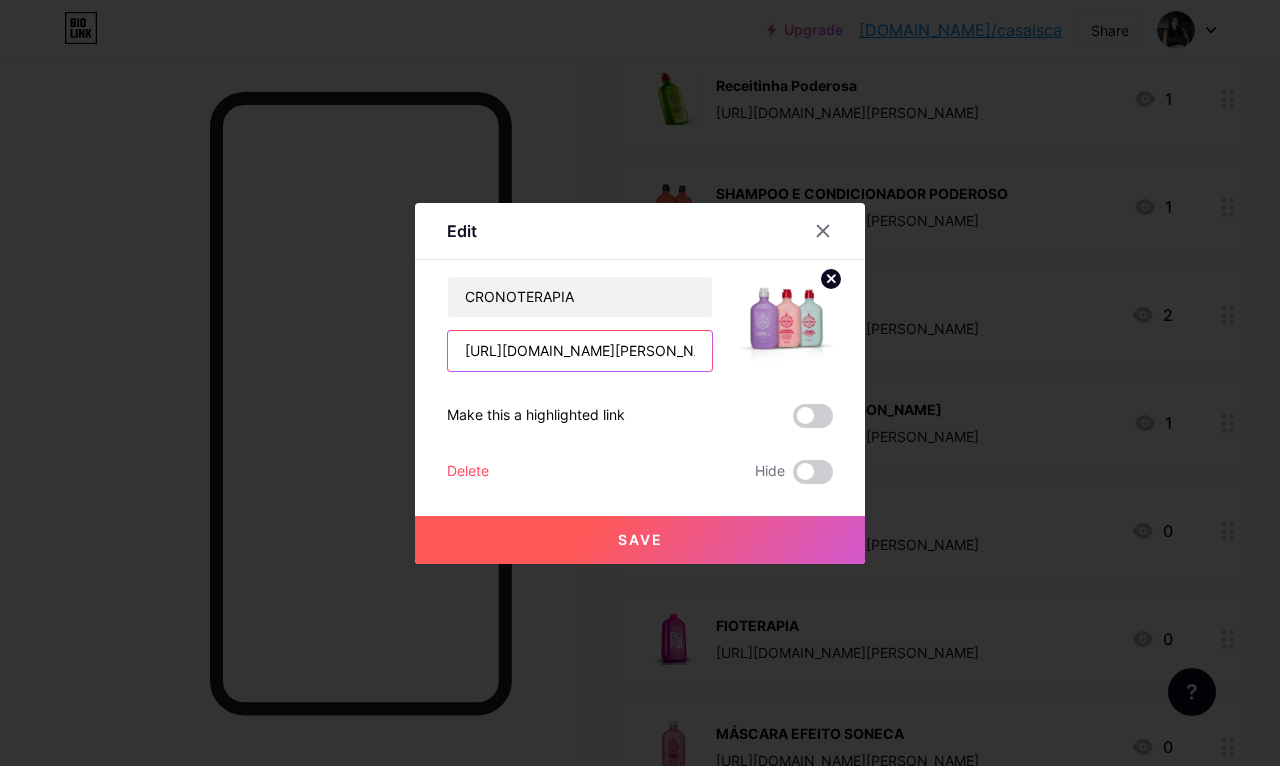 type on "RBG2A77V/BATMSBBZ" 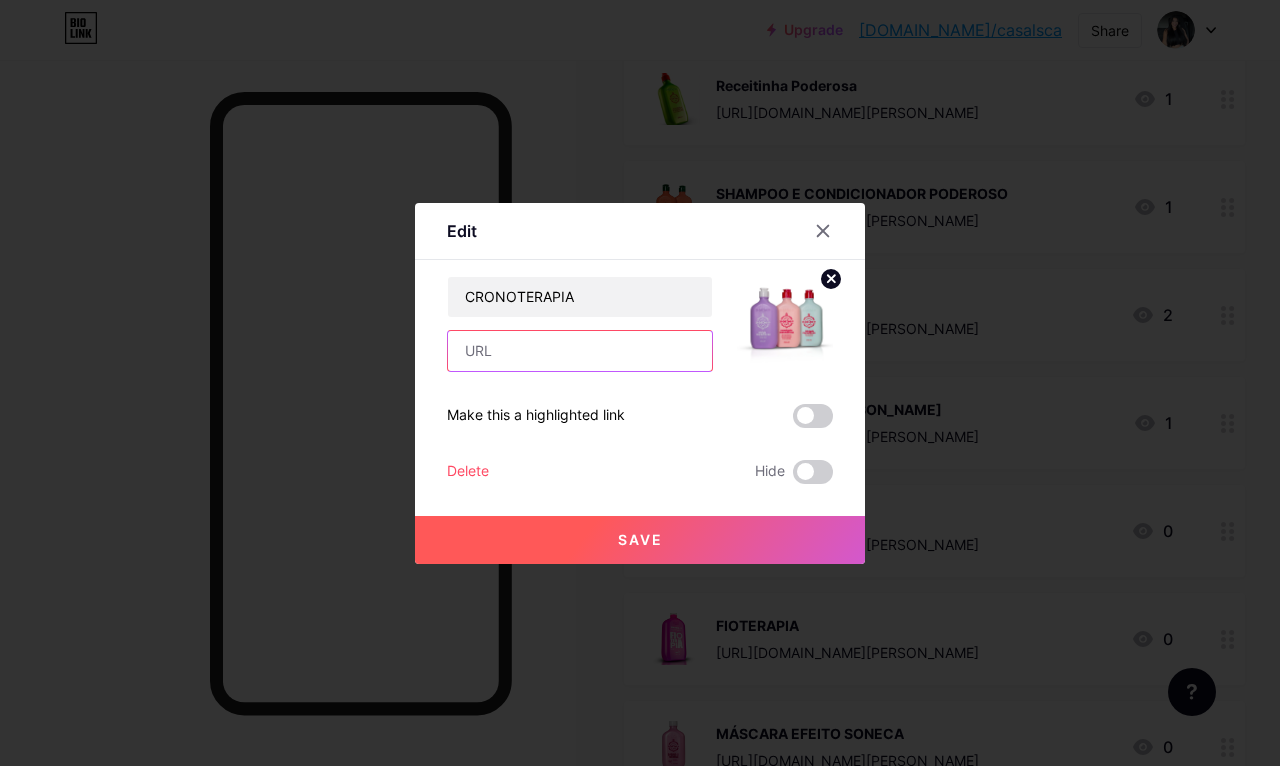 click at bounding box center [580, 351] 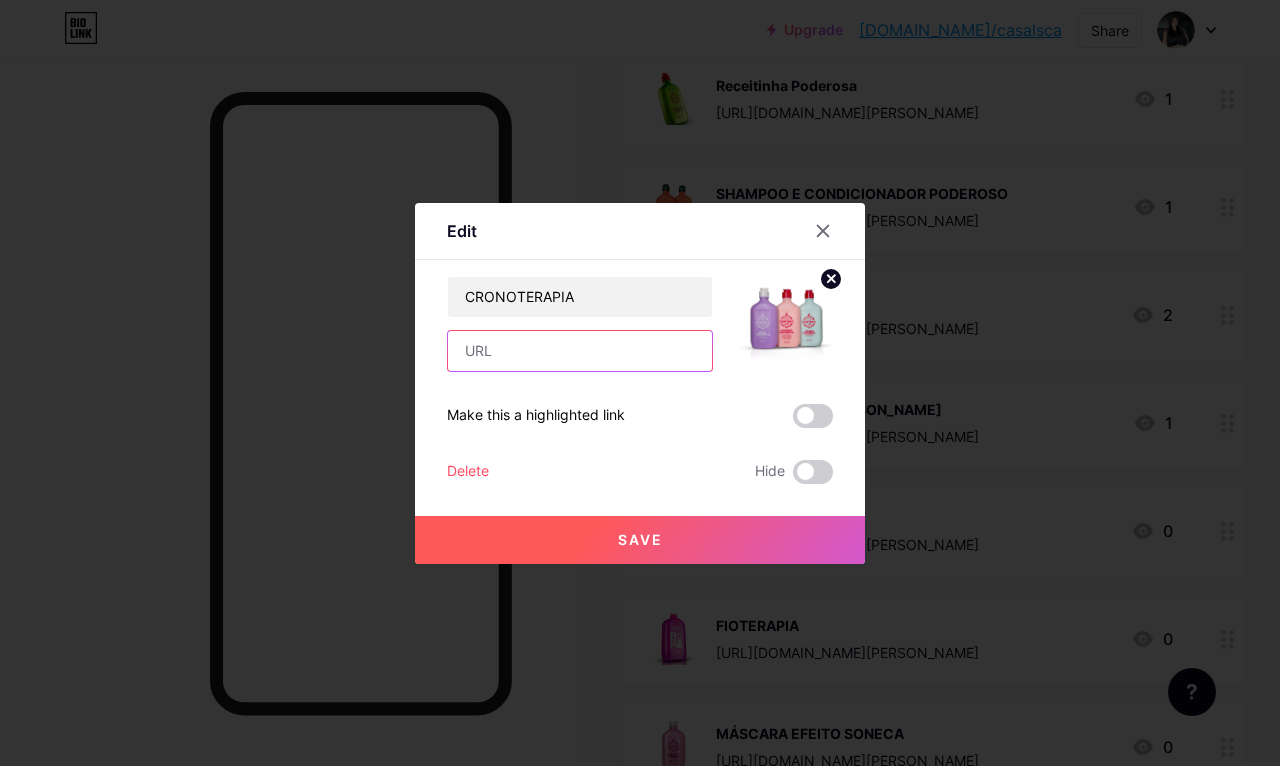 paste on "'" 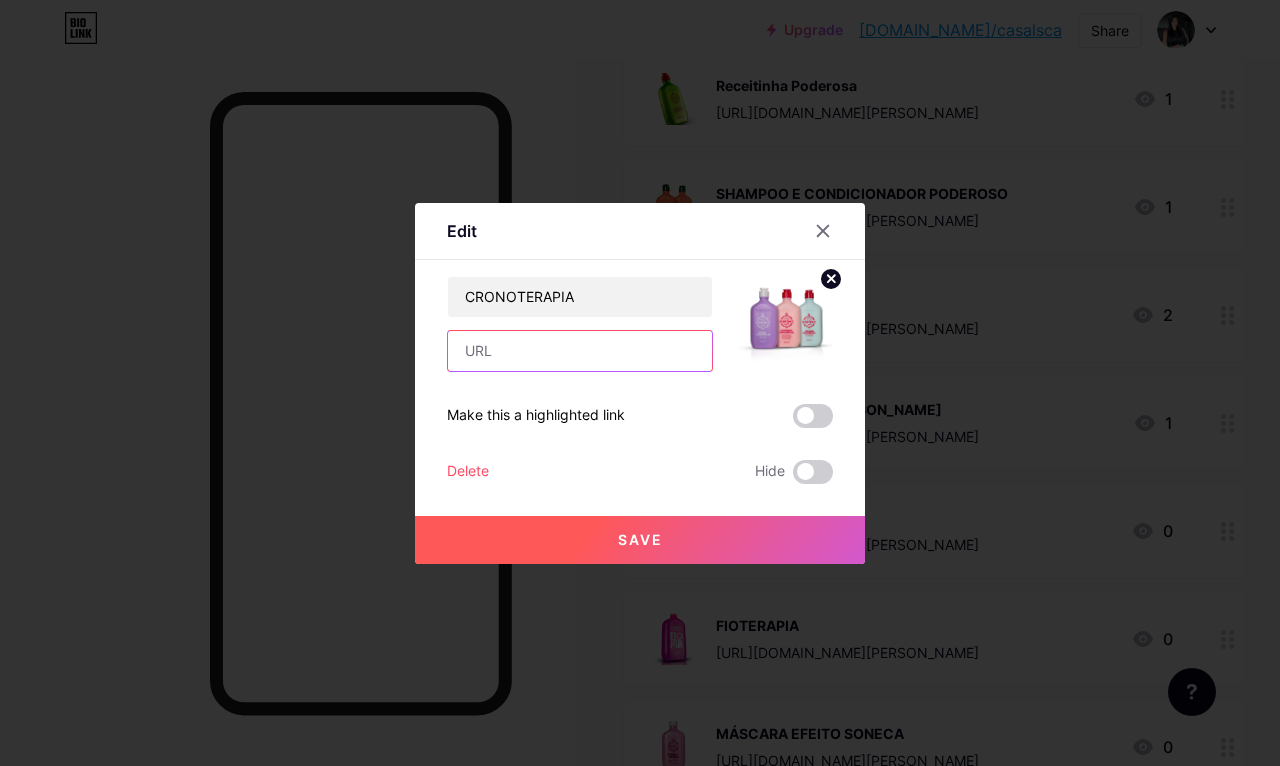 type on "'" 